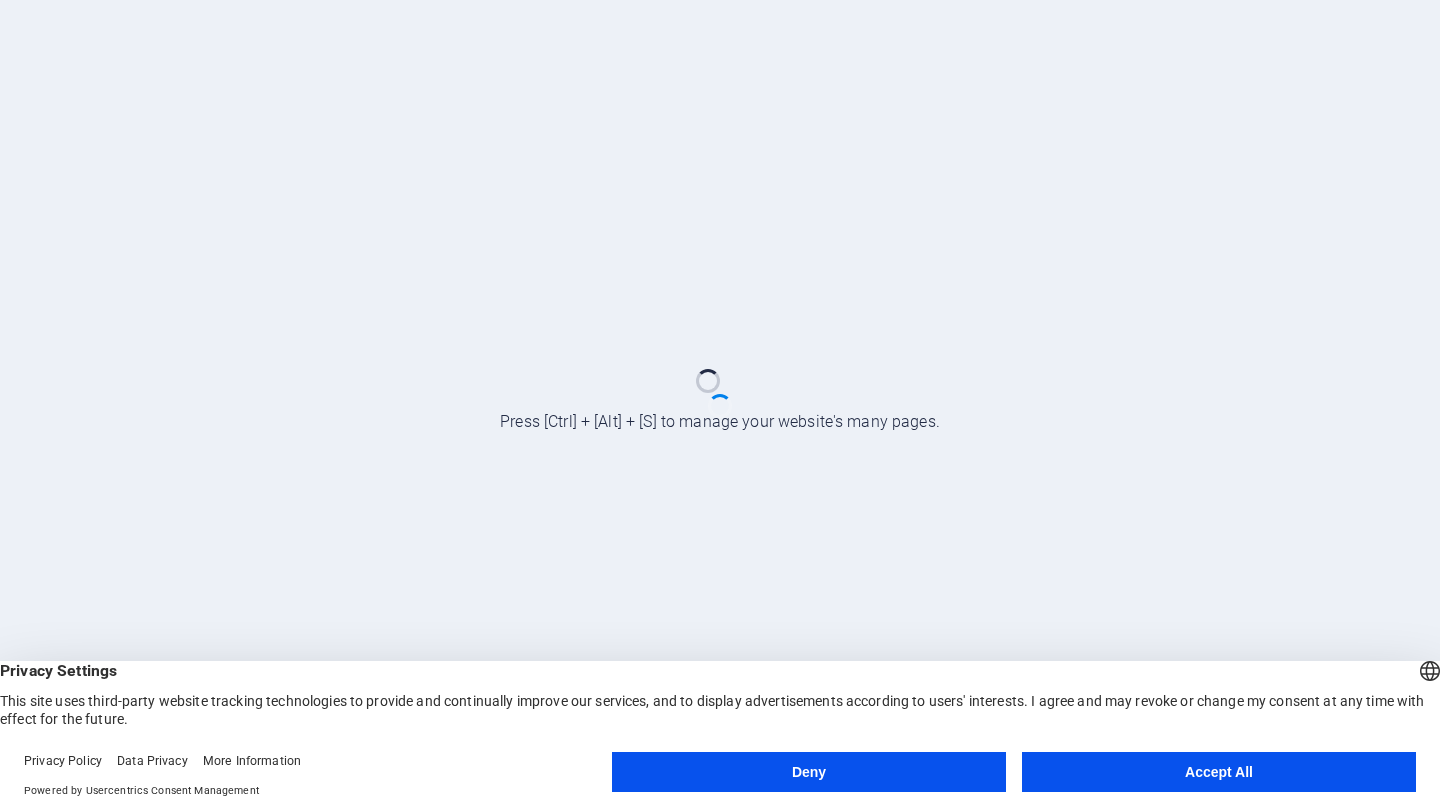 scroll, scrollTop: 0, scrollLeft: 0, axis: both 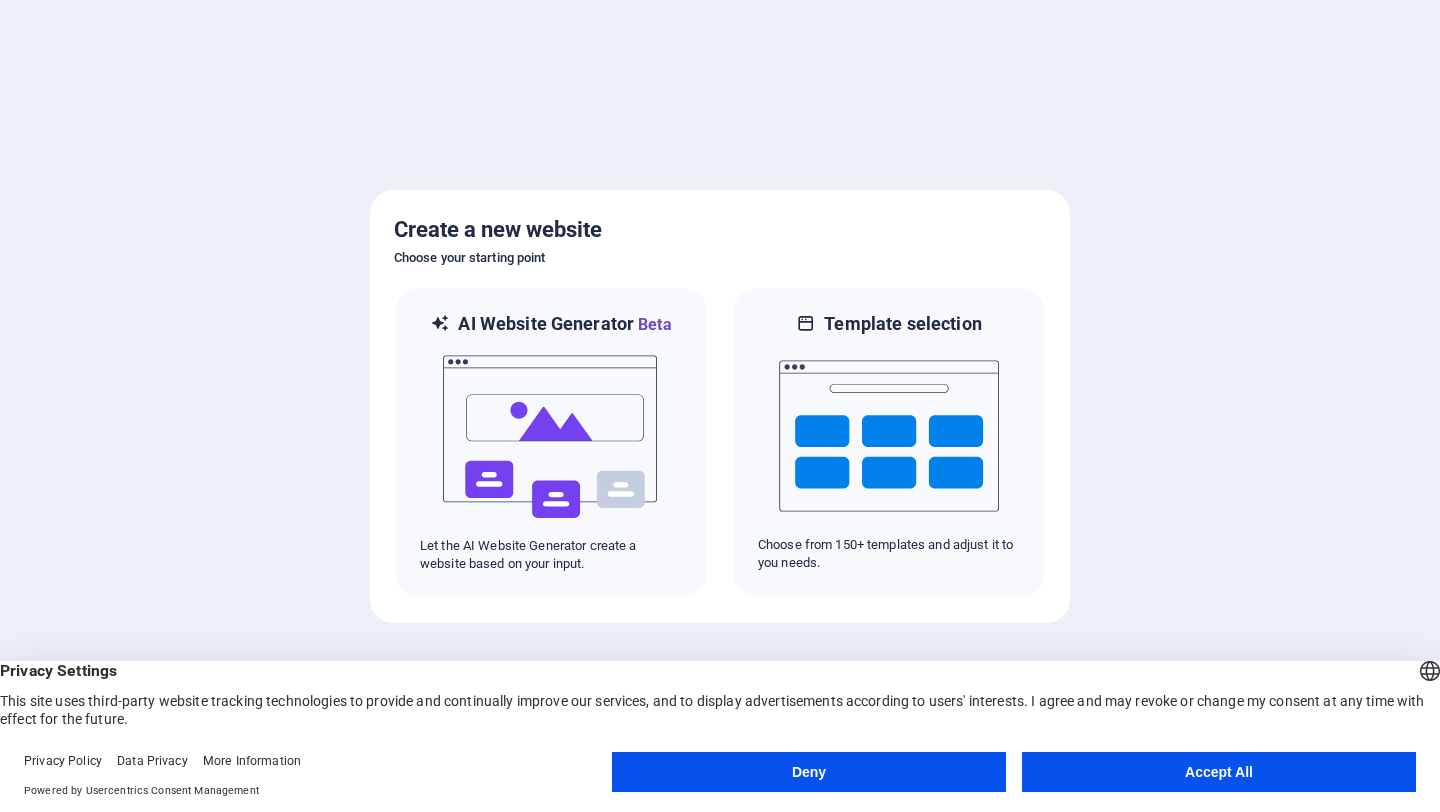 click on "Accept All" at bounding box center [1219, 772] 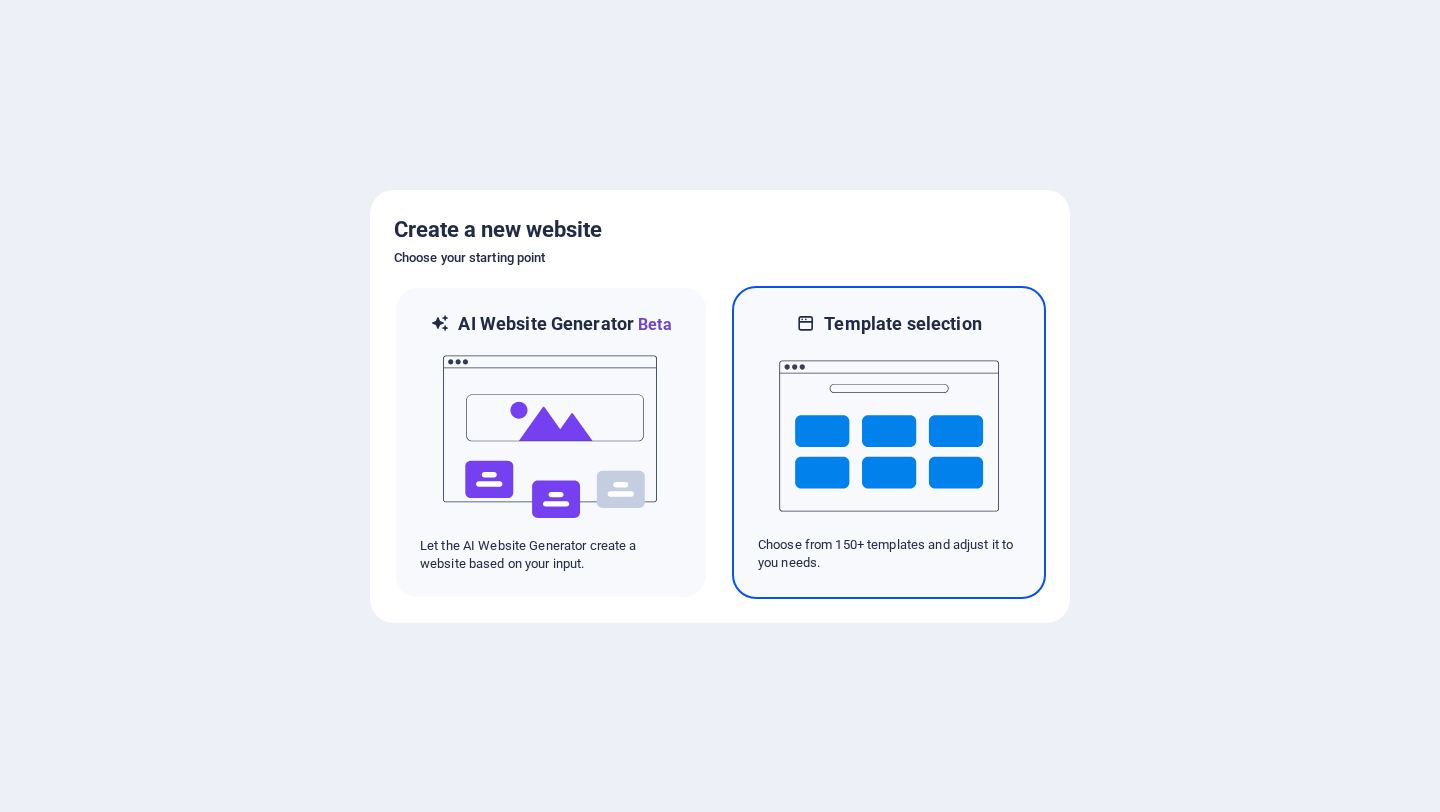 click at bounding box center (889, 436) 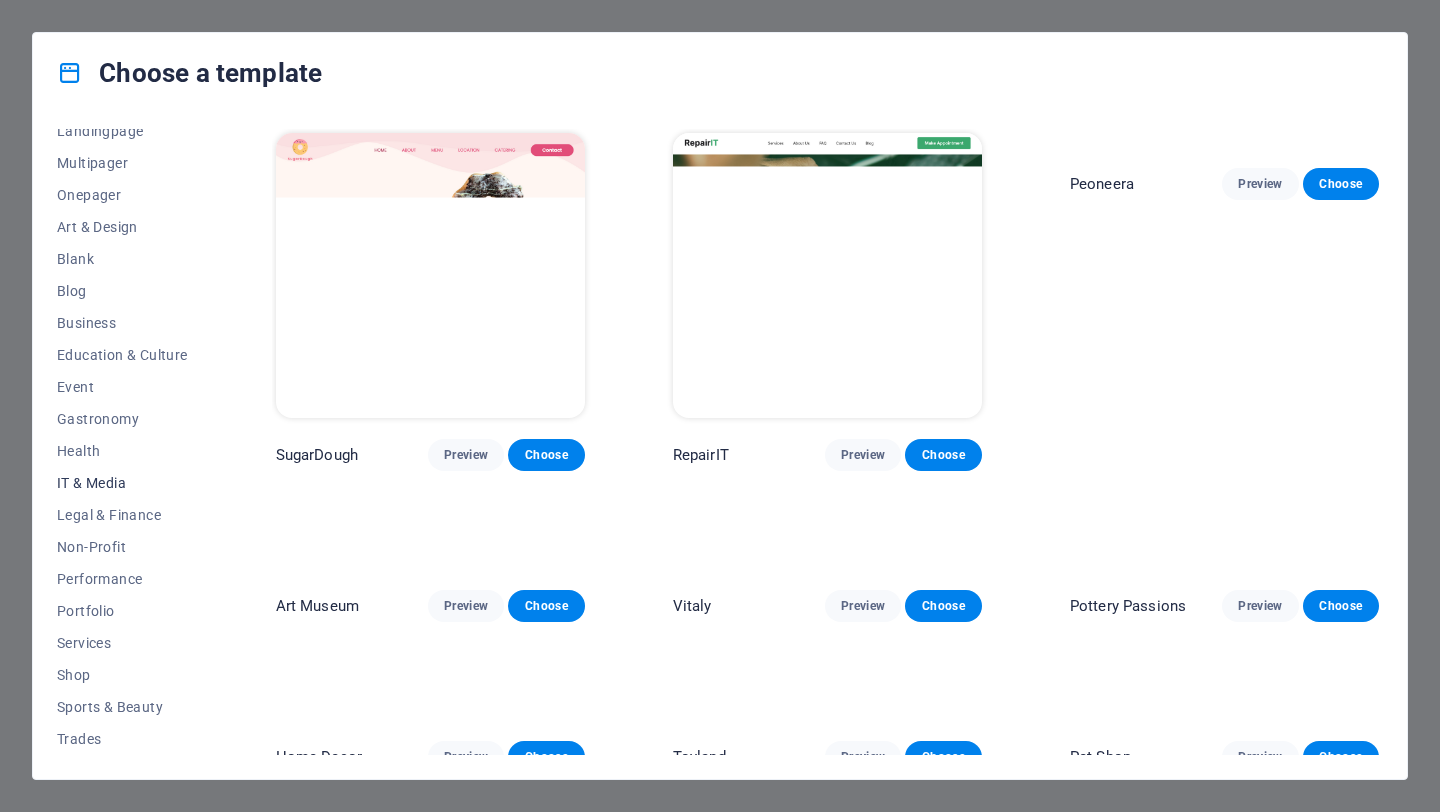 scroll, scrollTop: 149, scrollLeft: 0, axis: vertical 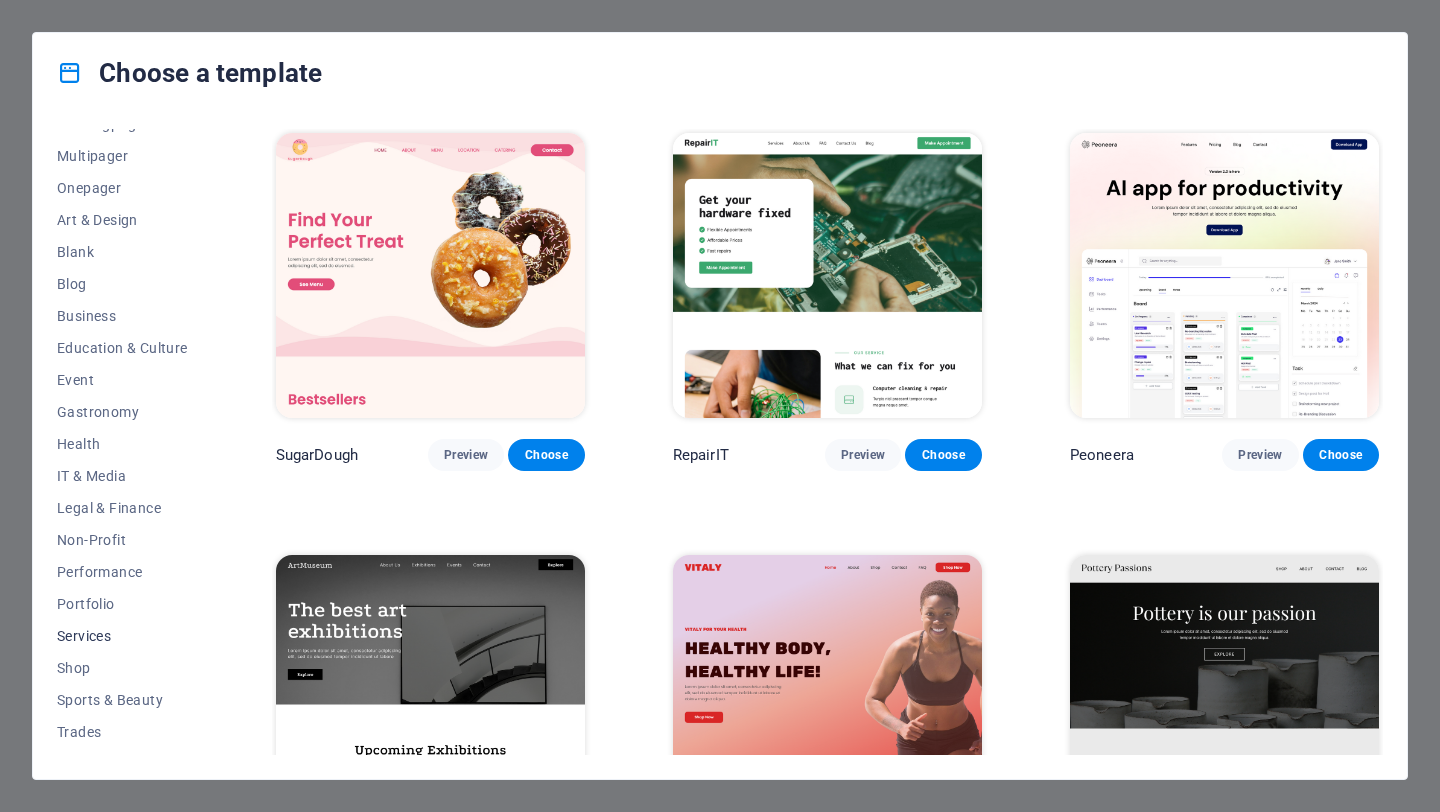 click on "Services" at bounding box center [122, 636] 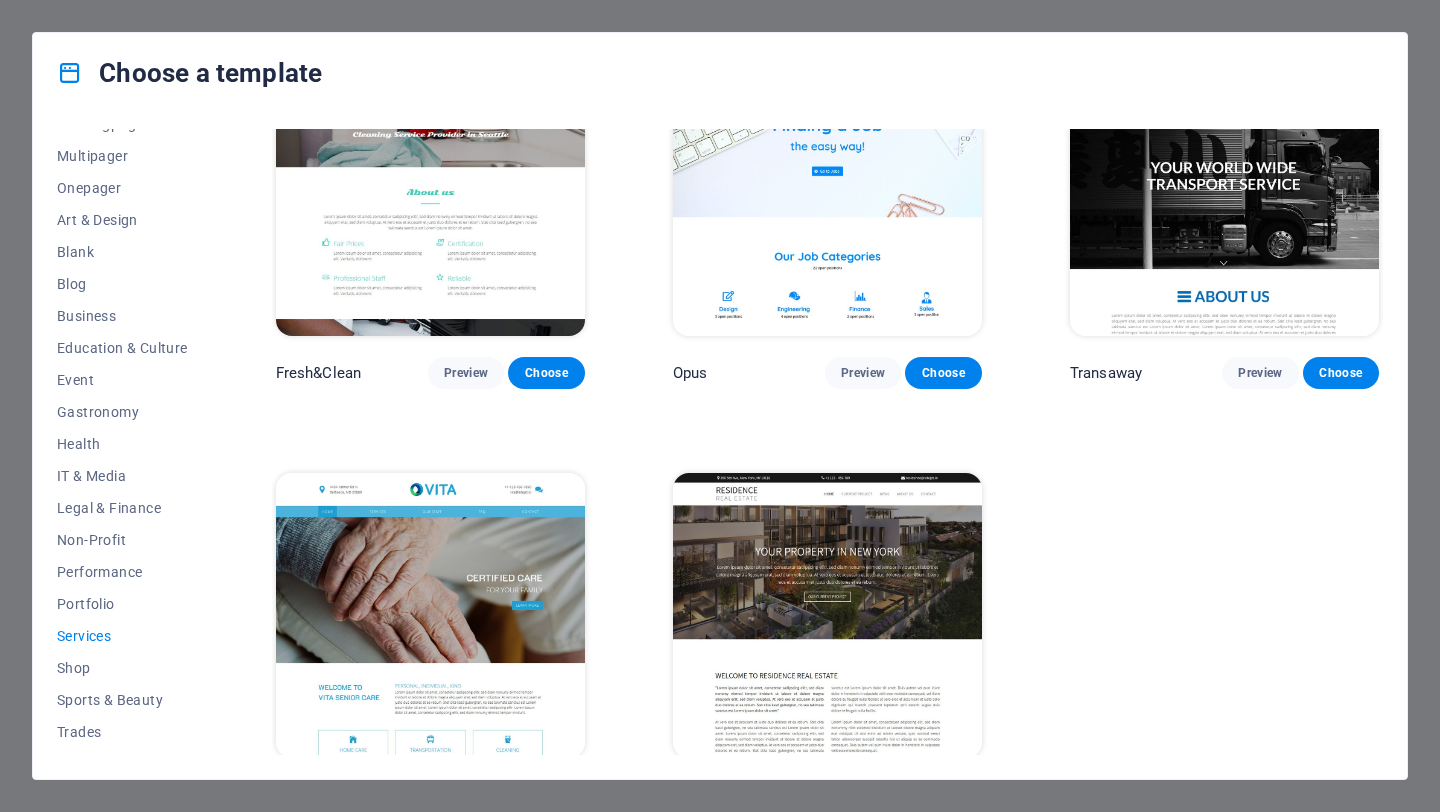 scroll, scrollTop: 2227, scrollLeft: 0, axis: vertical 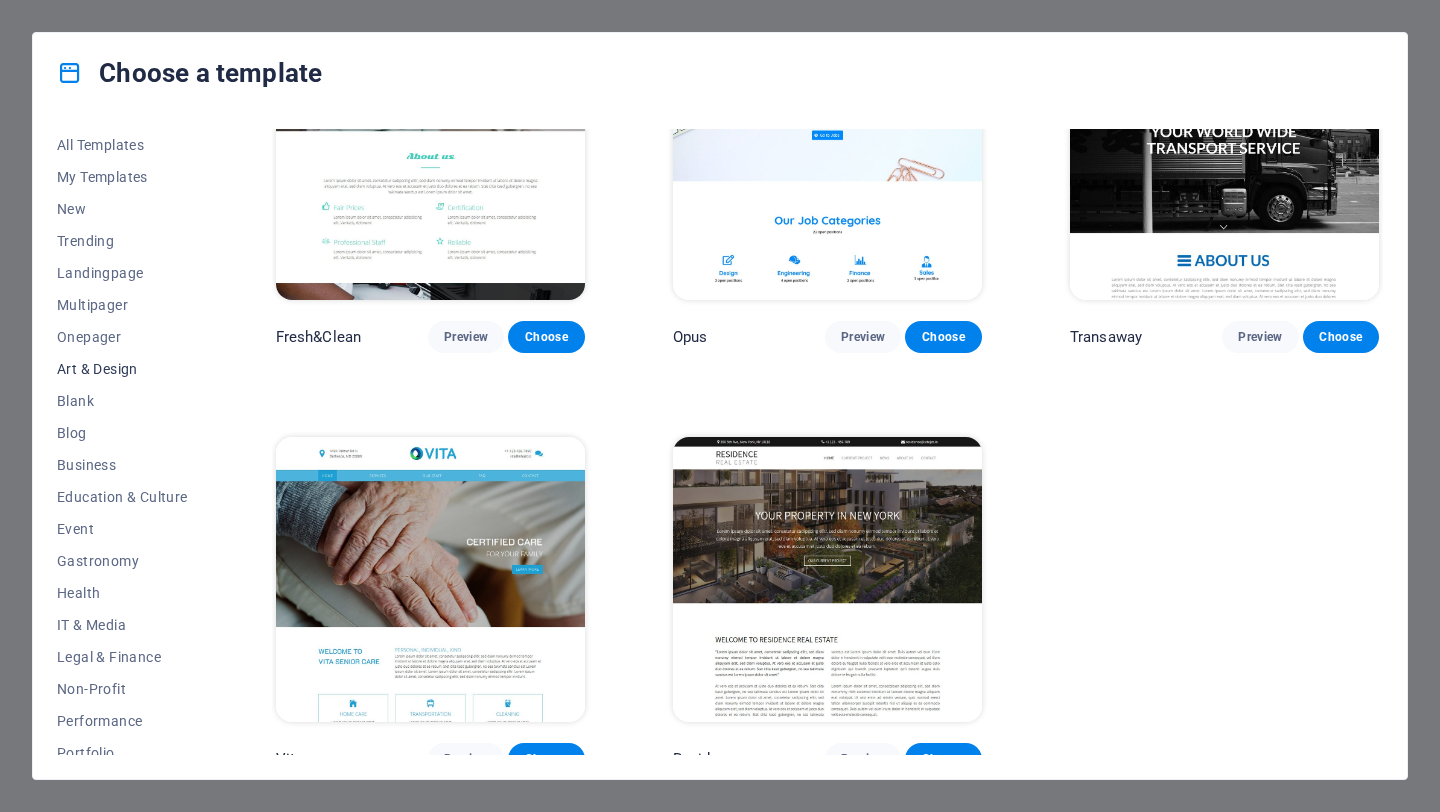 click on "Art & Design" at bounding box center [122, 369] 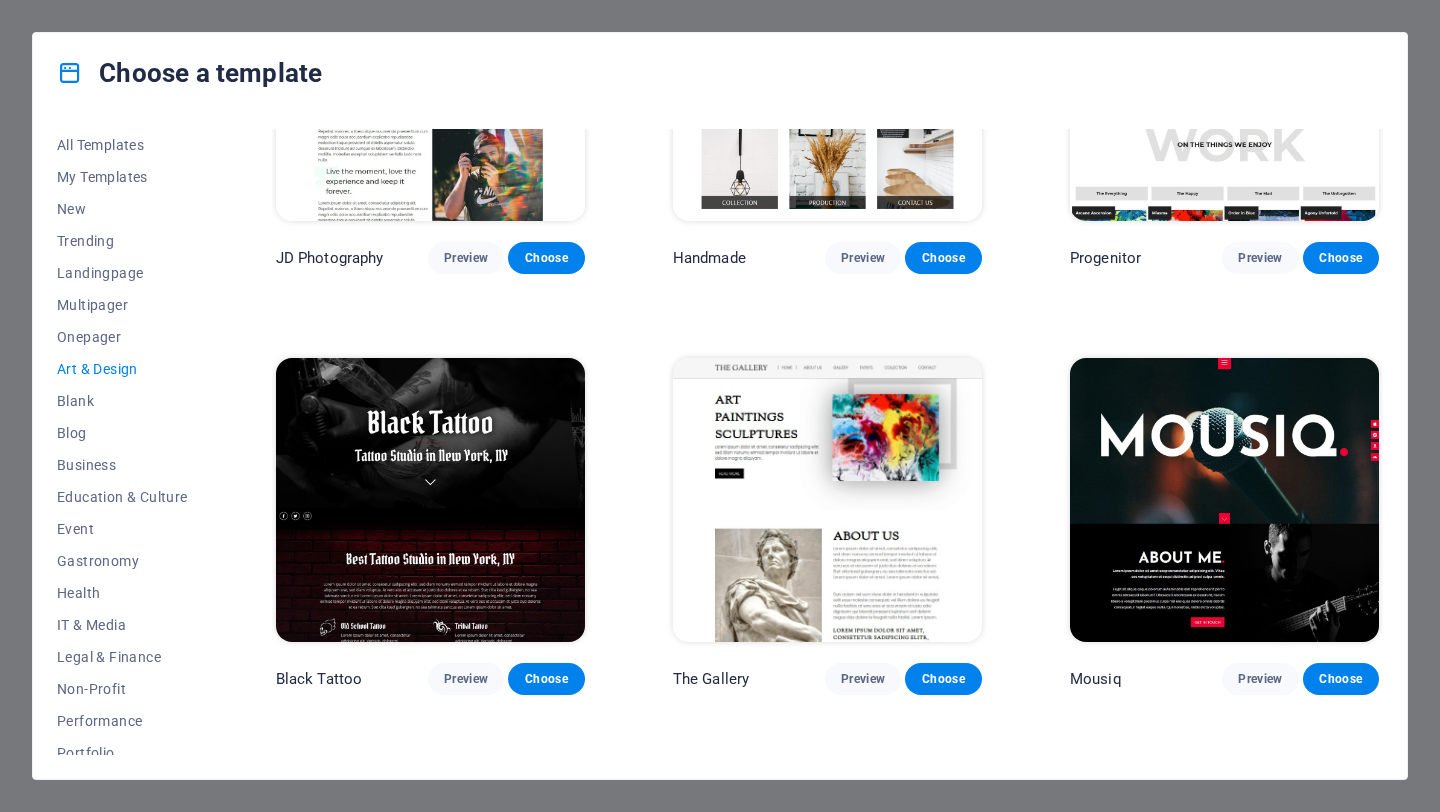 scroll, scrollTop: 615, scrollLeft: 0, axis: vertical 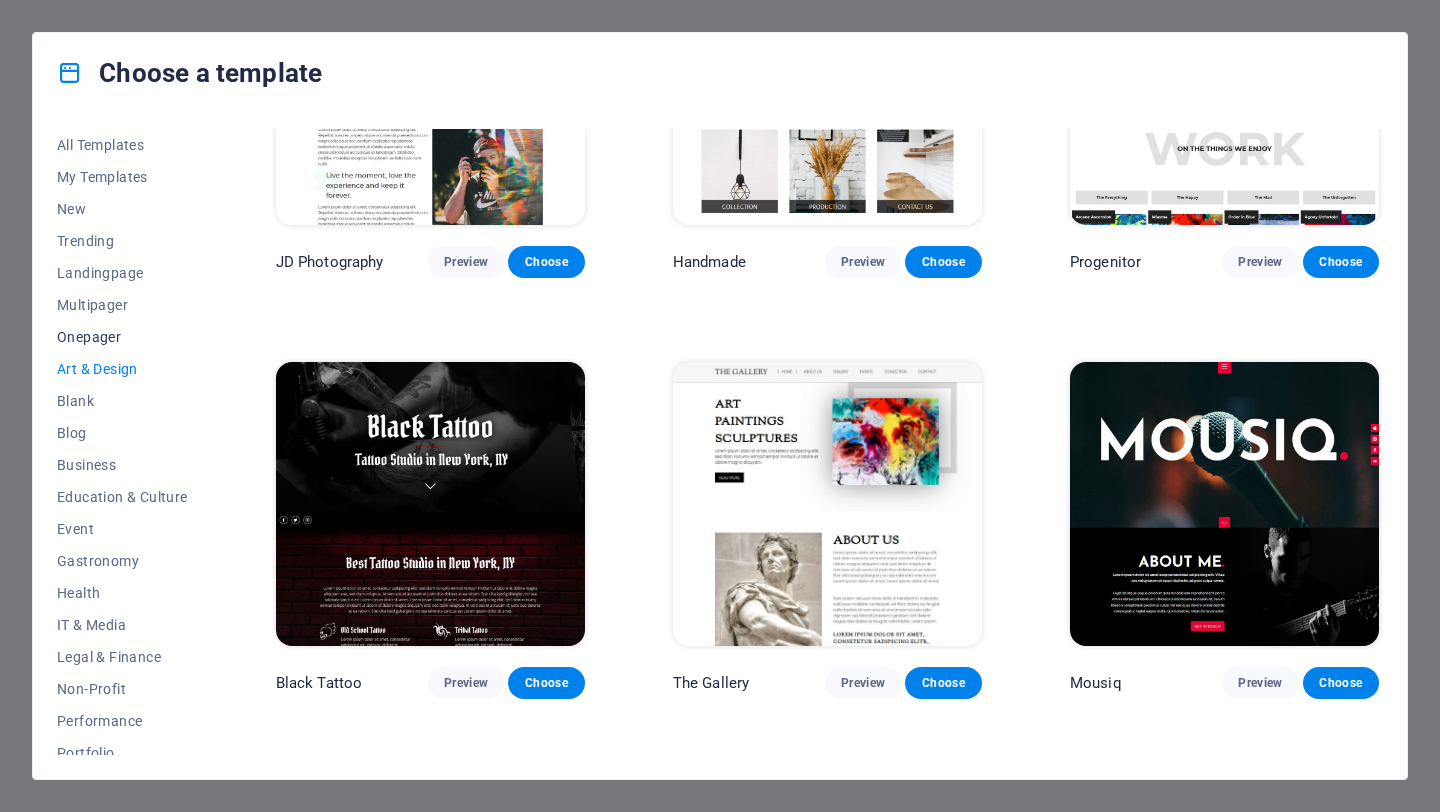 click on "Onepager" at bounding box center [122, 337] 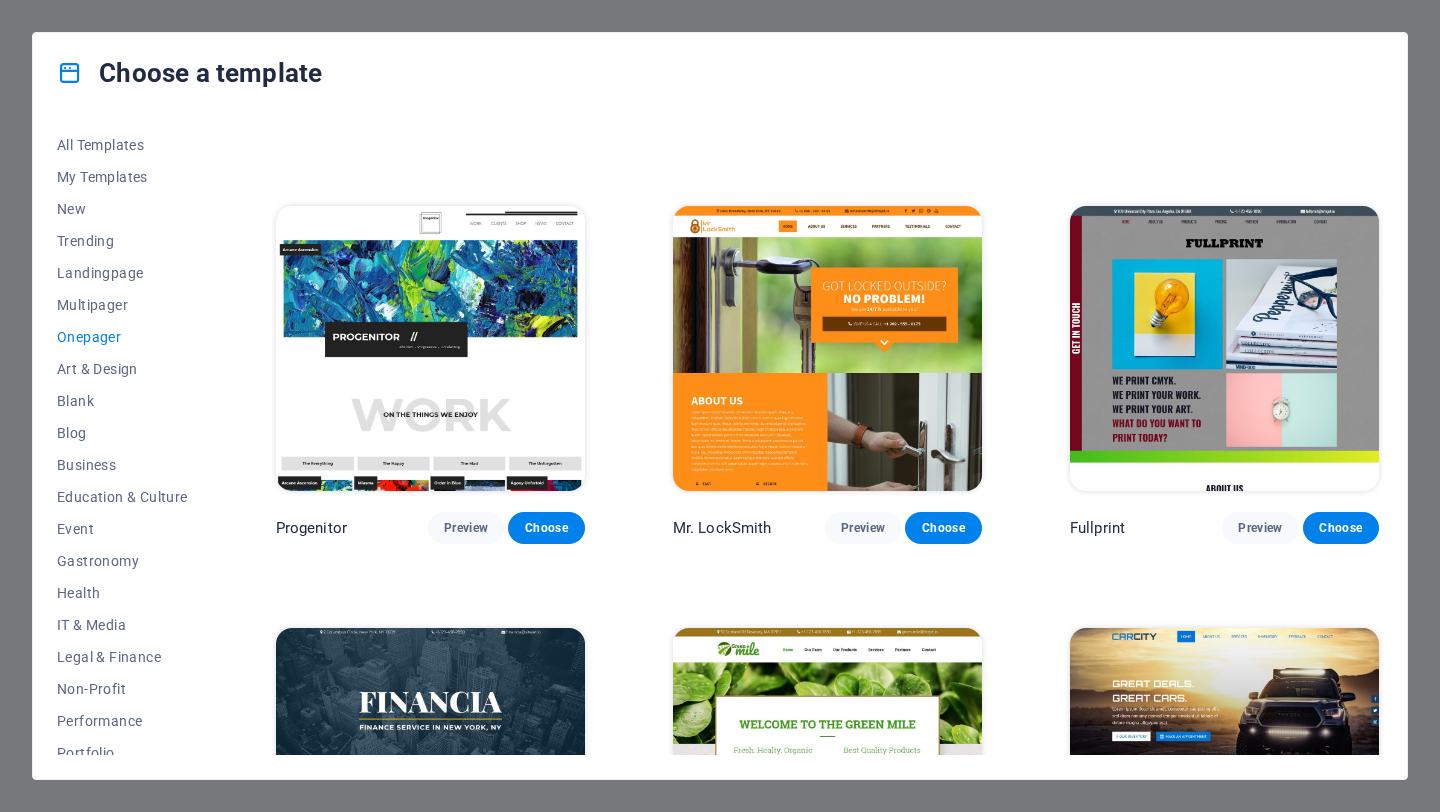 scroll, scrollTop: 4990, scrollLeft: 0, axis: vertical 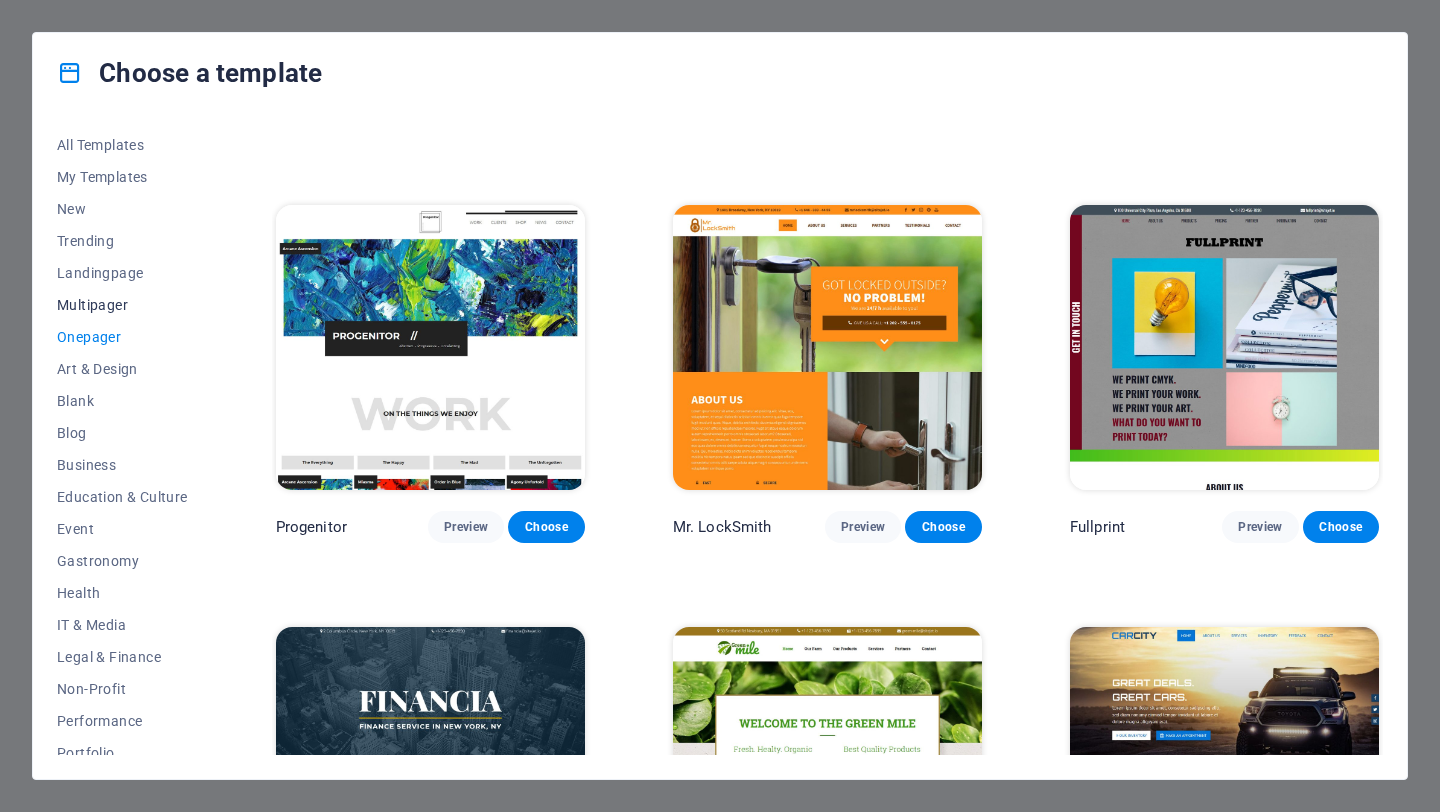 click on "Multipager" at bounding box center (122, 305) 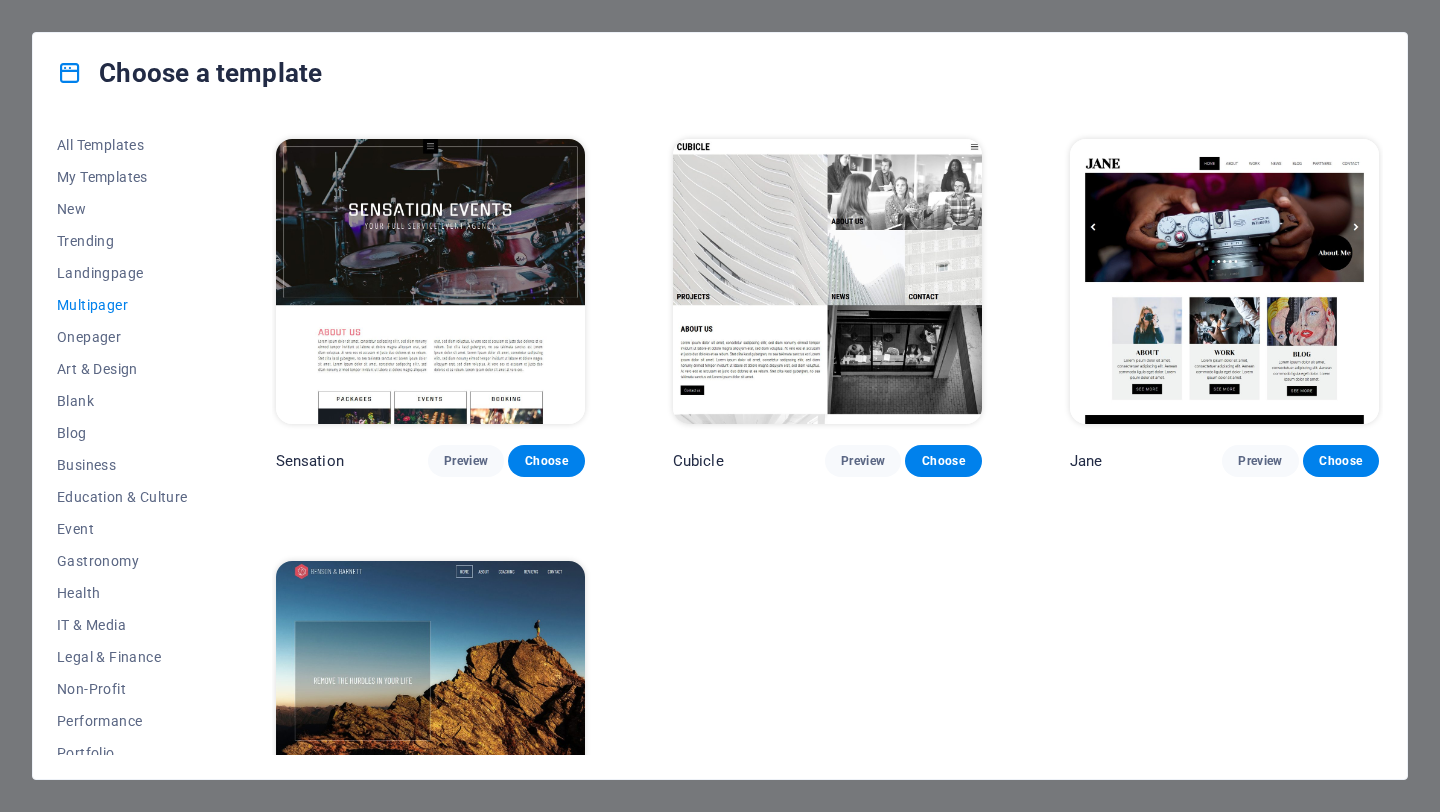 scroll, scrollTop: 9359, scrollLeft: 0, axis: vertical 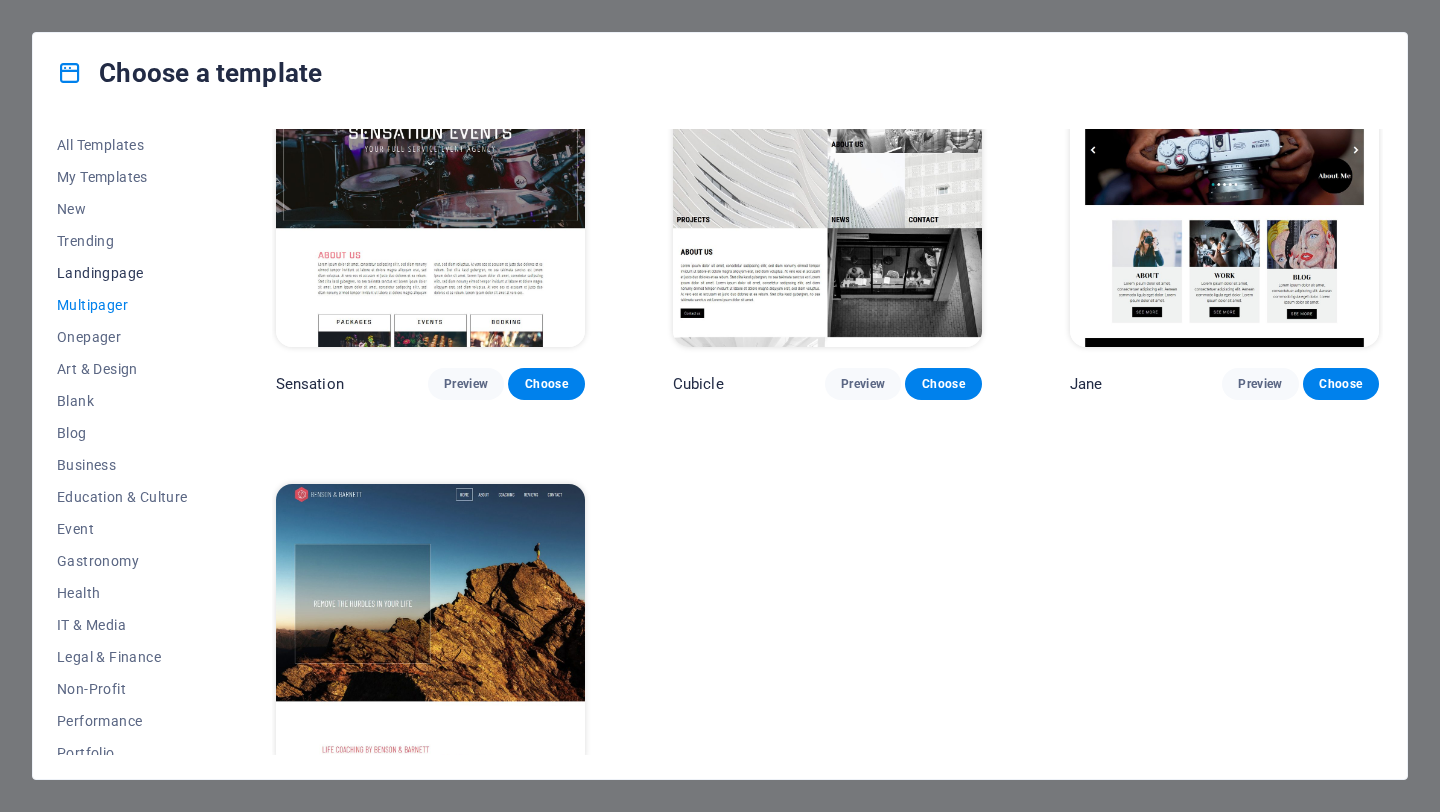 click on "Landingpage" at bounding box center [122, 273] 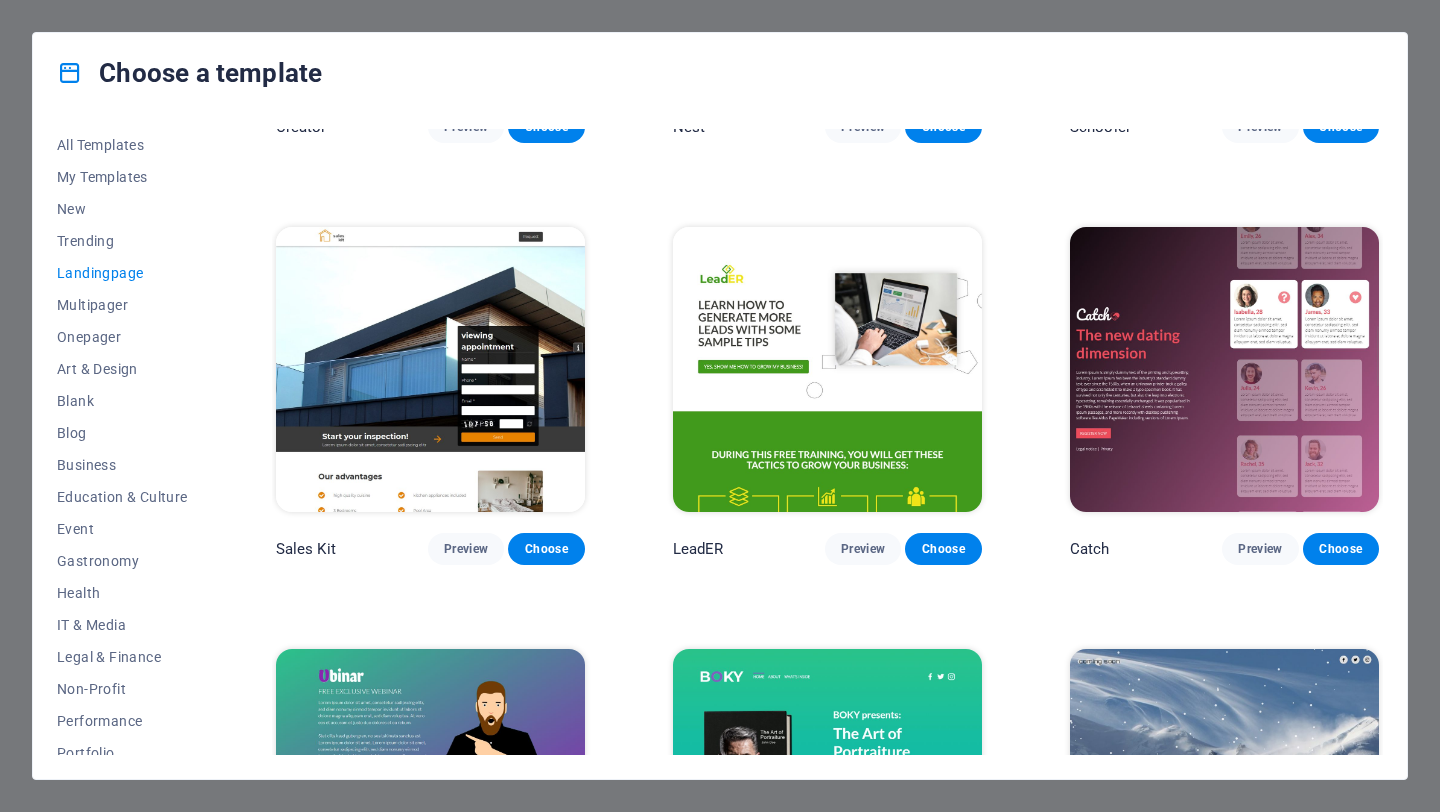 scroll, scrollTop: 2434, scrollLeft: 0, axis: vertical 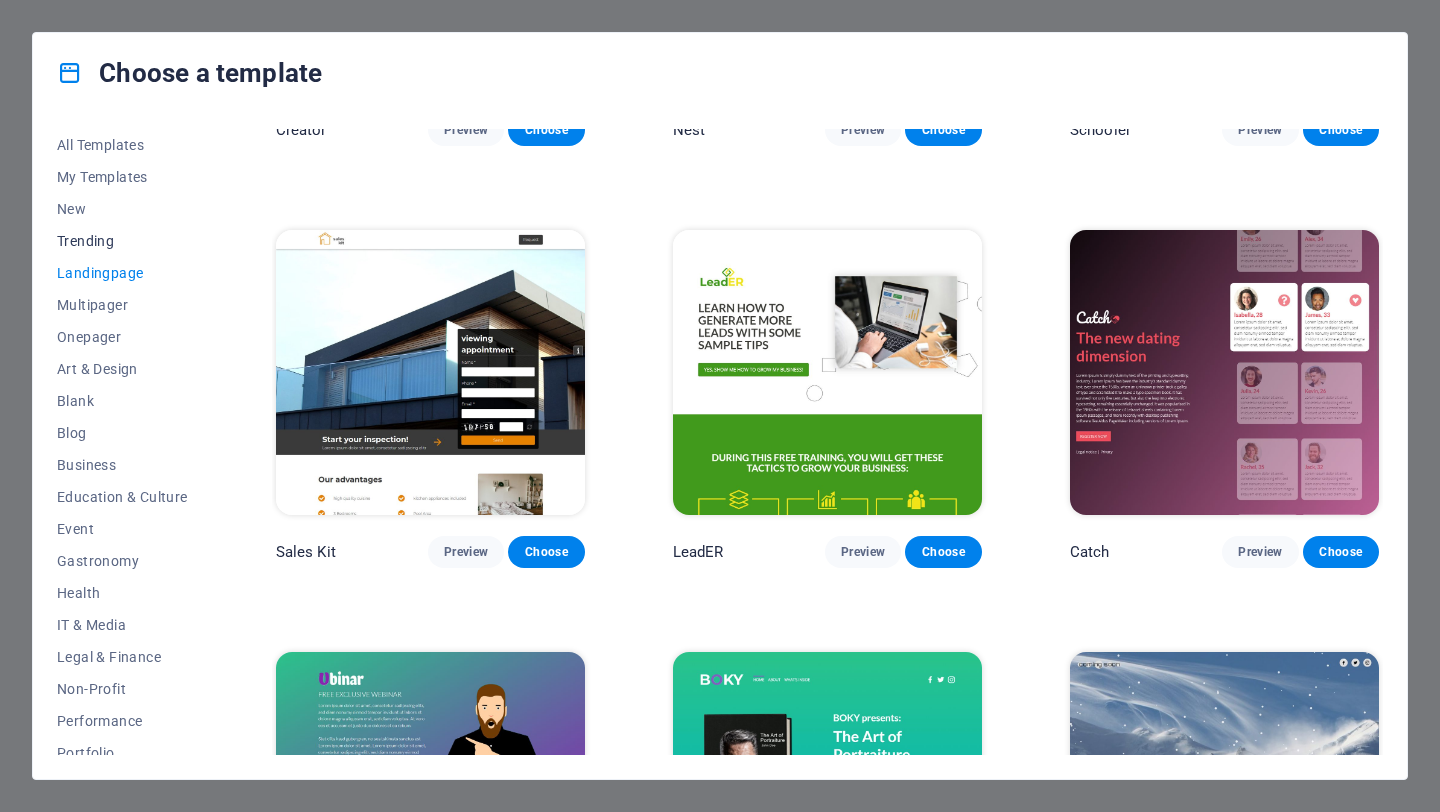 click on "Trending" at bounding box center [122, 241] 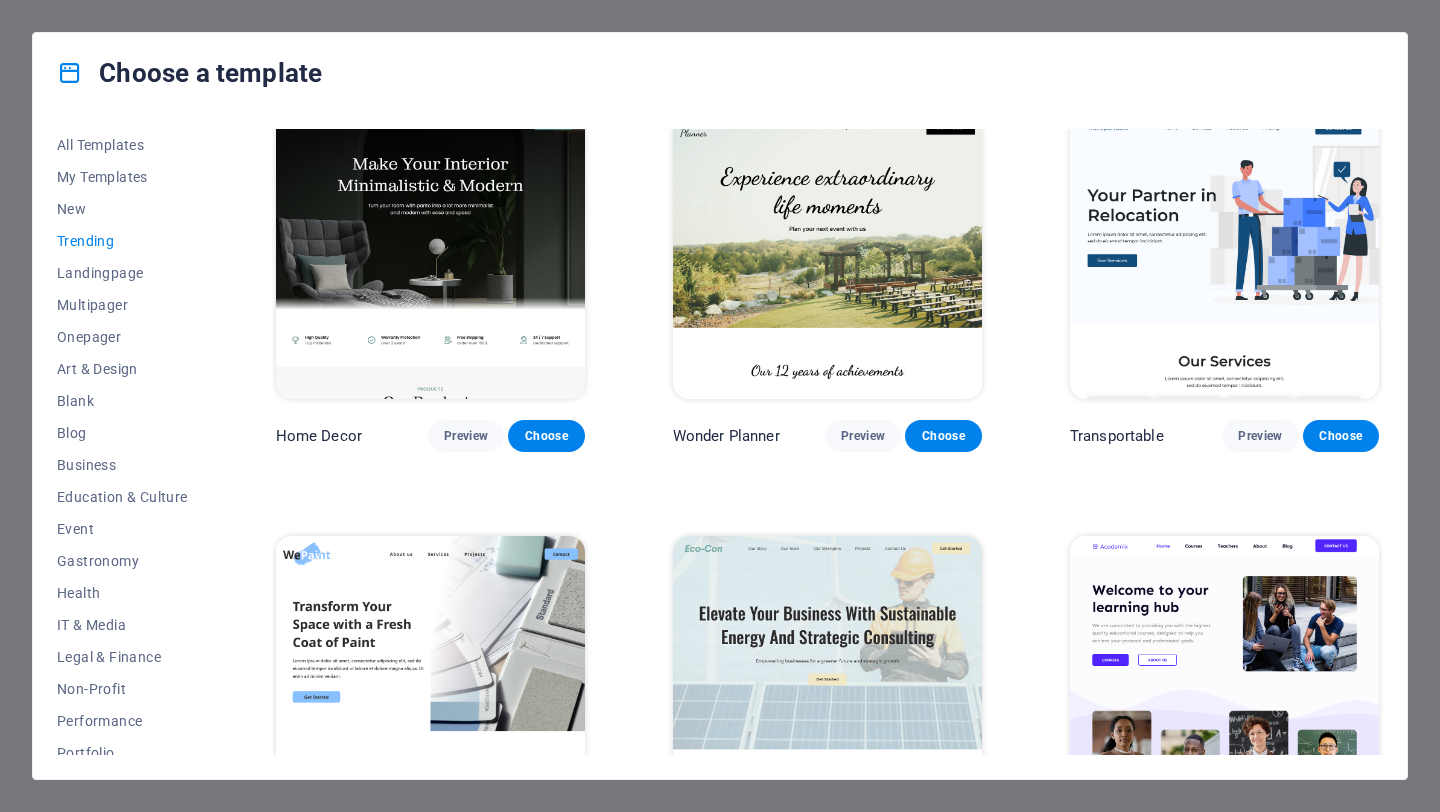 scroll, scrollTop: 452, scrollLeft: 0, axis: vertical 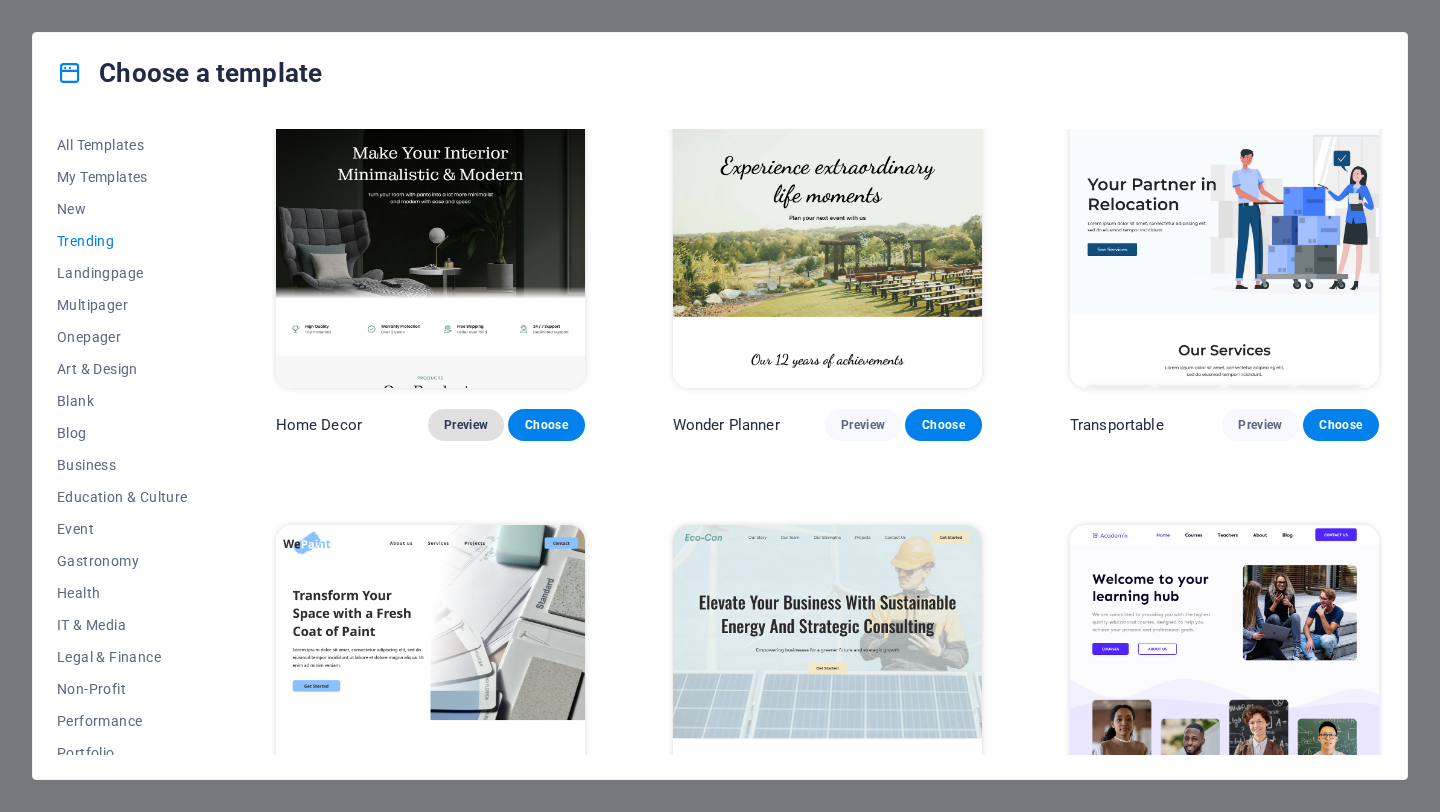 click on "Preview" at bounding box center (466, 425) 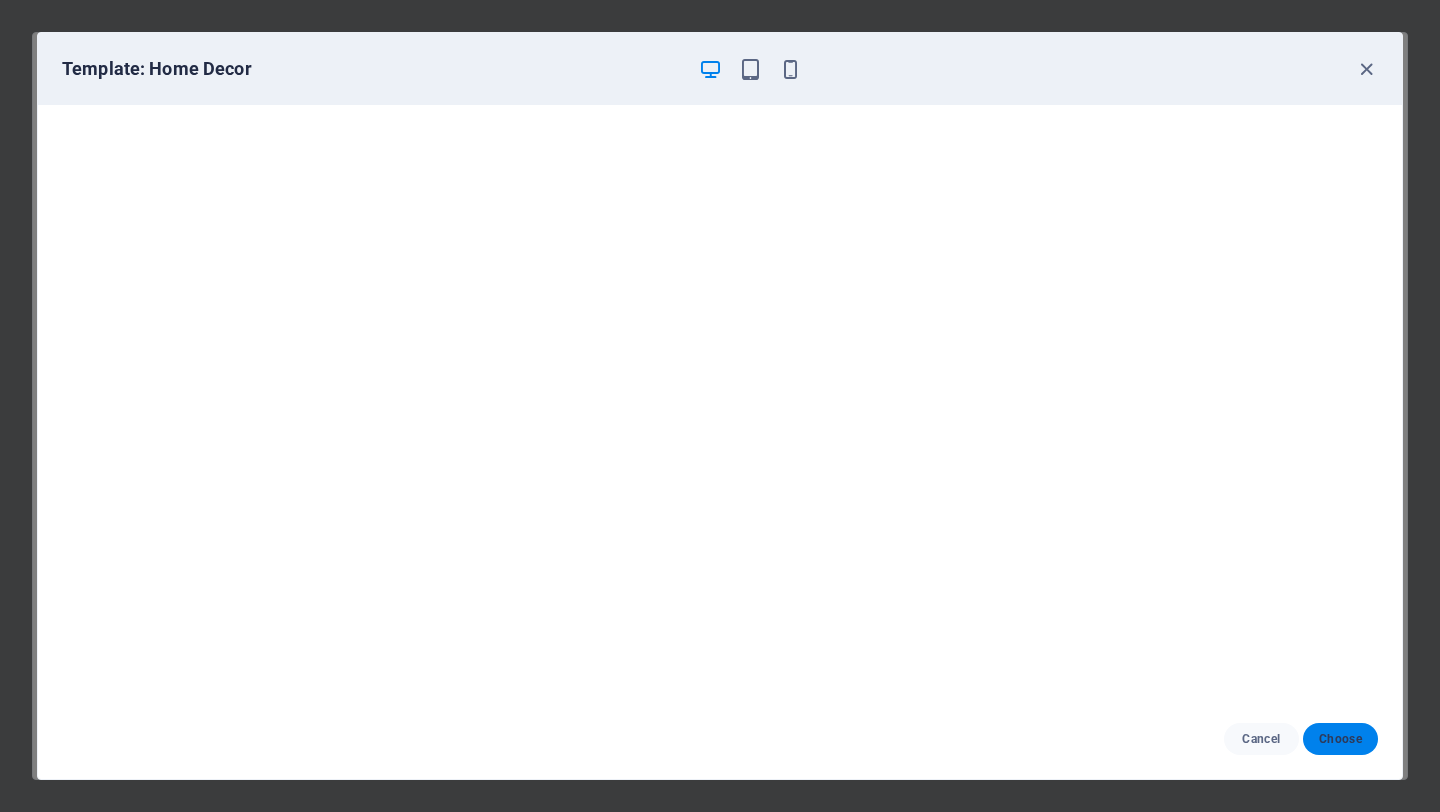 click on "Choose" at bounding box center [1340, 739] 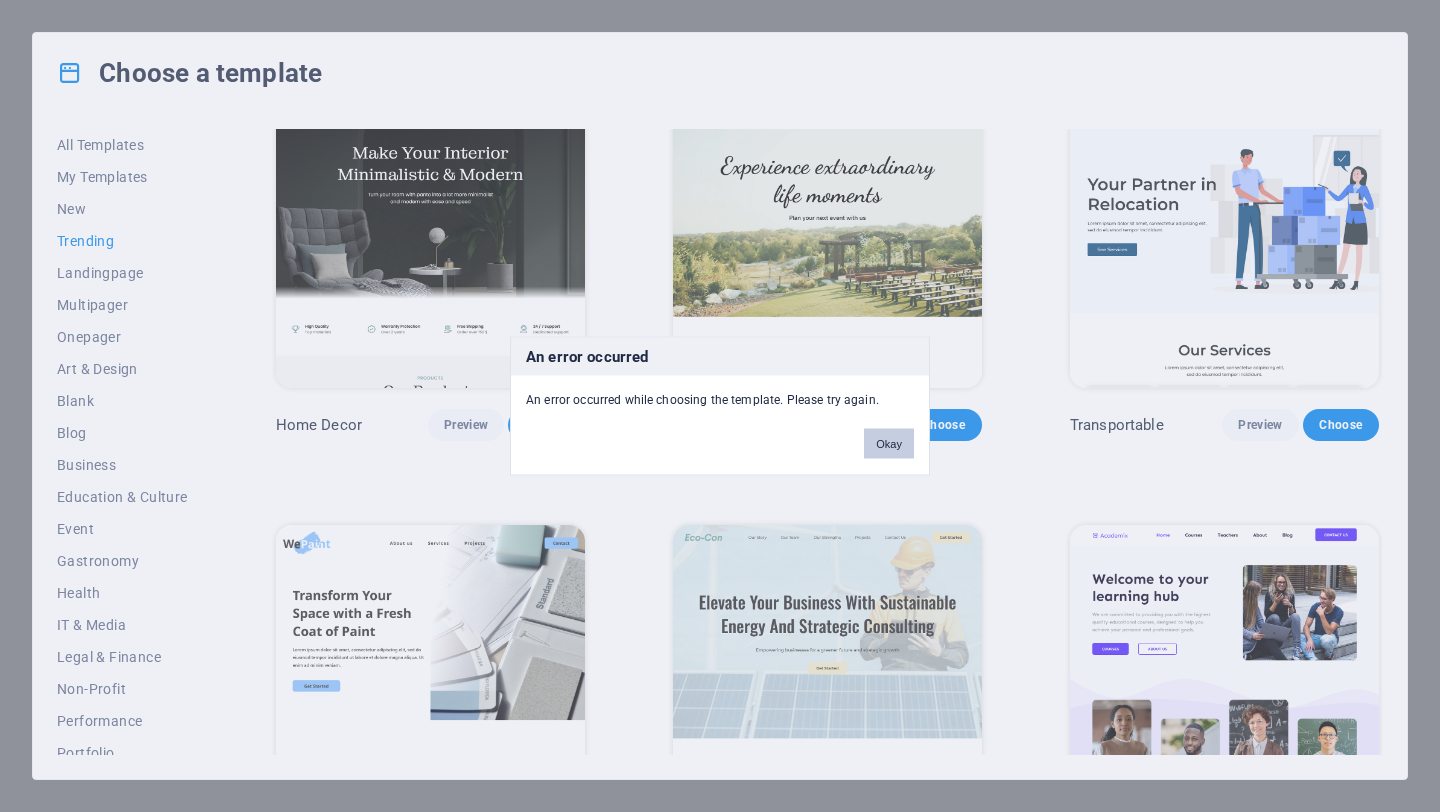 click on "Okay" at bounding box center [889, 444] 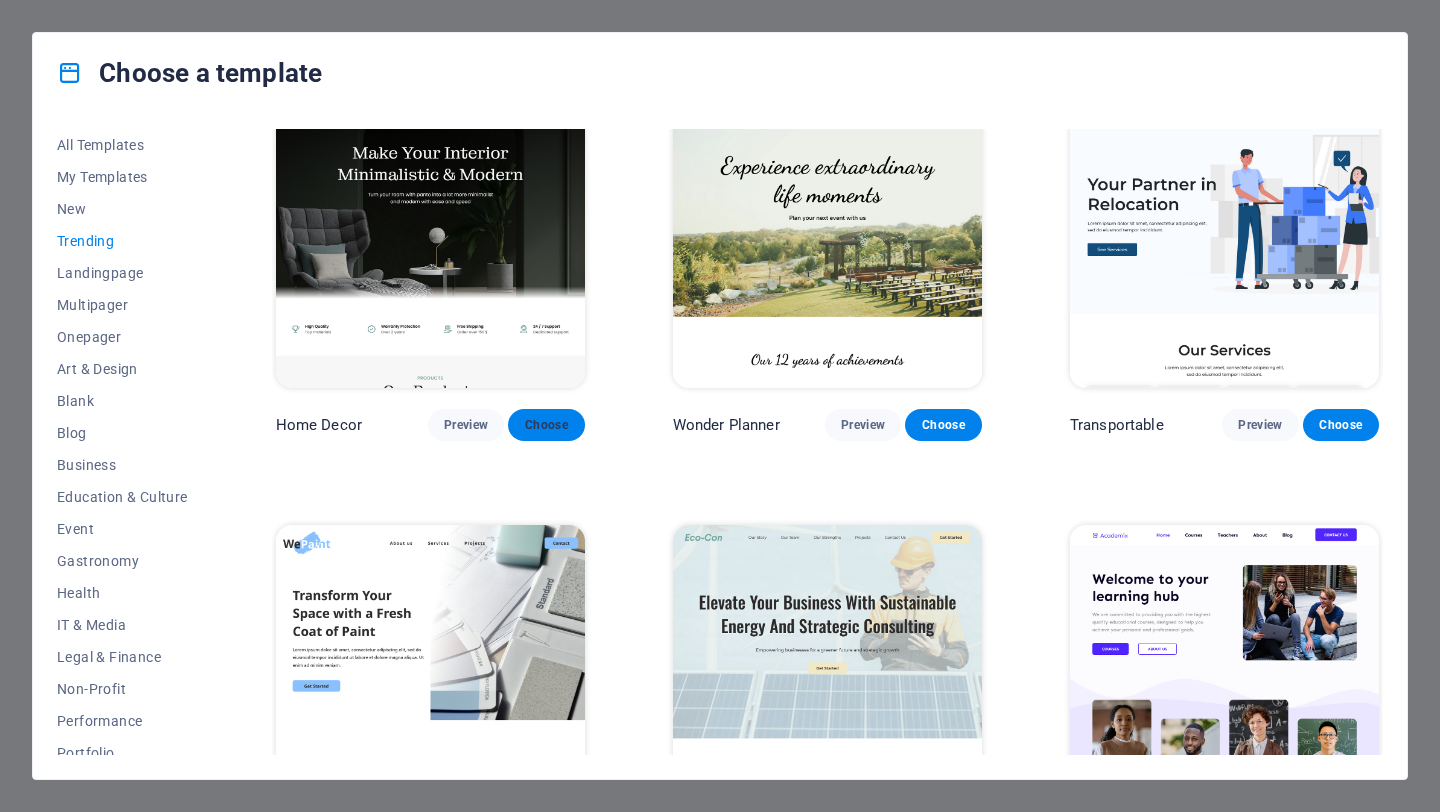 click on "Choose" at bounding box center (546, 425) 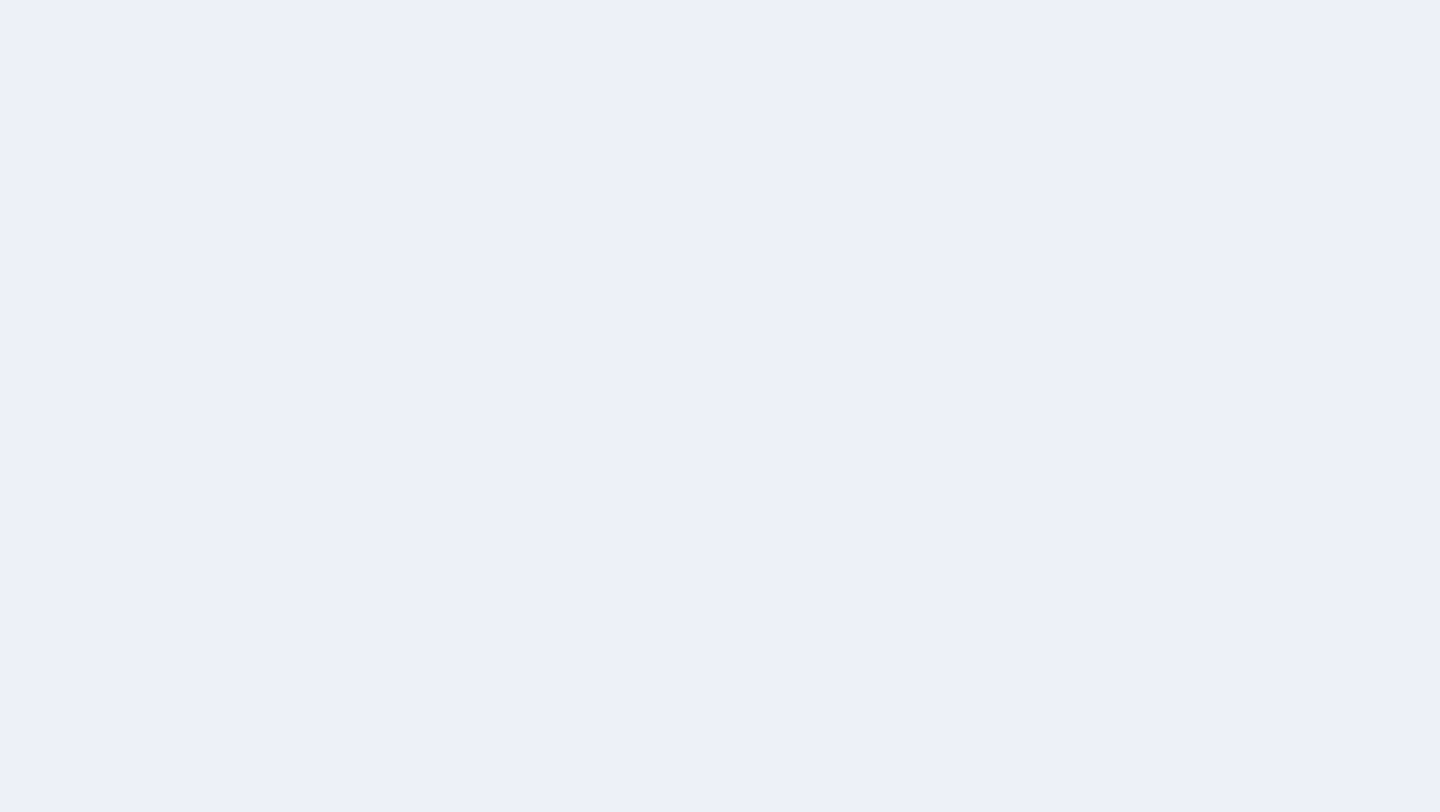 scroll, scrollTop: 0, scrollLeft: 0, axis: both 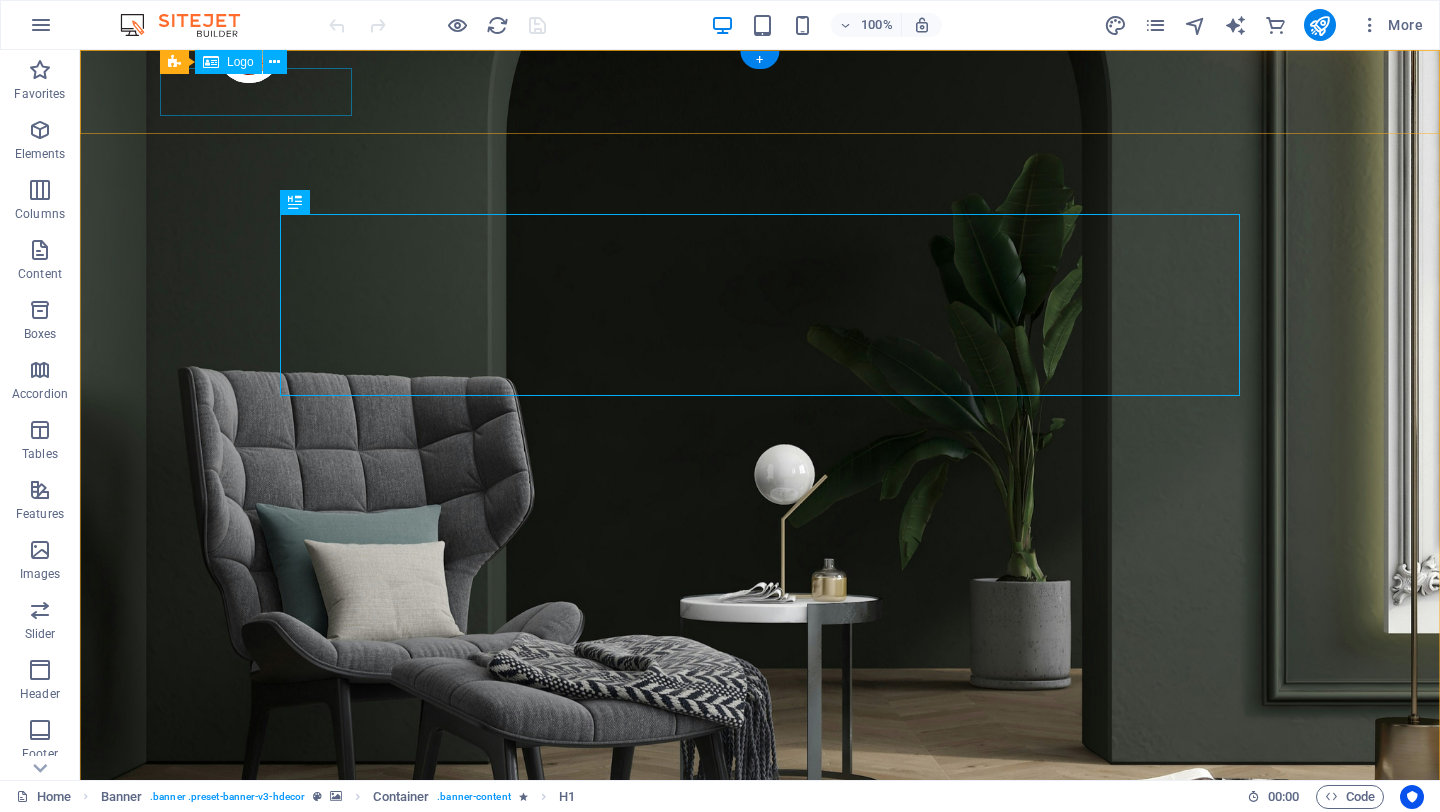 click at bounding box center (760, 966) 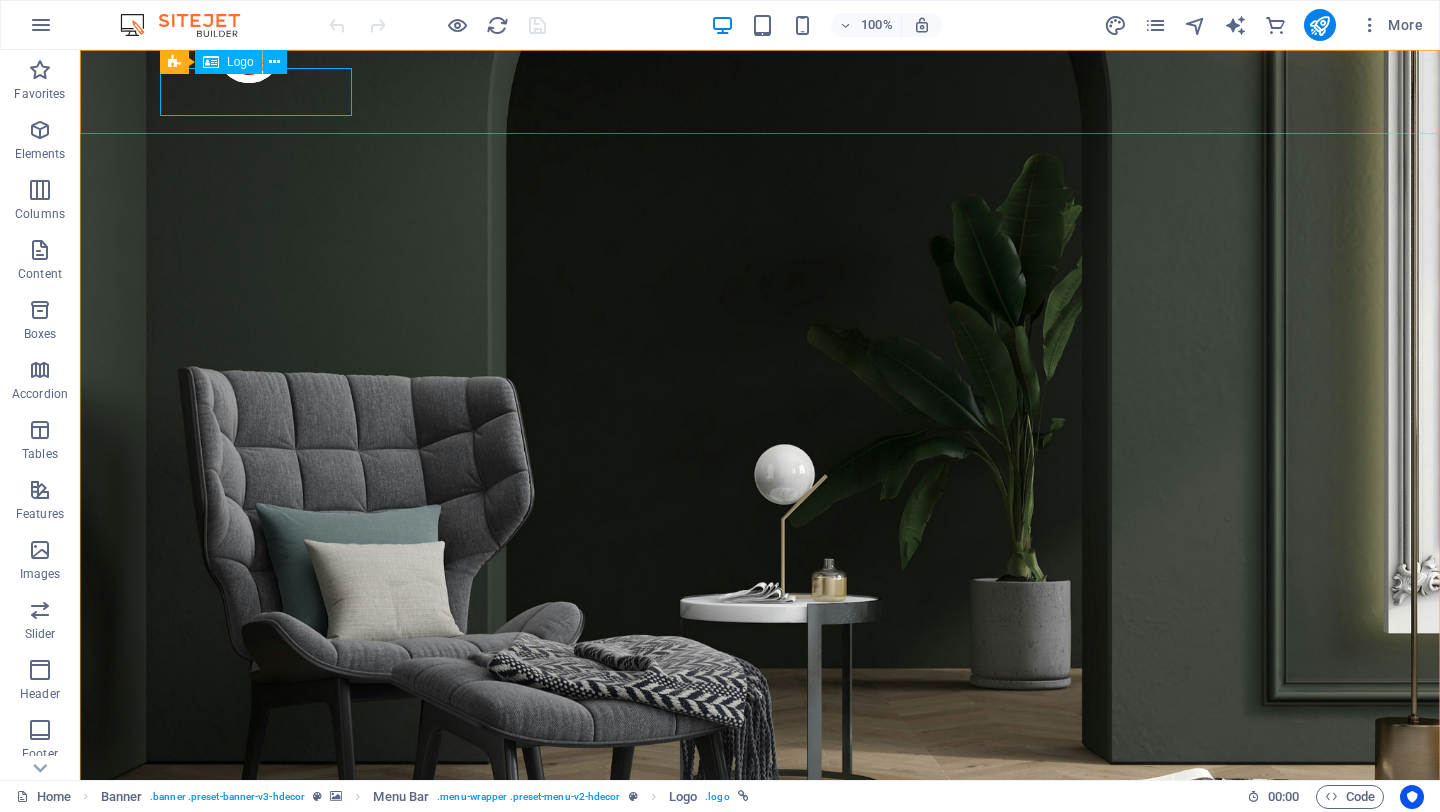 click on "Logo" at bounding box center [240, 62] 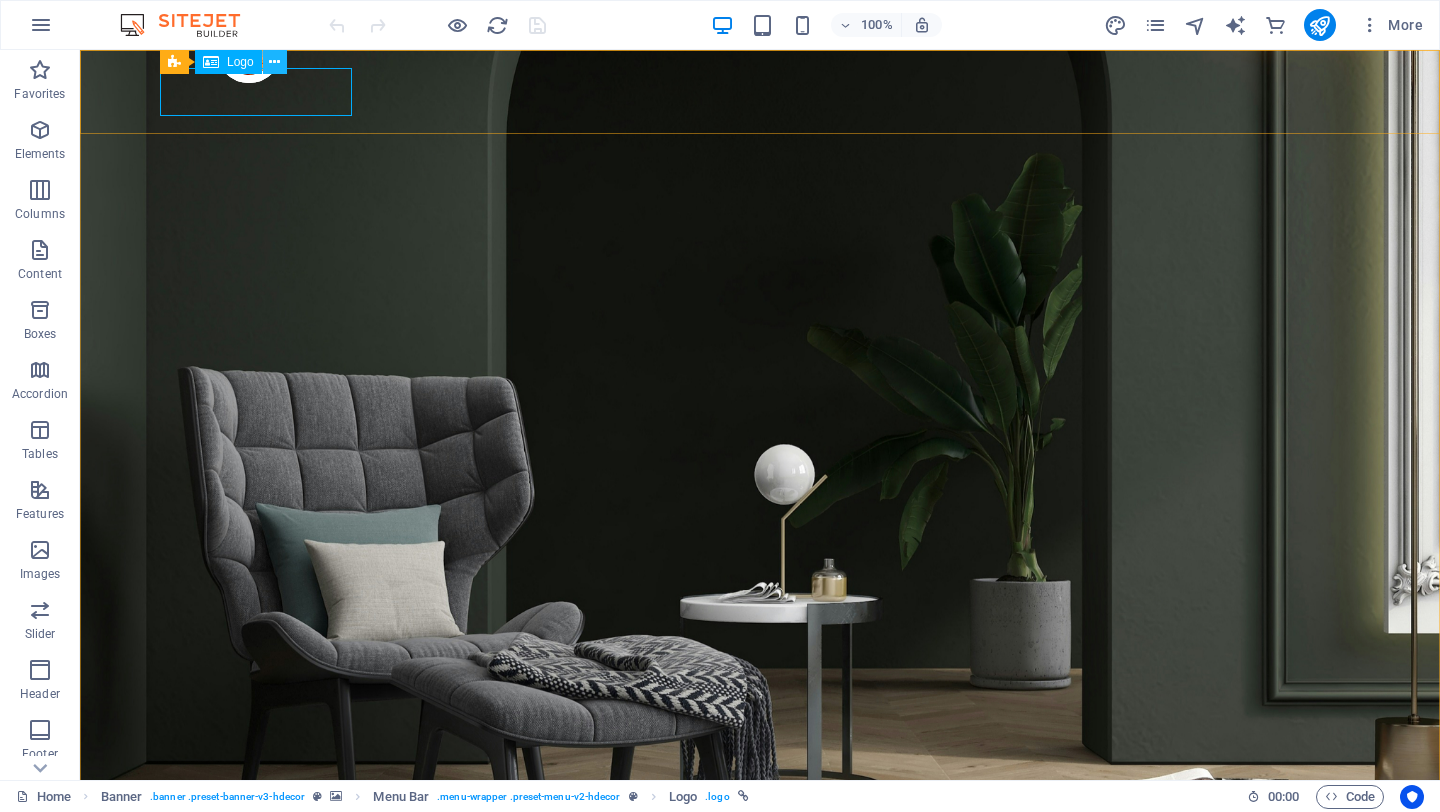 click at bounding box center (274, 62) 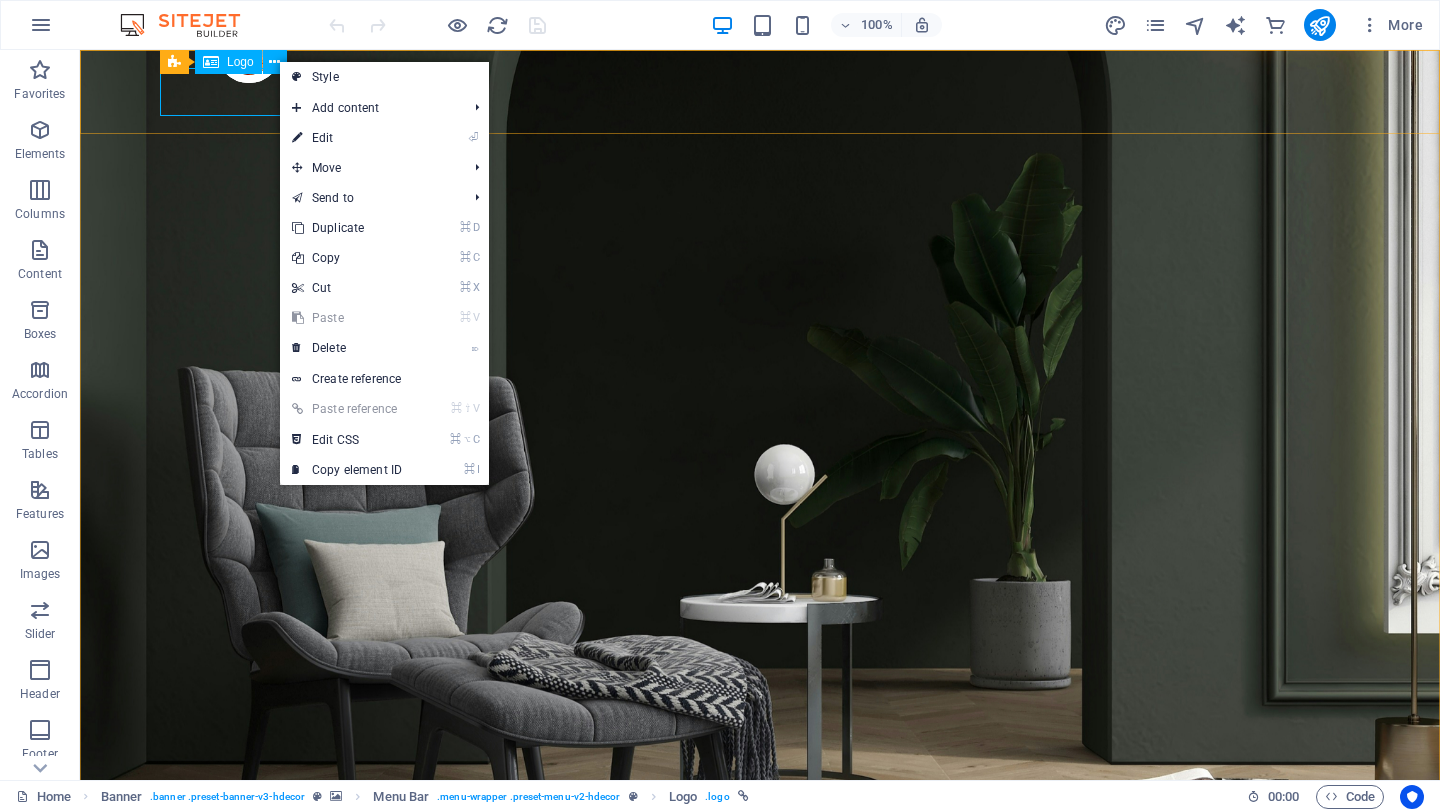 click on "Logo" at bounding box center [240, 62] 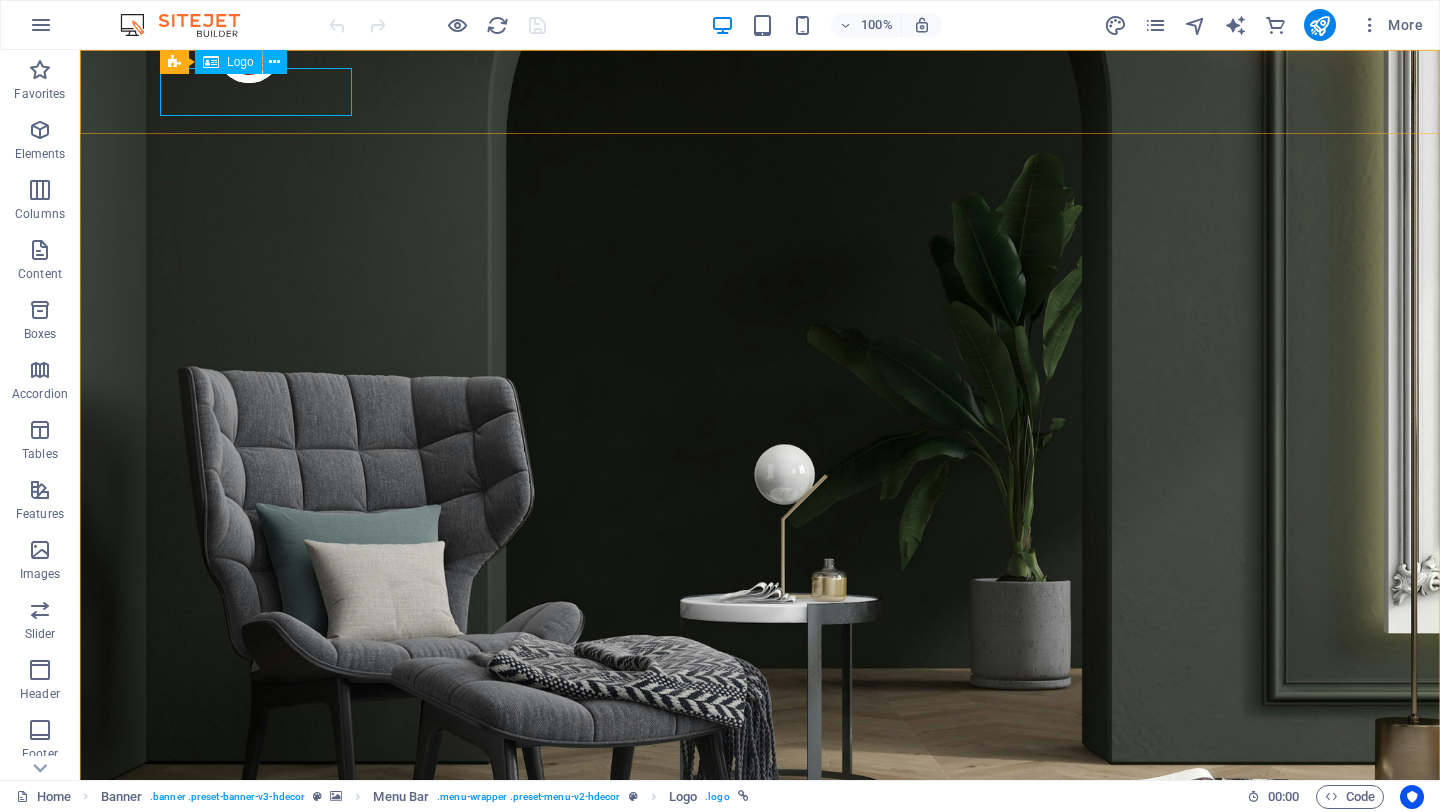 click at bounding box center (211, 62) 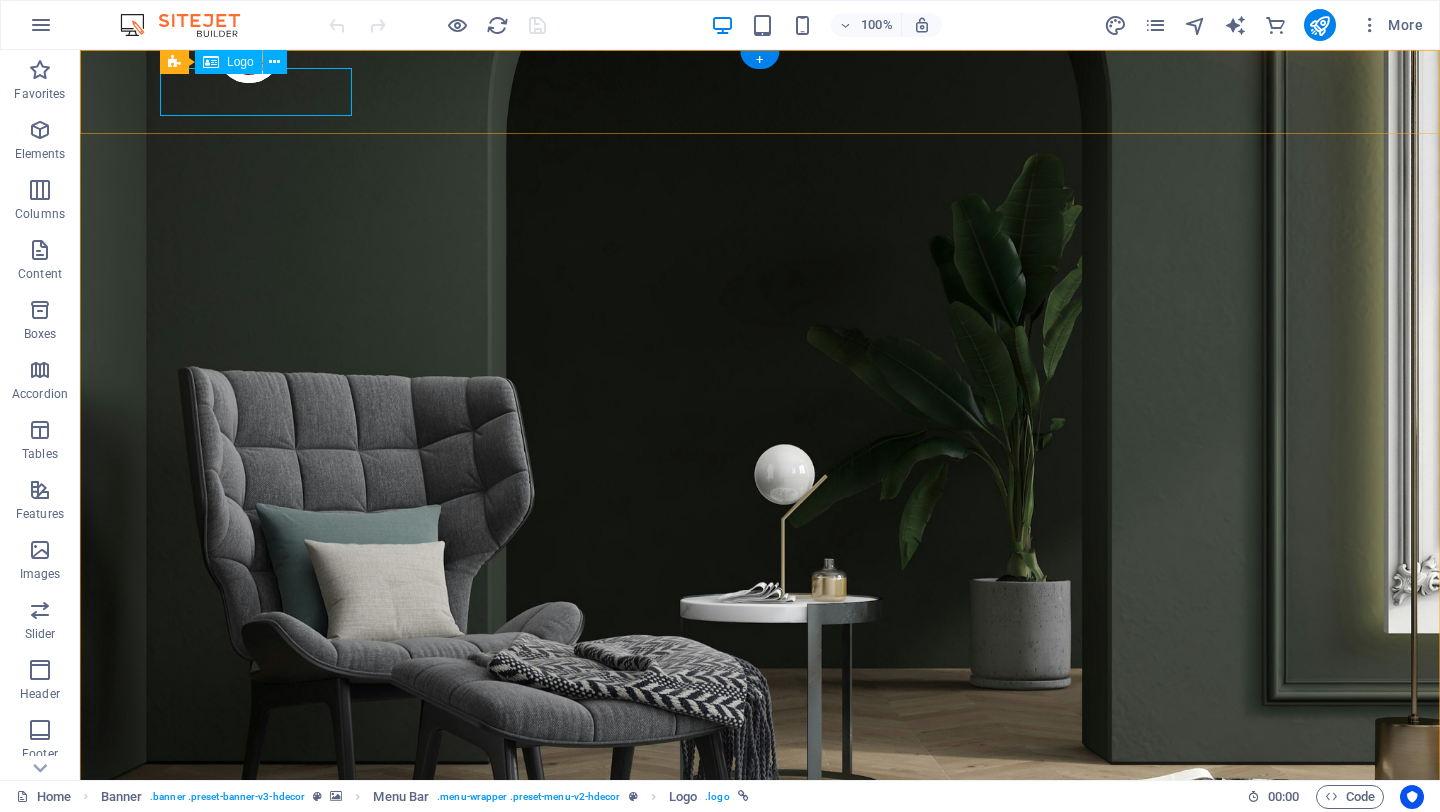 click at bounding box center (760, 966) 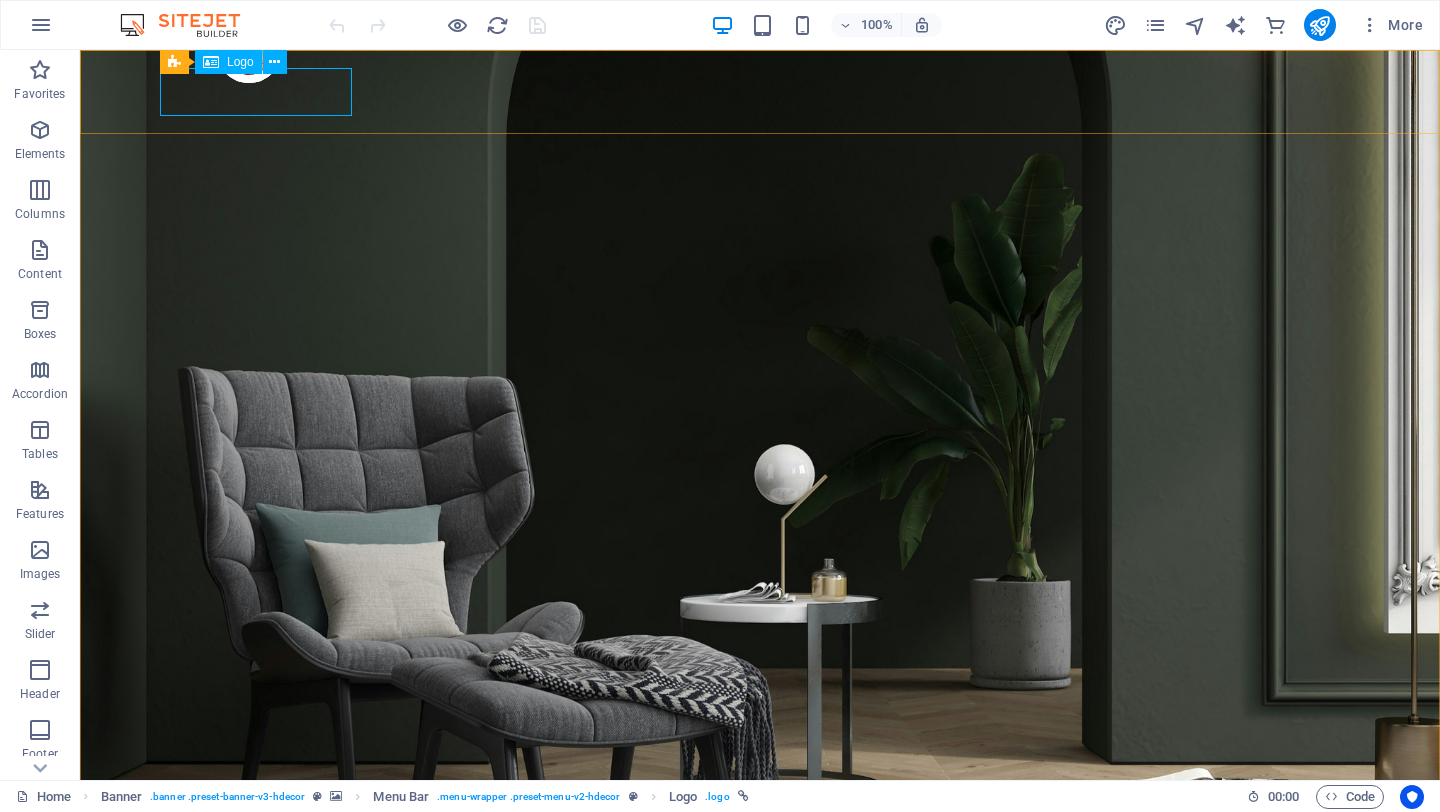 click on "Logo" at bounding box center (240, 62) 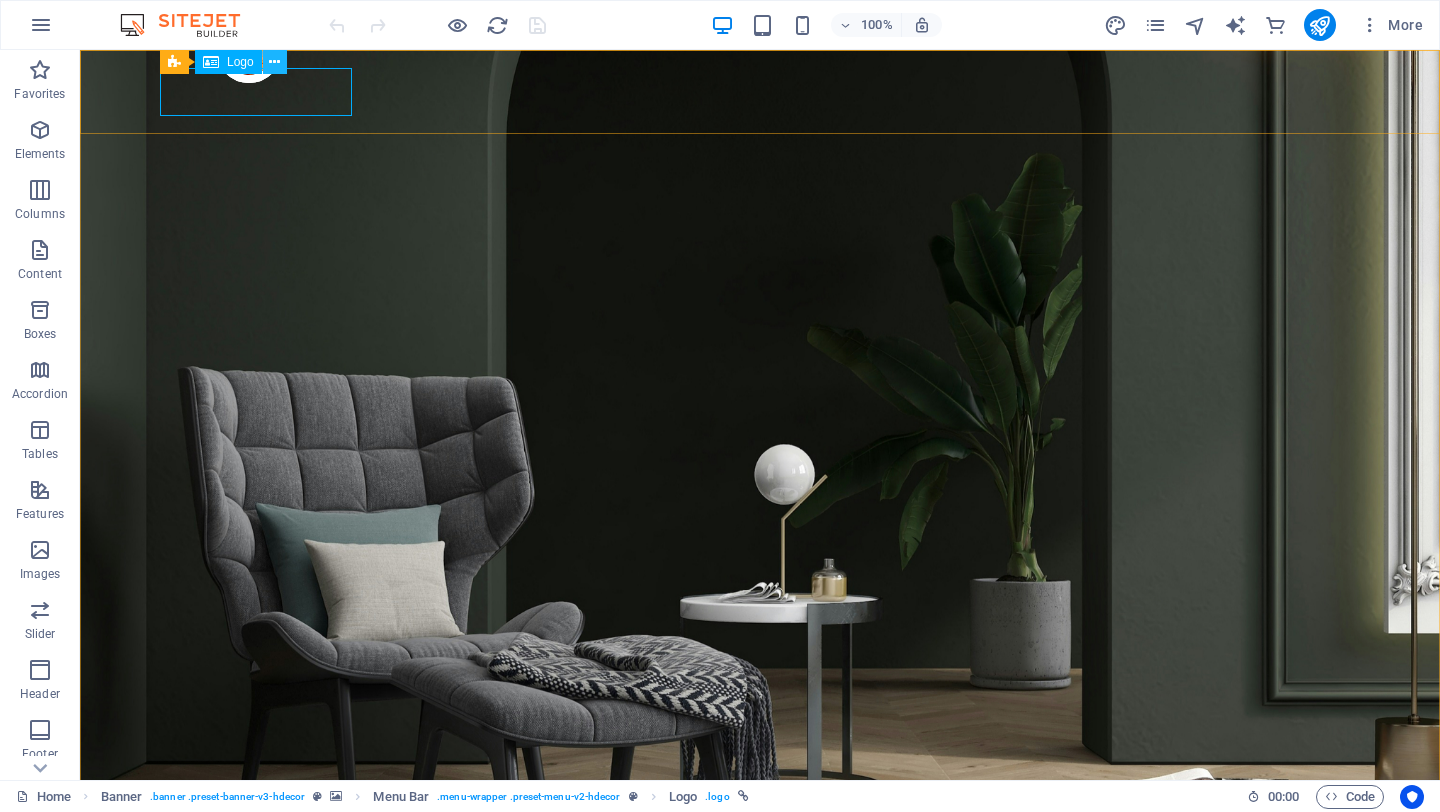 click at bounding box center [274, 62] 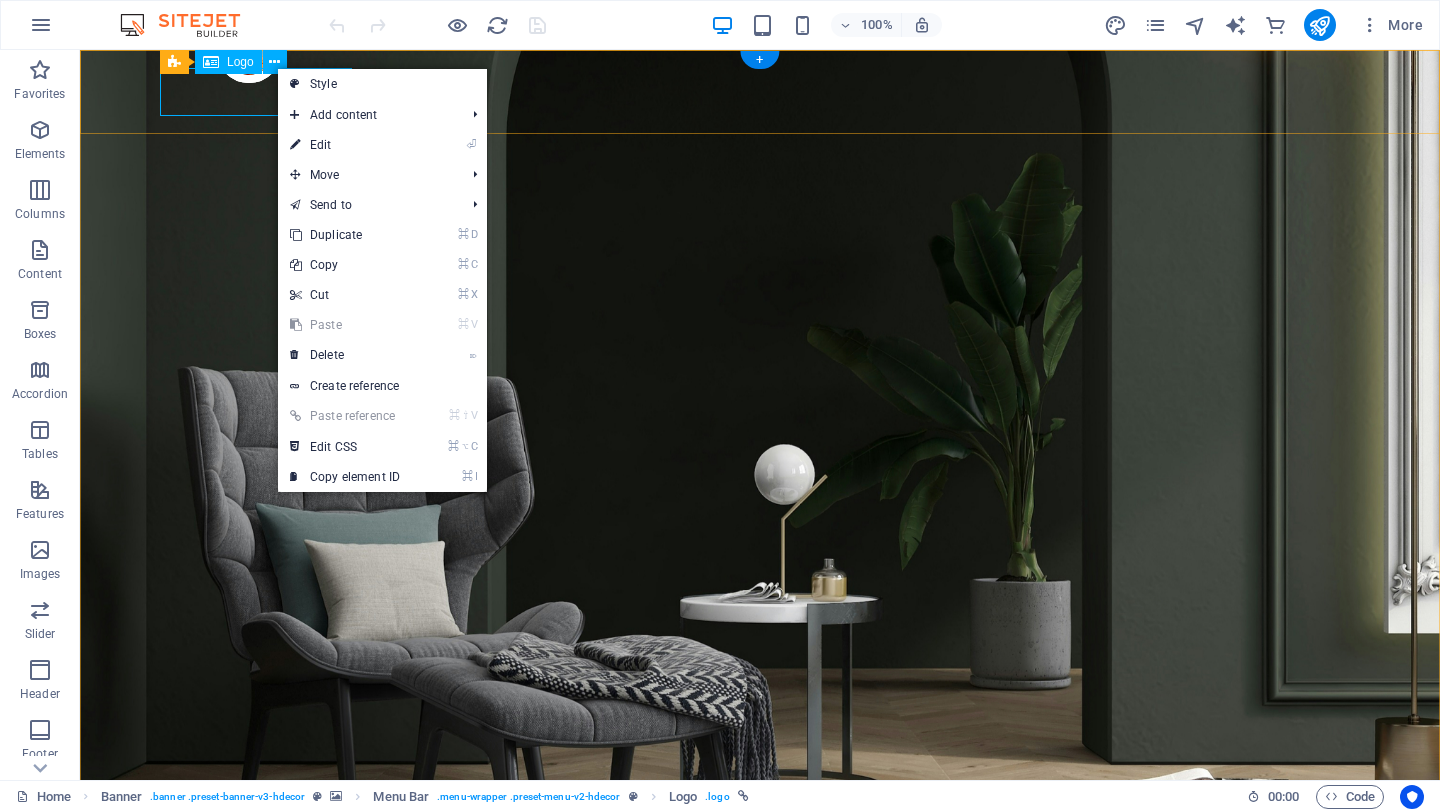 click at bounding box center [760, 966] 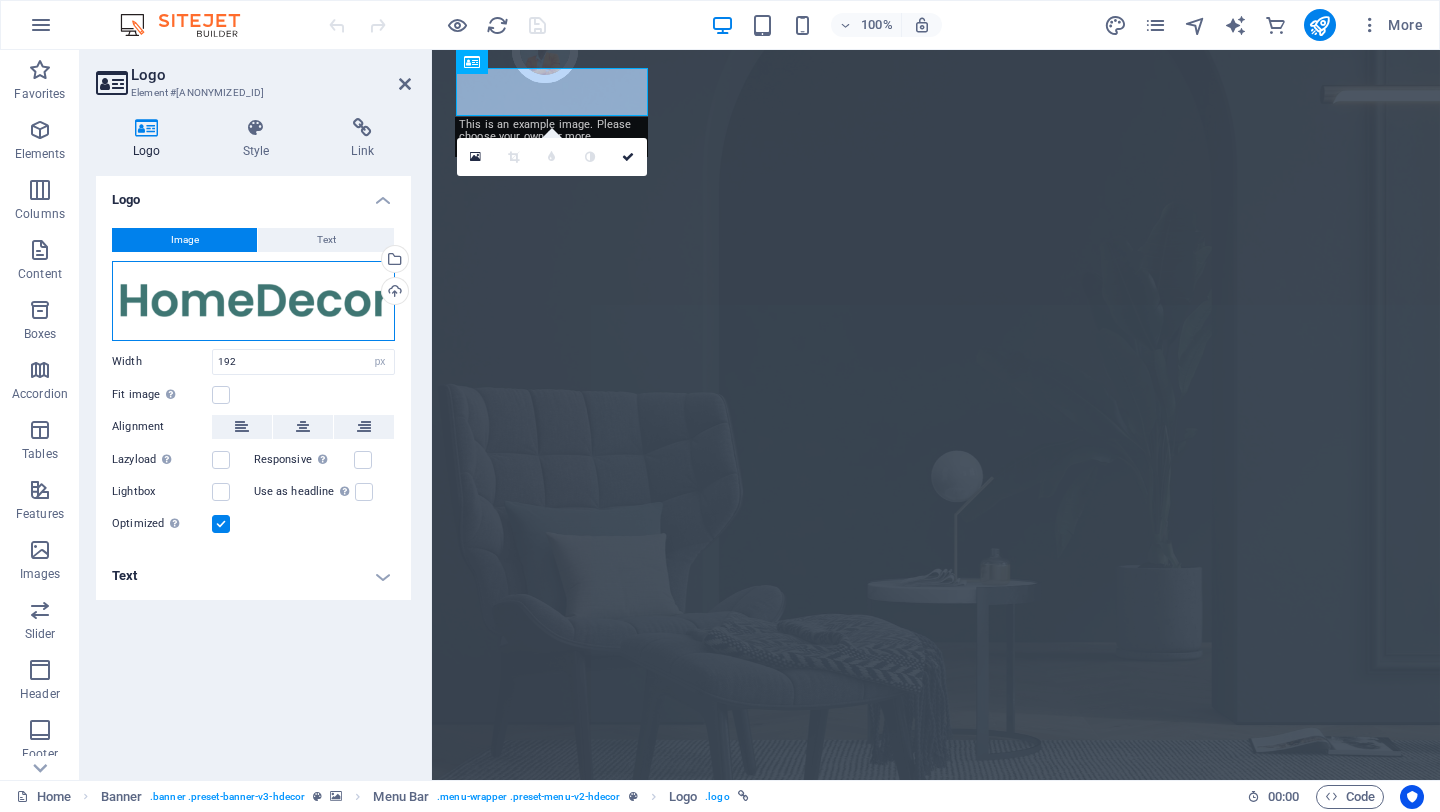 click on "Drag files here, click to choose files or select files from Files or our free stock photos & videos" at bounding box center [253, 301] 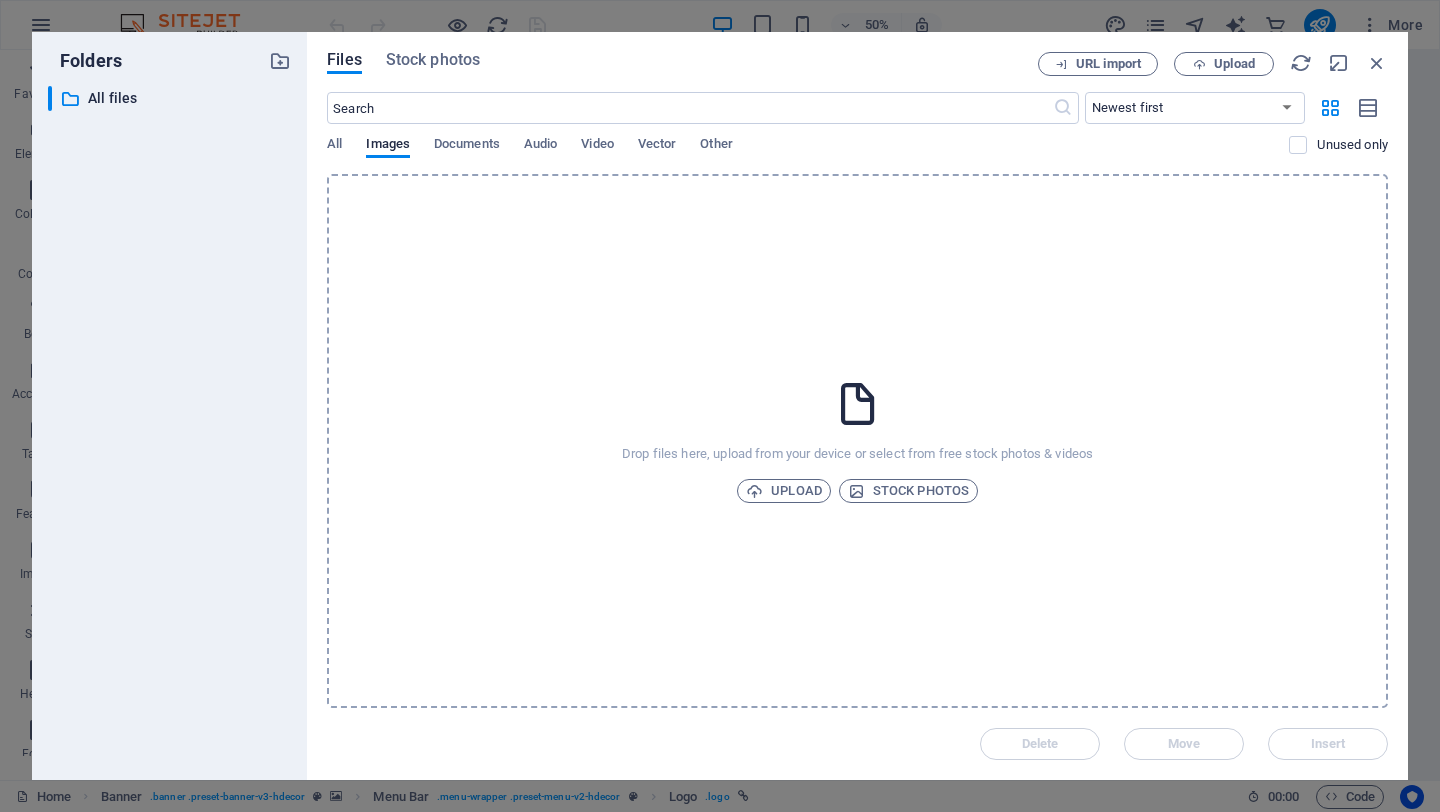 click on "​ All files All files" at bounding box center [169, 425] 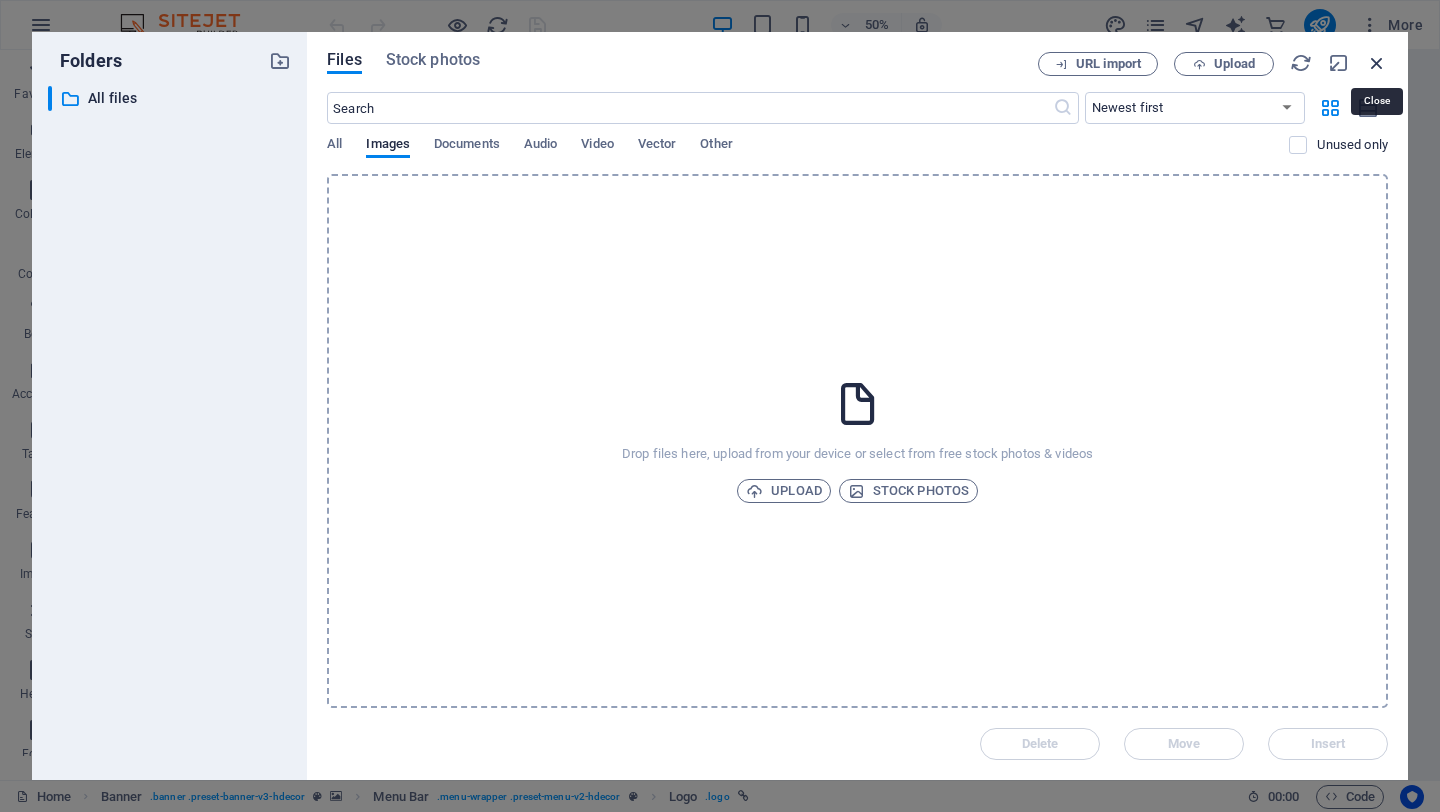 click at bounding box center (1377, 63) 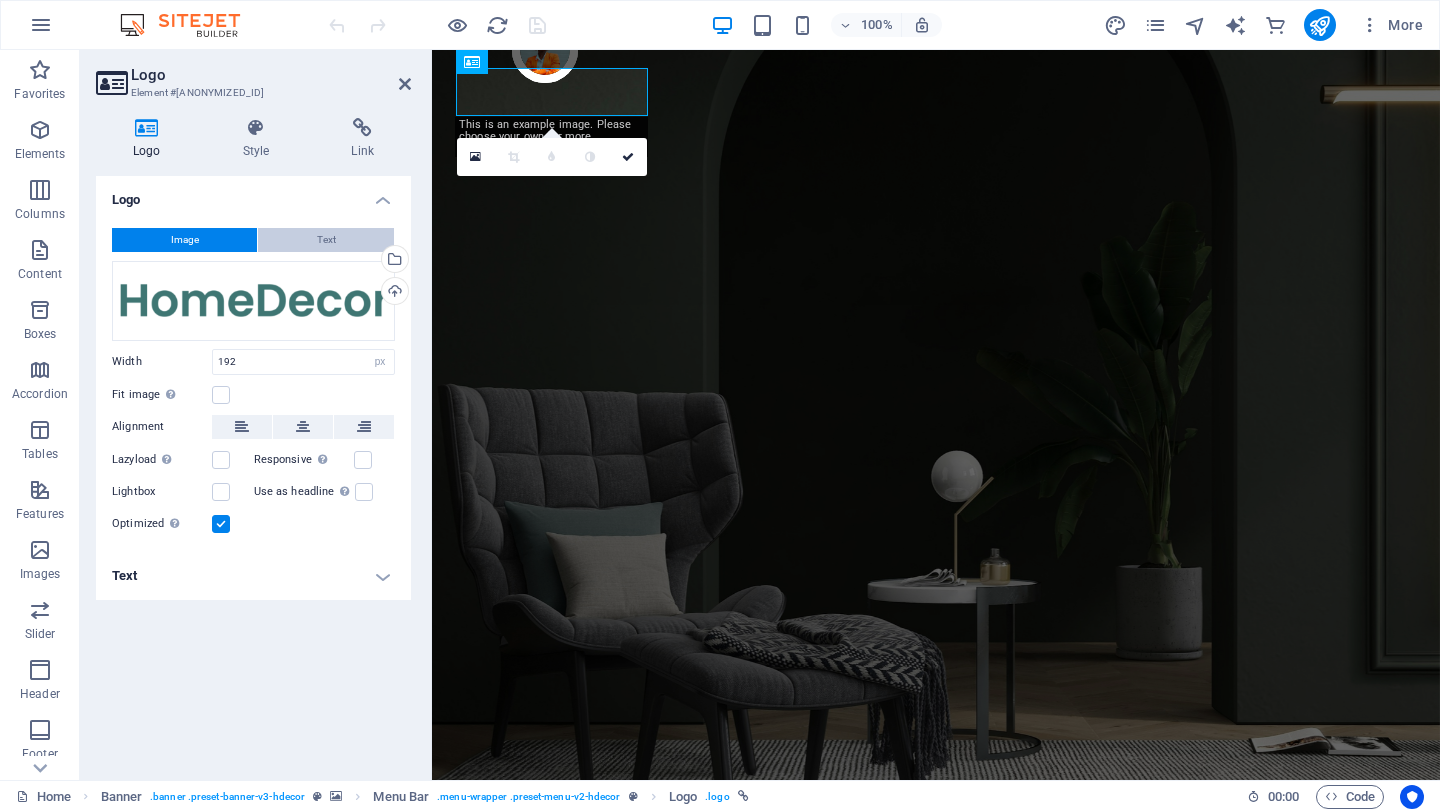 click on "Text" at bounding box center (326, 240) 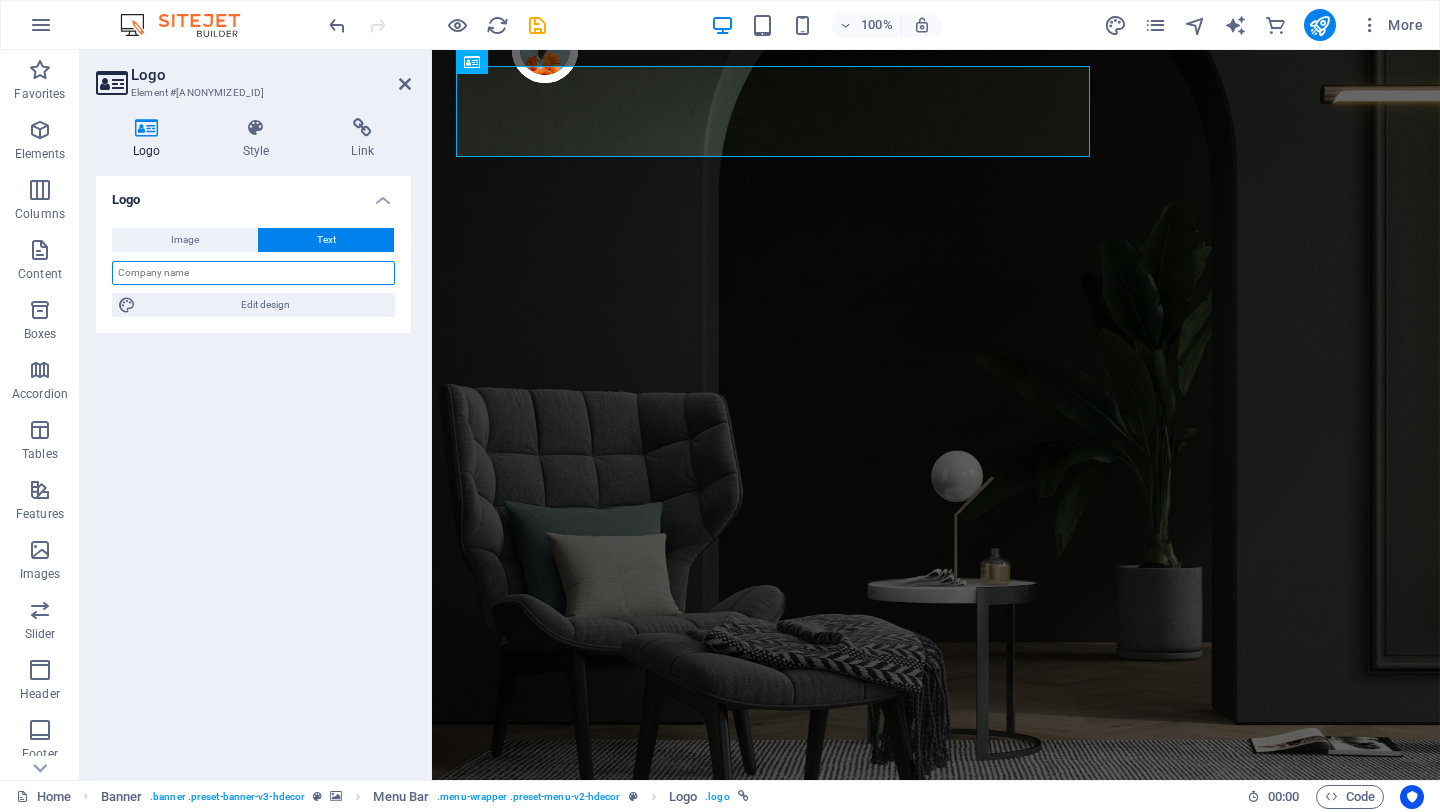 click at bounding box center [253, 273] 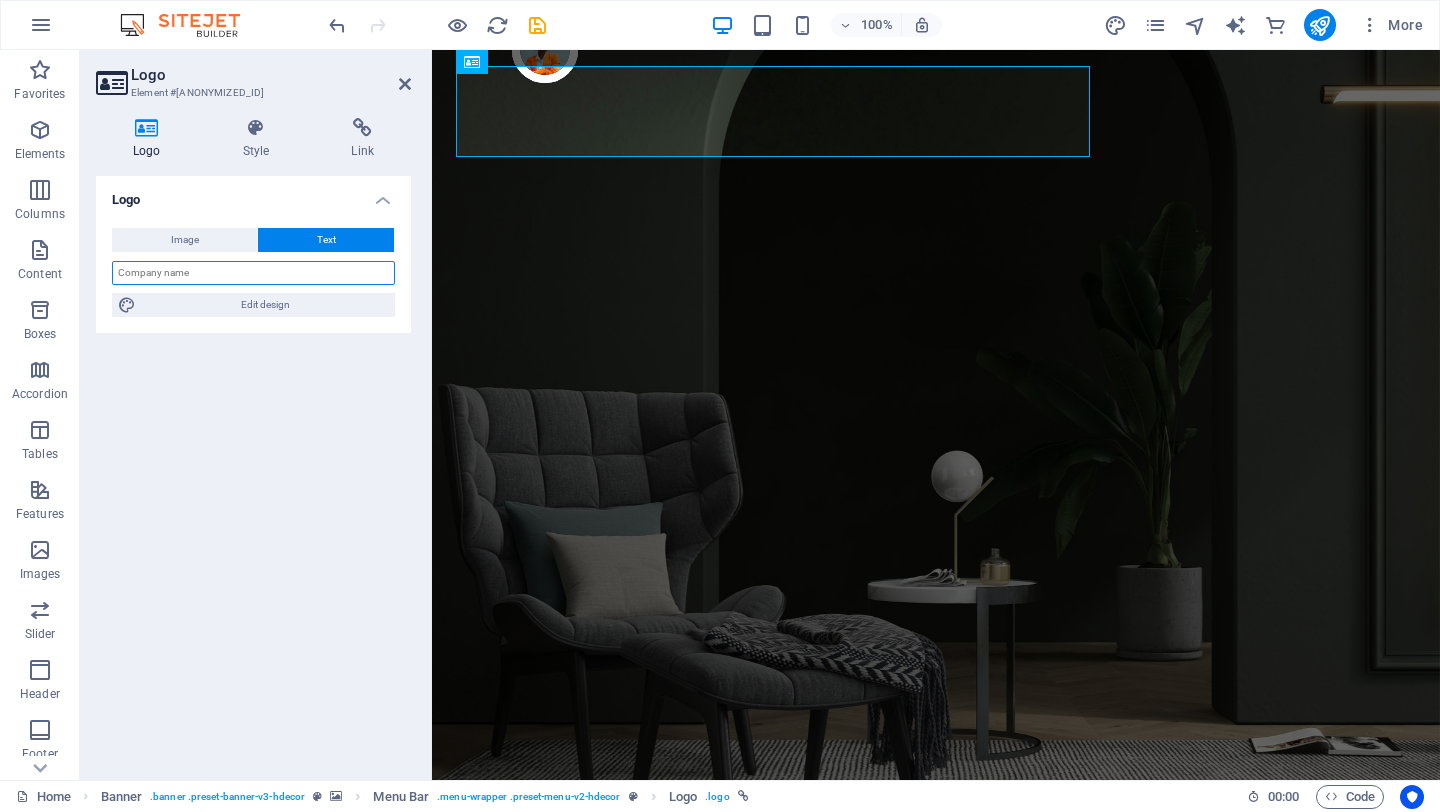 paste on "Urban Yard Co." 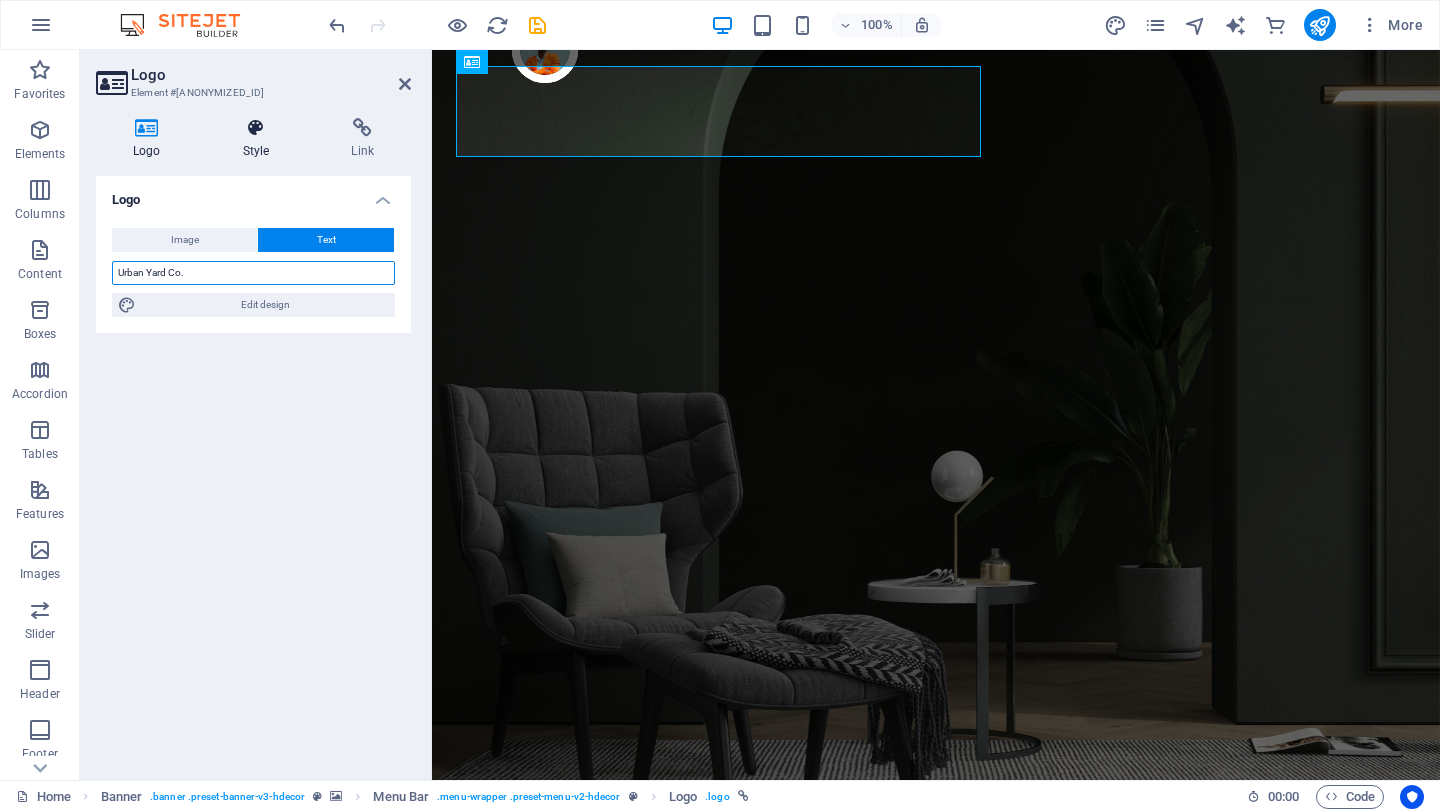 type on "Urban Yard Co." 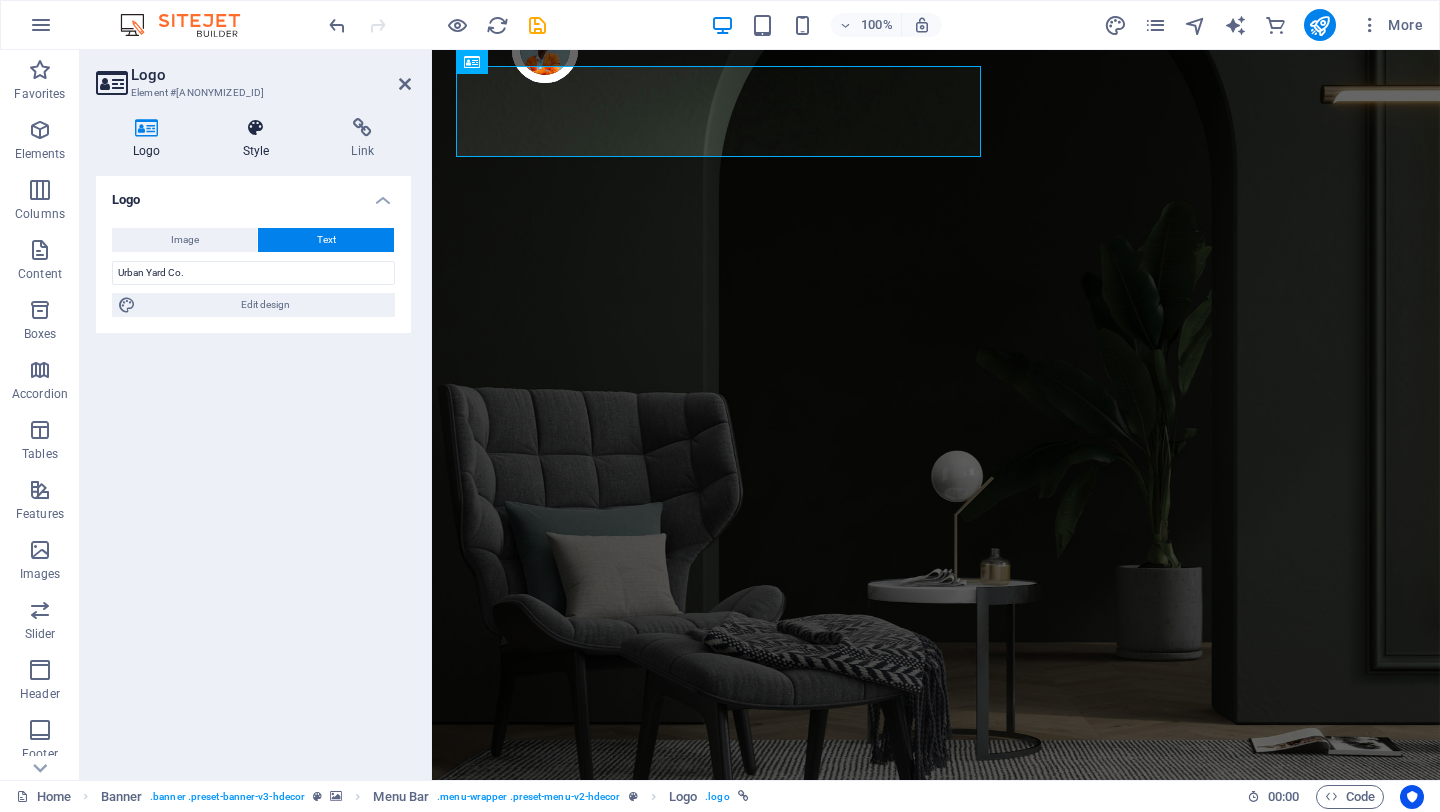 click on "Style" at bounding box center (260, 139) 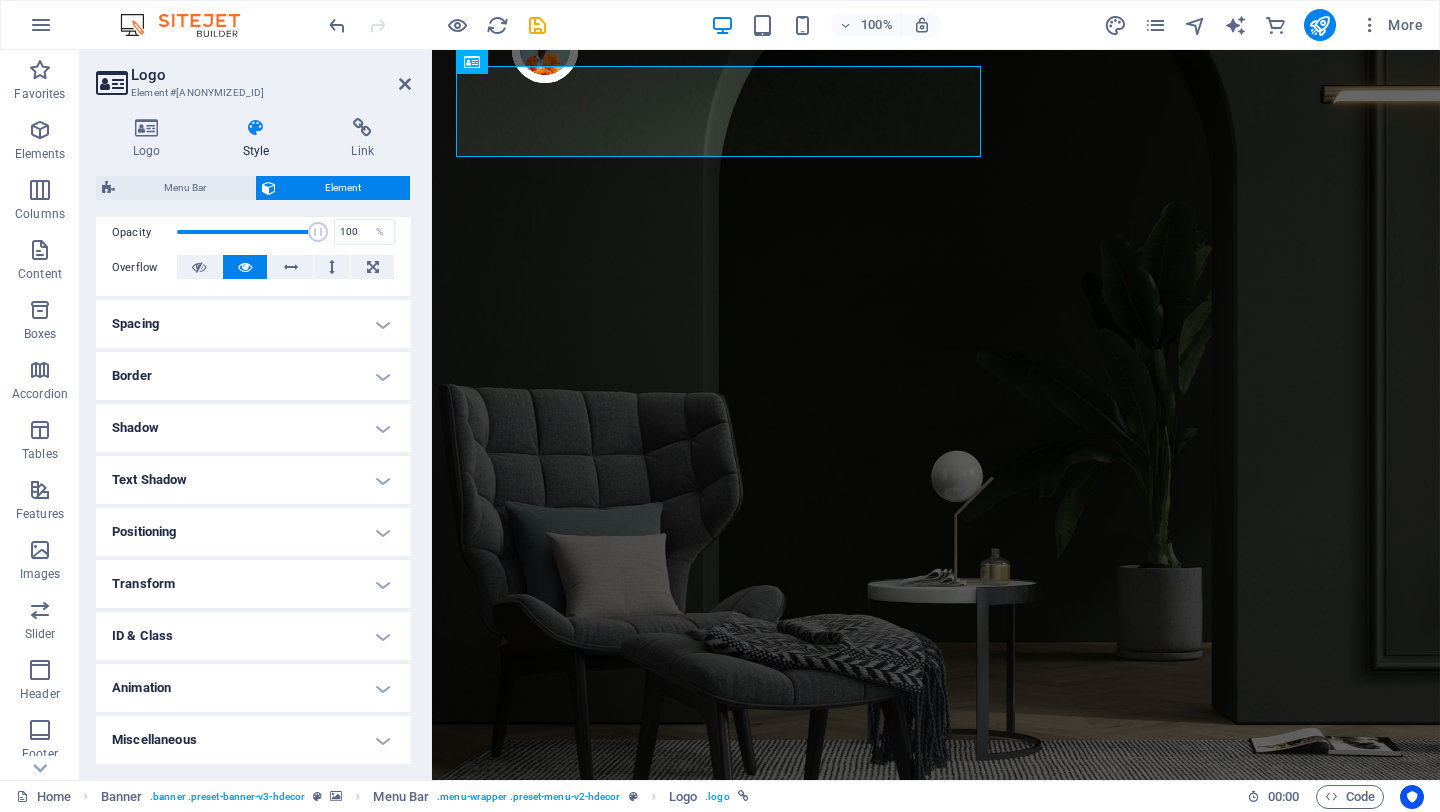 scroll, scrollTop: 0, scrollLeft: 0, axis: both 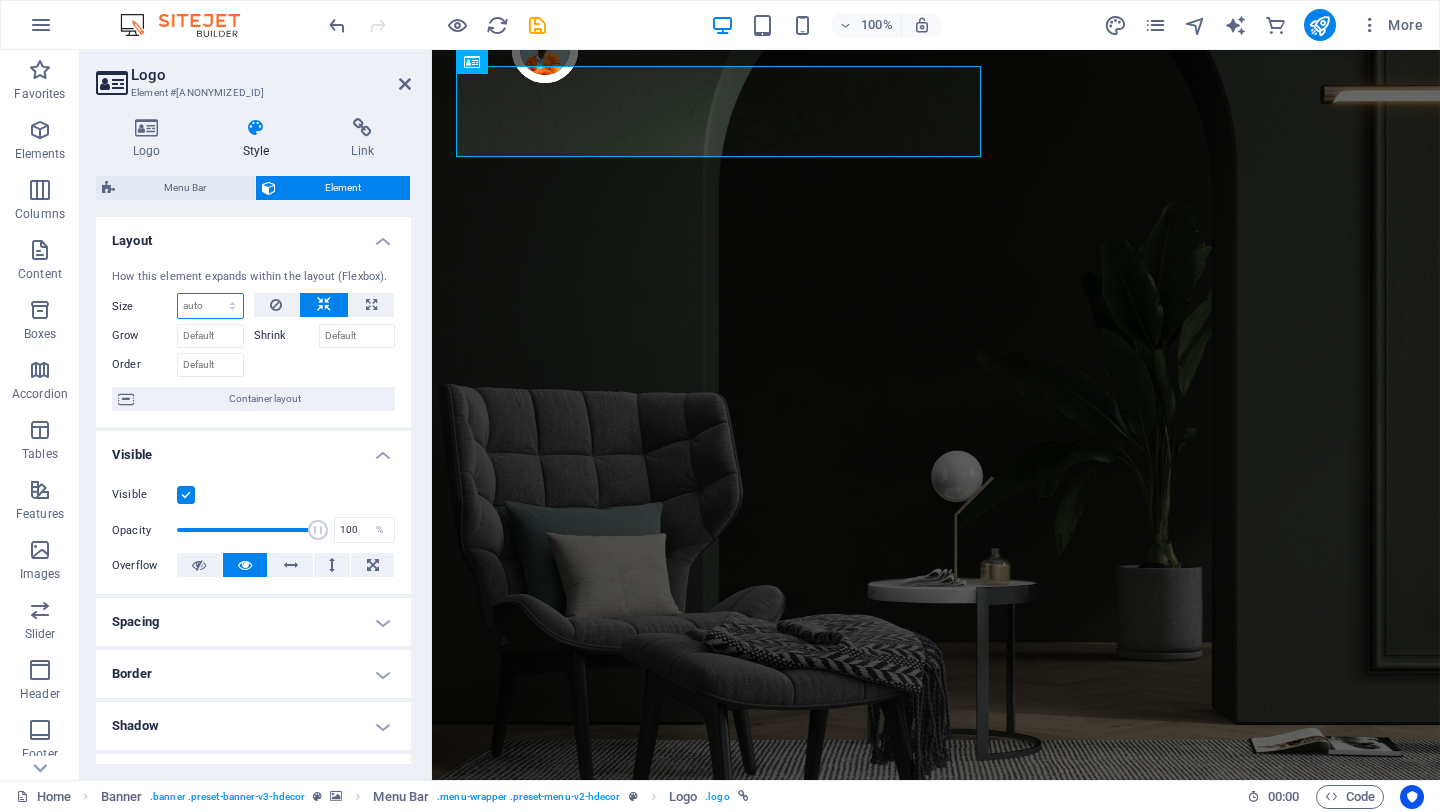 click on "Default auto px % 1/1 1/2 1/3 1/4 1/5 1/6 1/7 1/8 1/9 1/10" at bounding box center [210, 306] 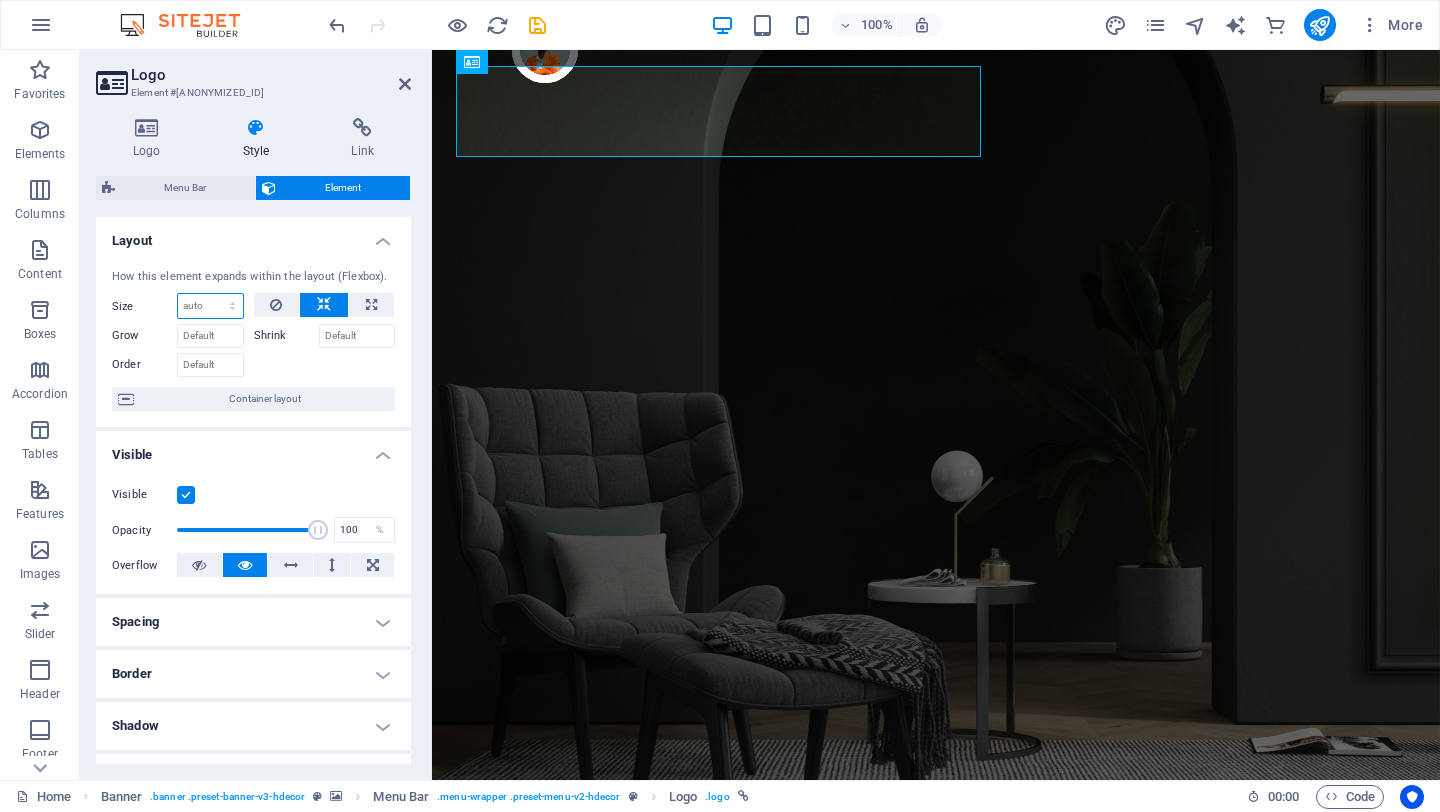 select on "1/8" 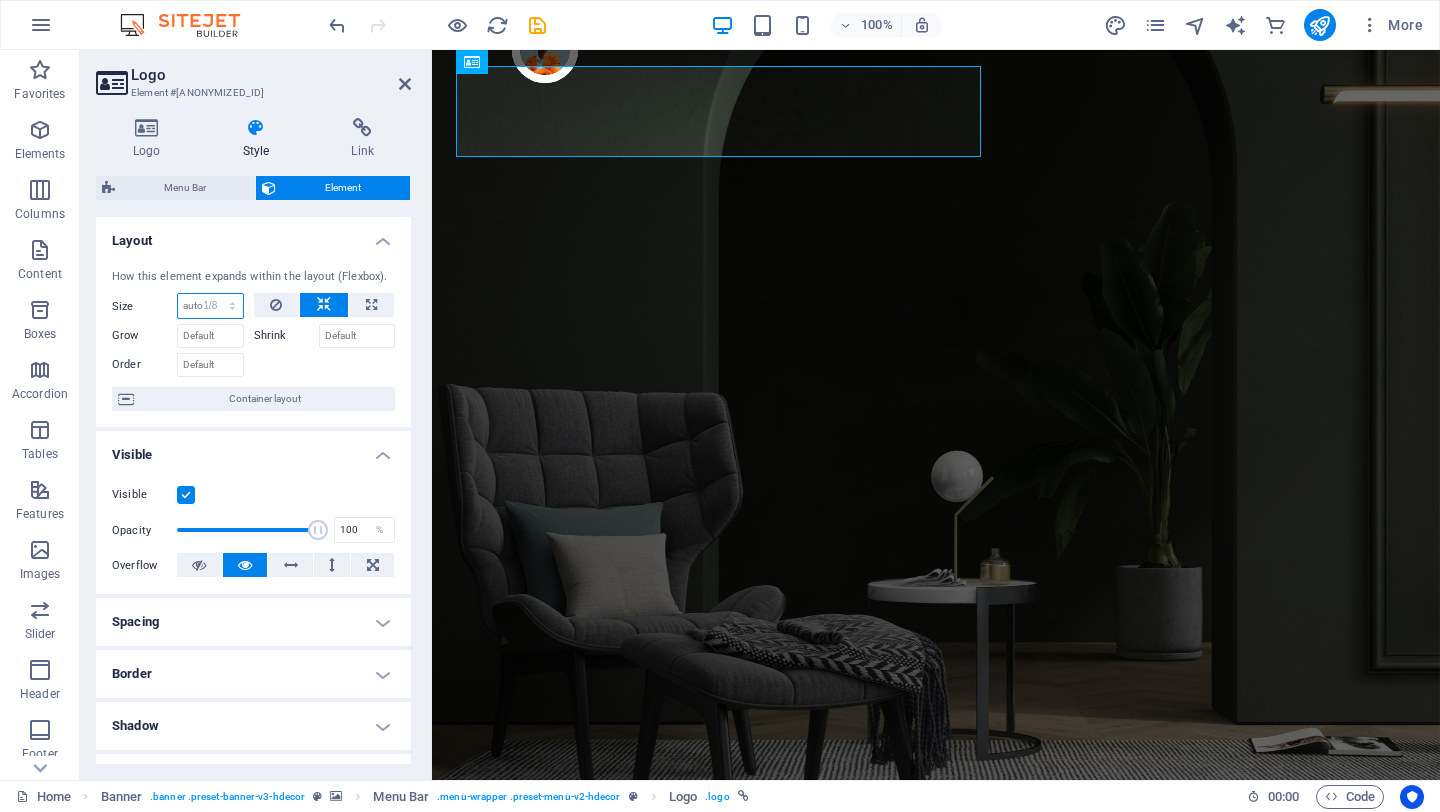 type on "12.5" 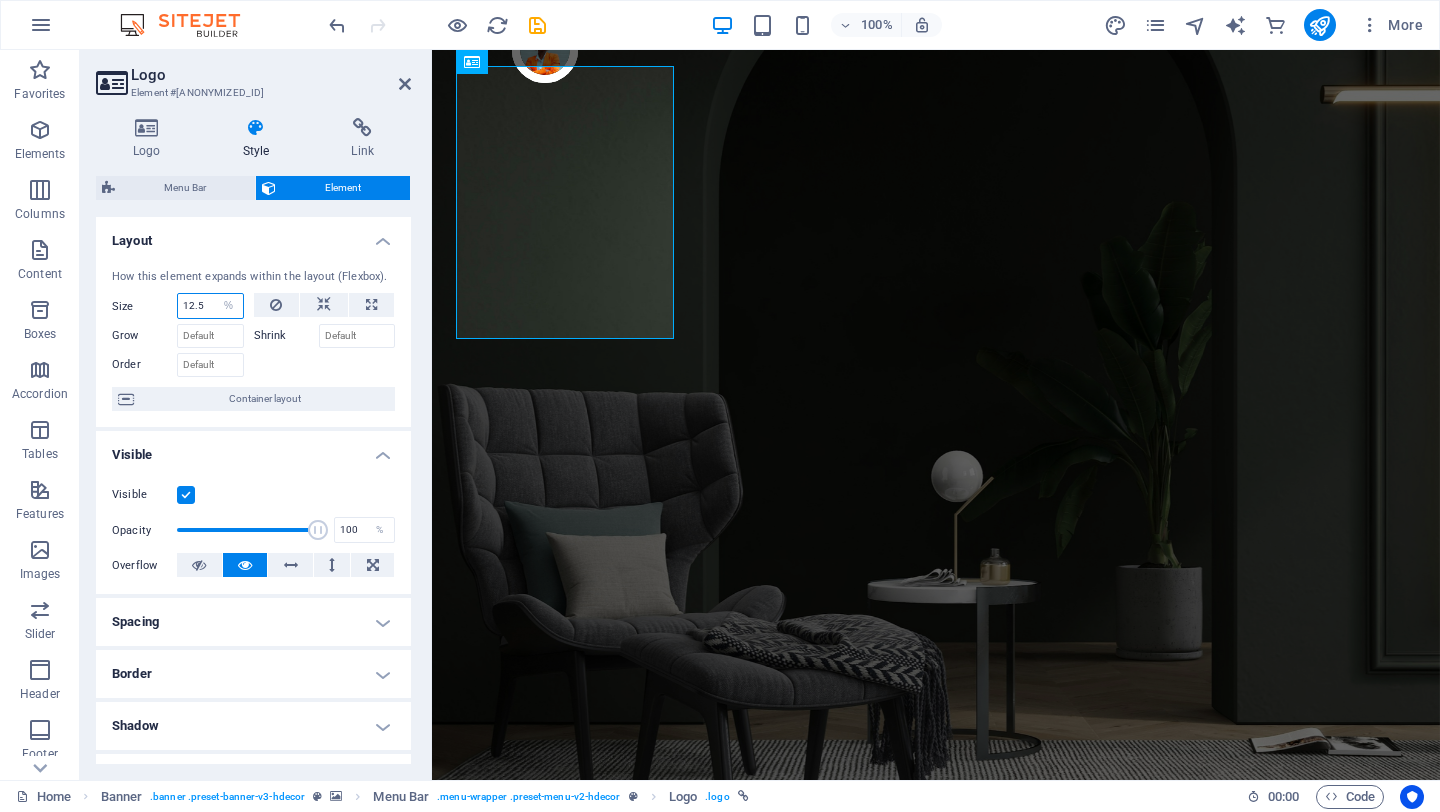 click on "12.5" at bounding box center [210, 306] 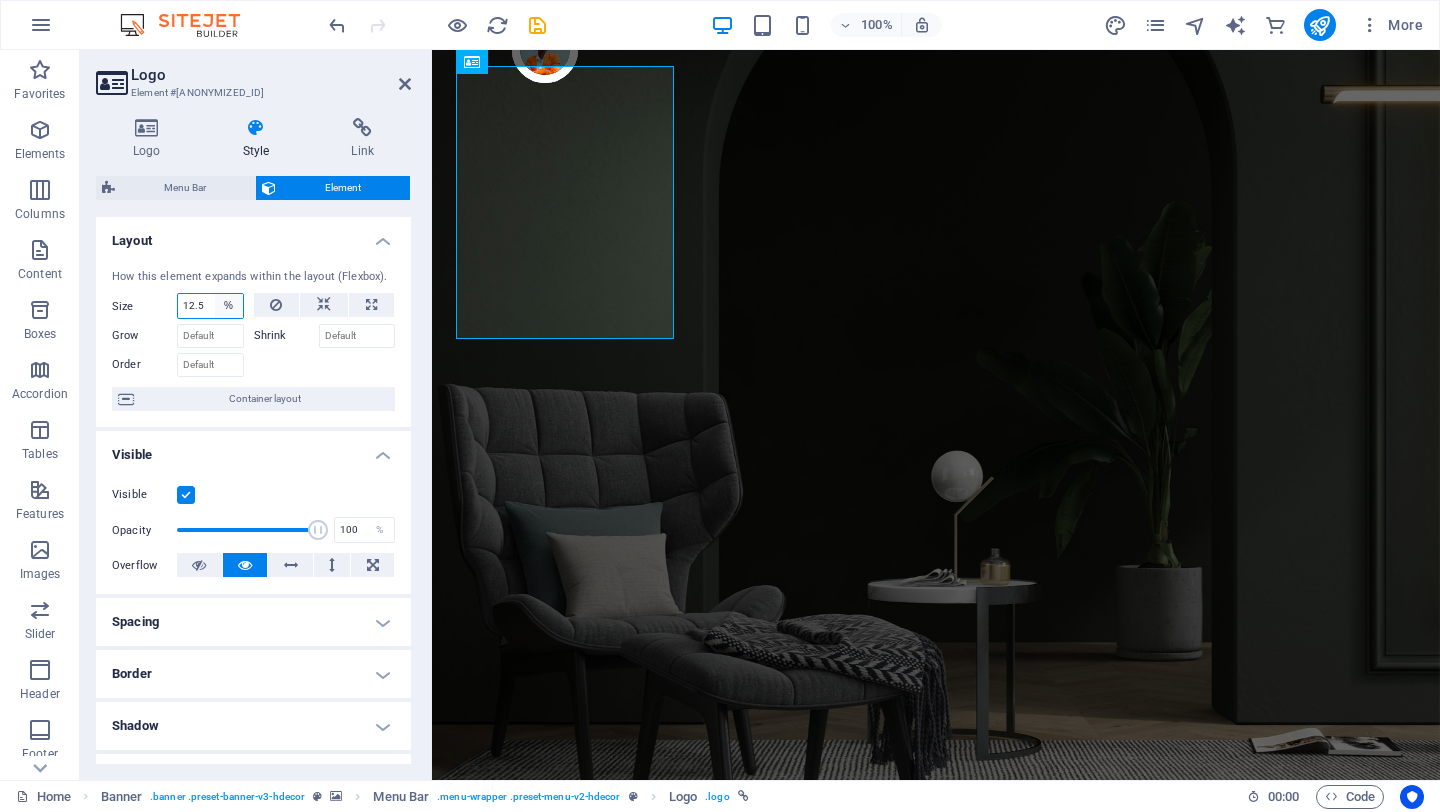 click on "Default auto px % 1/1 1/2 1/3 1/4 1/5 1/6 1/7 1/8 1/9 1/10" at bounding box center (229, 306) 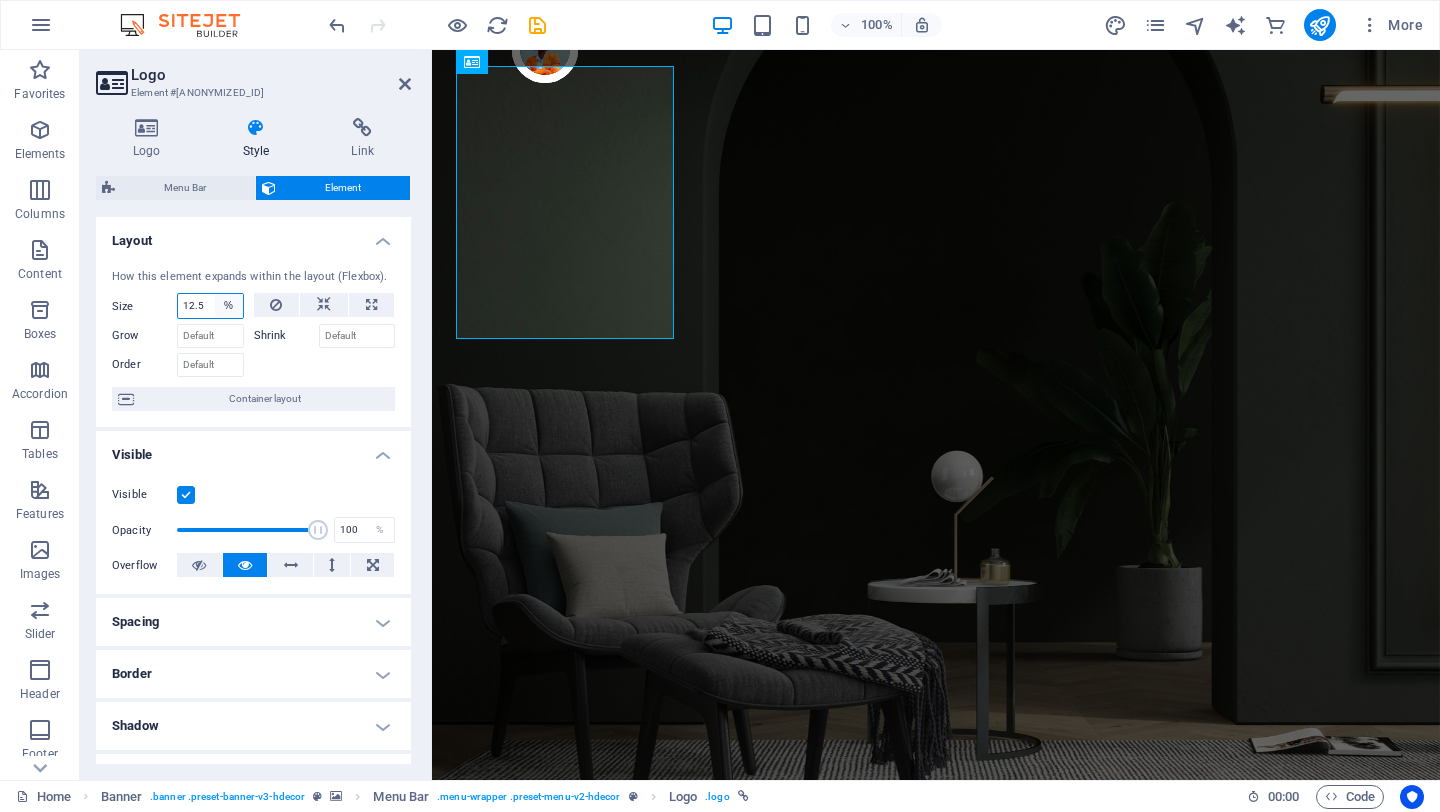 select on "1/8" 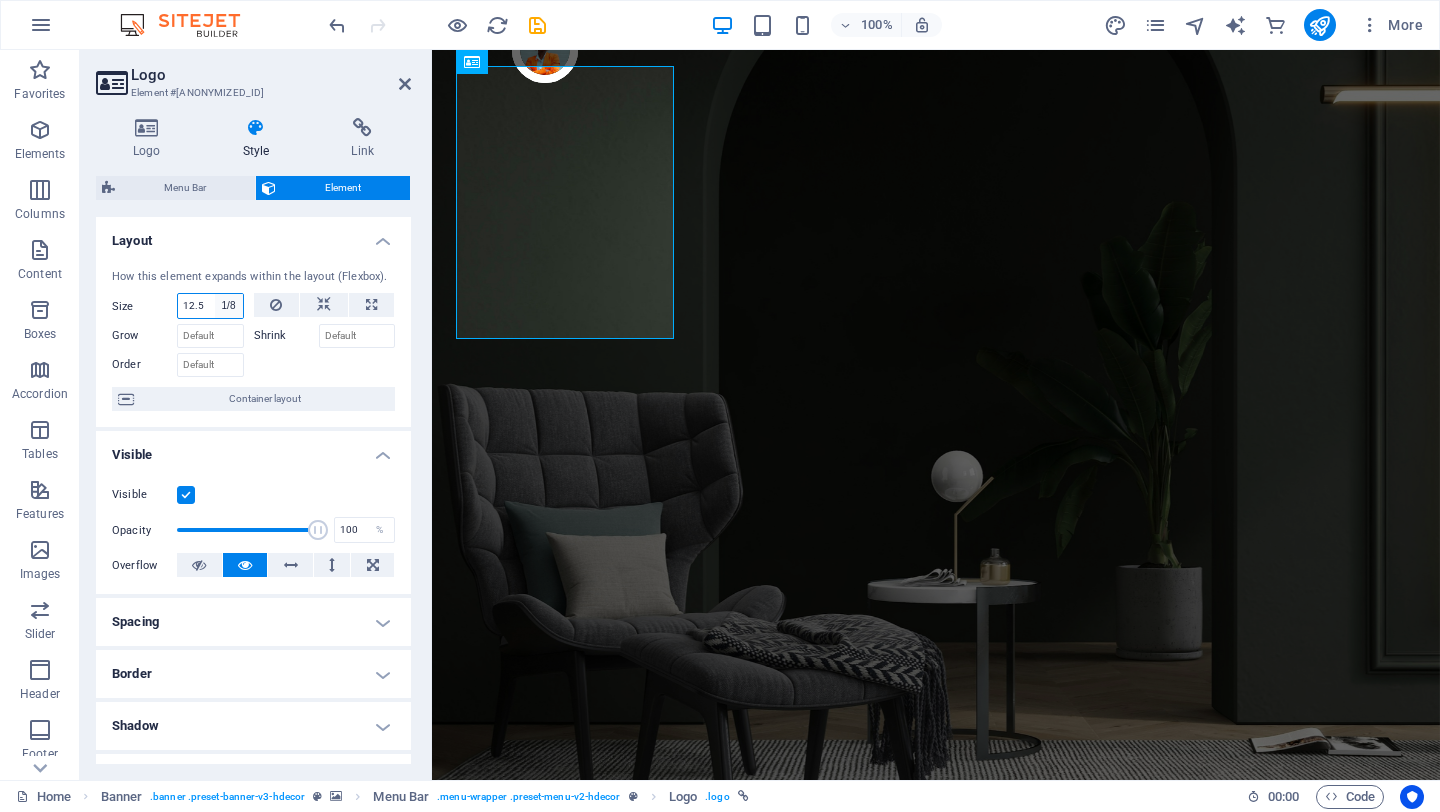 type 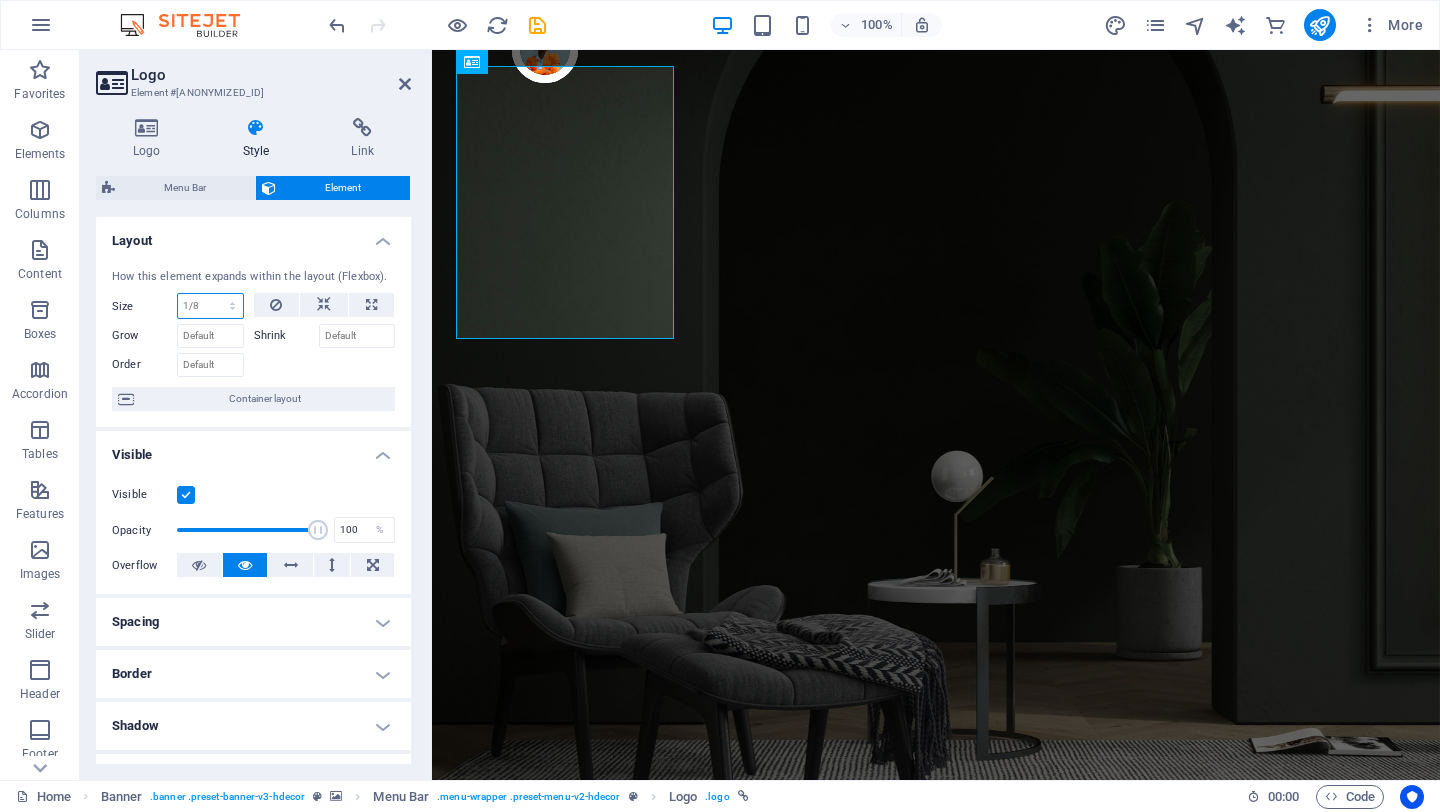 click on "Default auto px % 1/1 1/2 1/3 1/4 1/5 1/6 1/7 1/8 1/9 1/10" at bounding box center [210, 306] 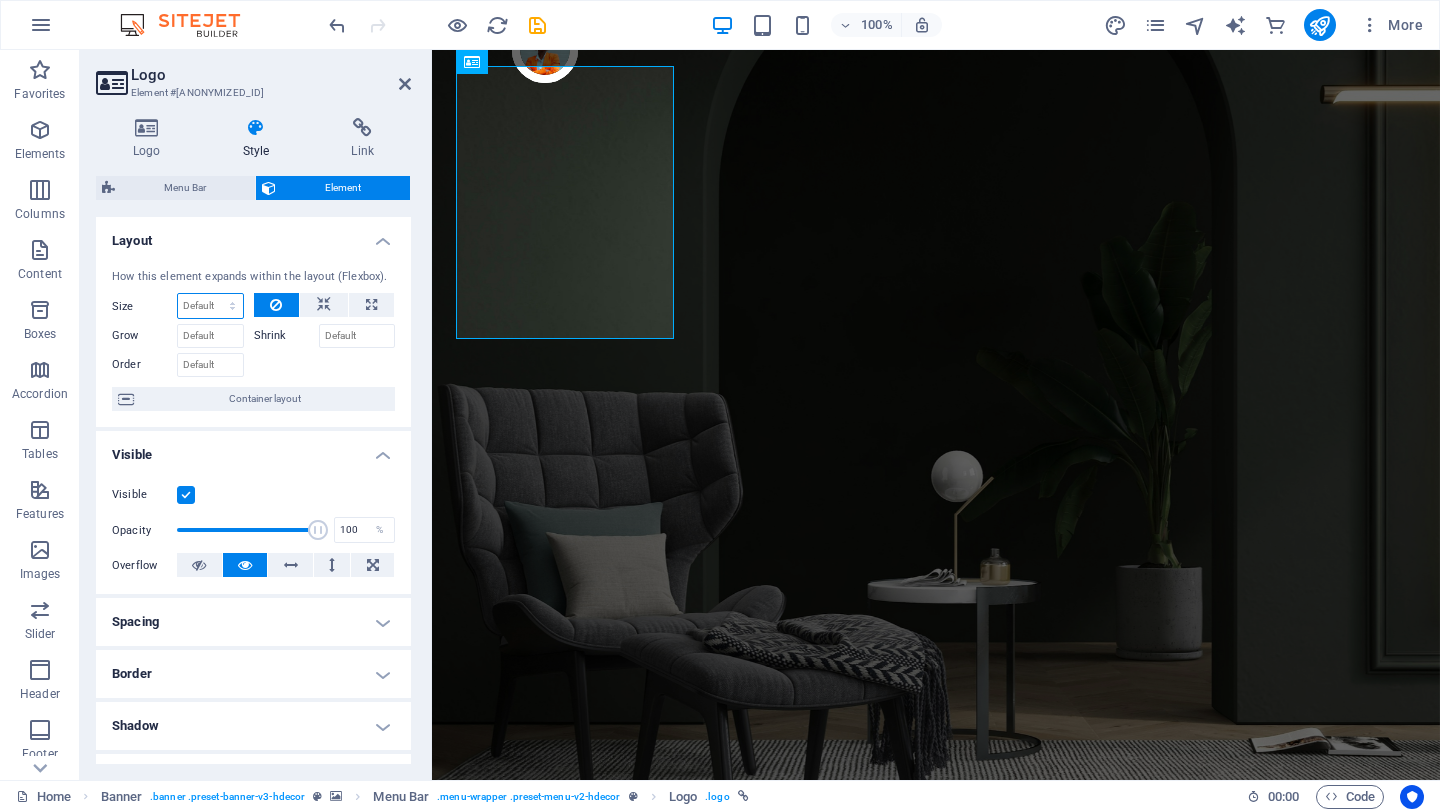 click on "Default auto px % 1/1 1/2 1/3 1/4 1/5 1/6 1/7 1/8 1/9 1/10" at bounding box center [210, 306] 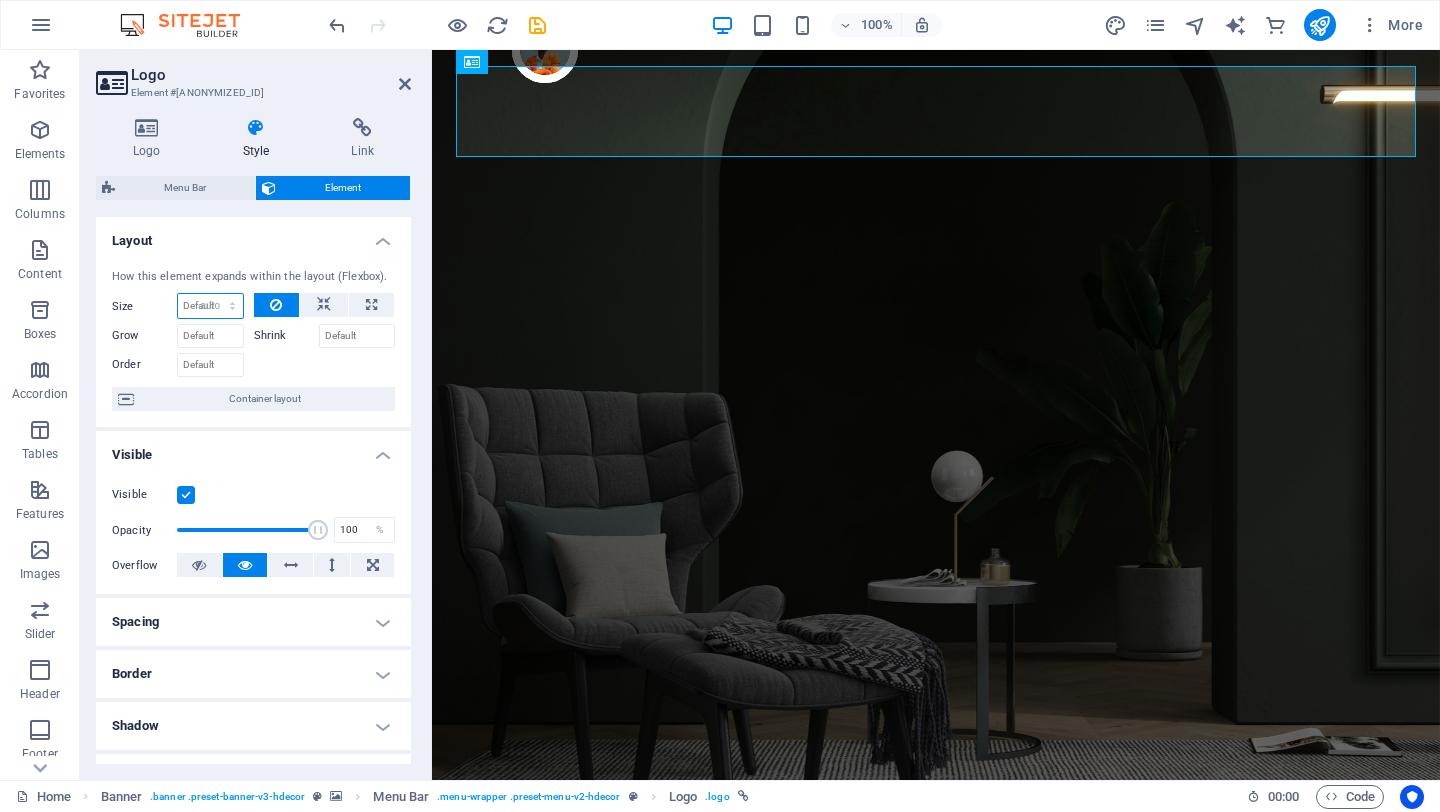 select on "DISABLED_OPTION_VALUE" 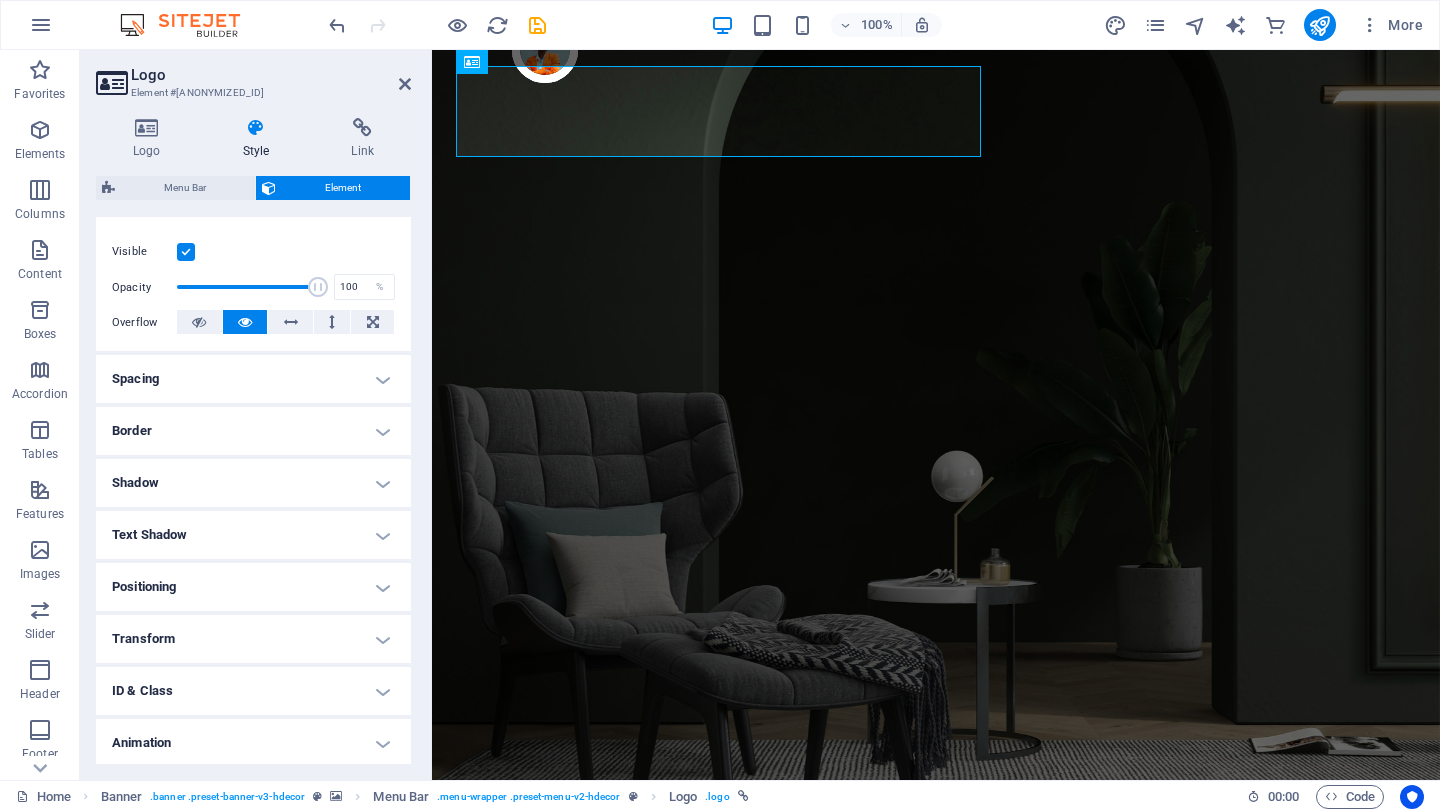 scroll, scrollTop: 298, scrollLeft: 0, axis: vertical 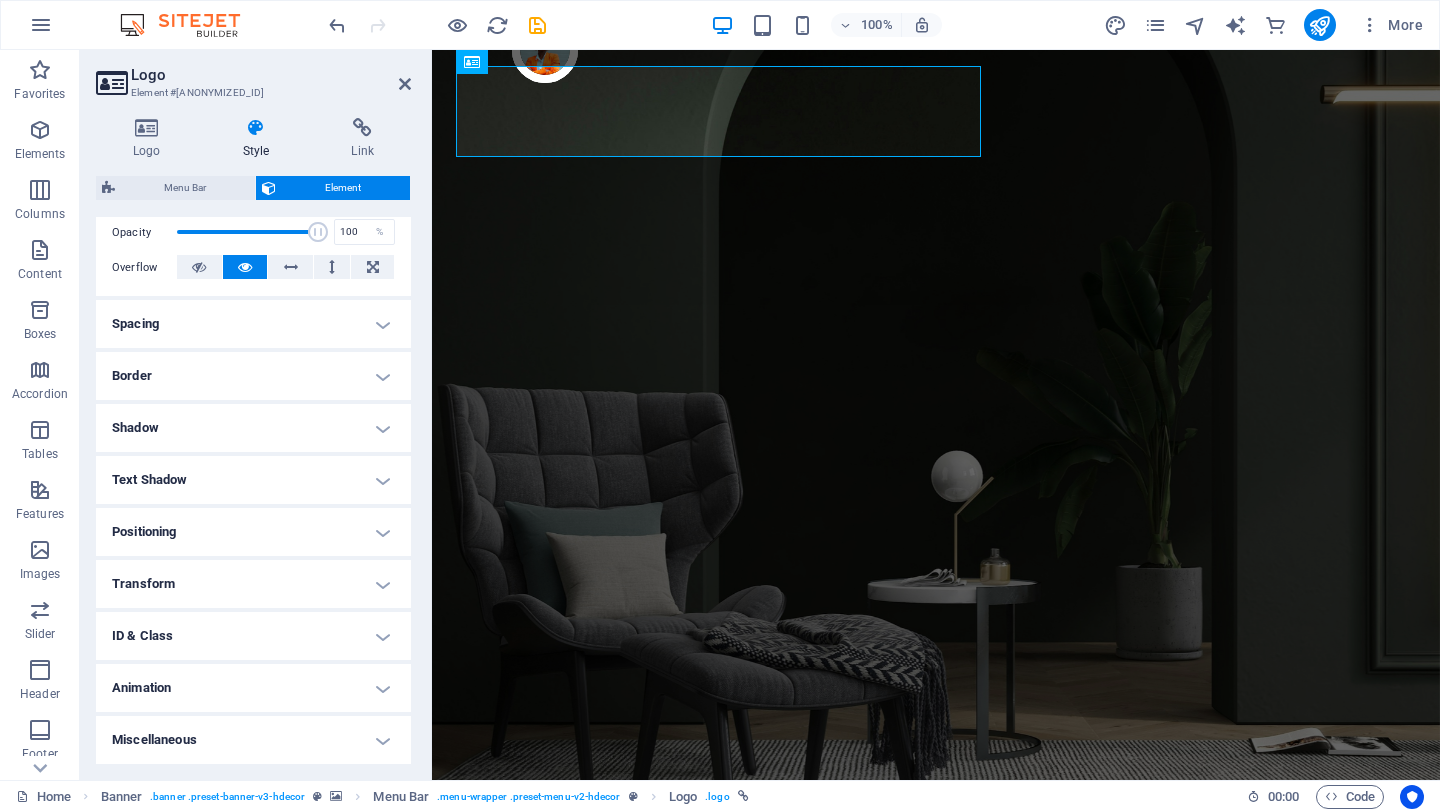 click on "Miscellaneous" at bounding box center (253, 740) 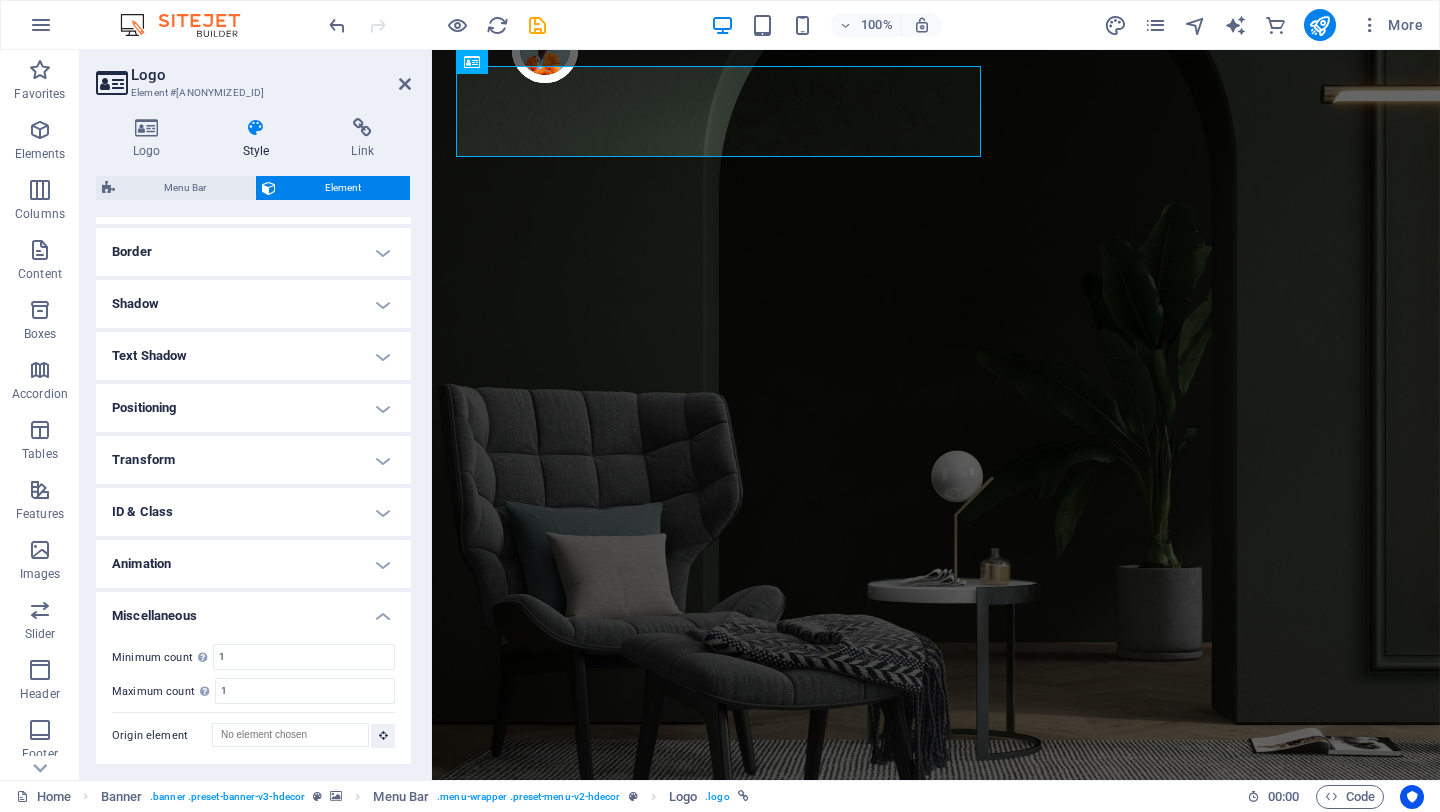 scroll, scrollTop: 0, scrollLeft: 0, axis: both 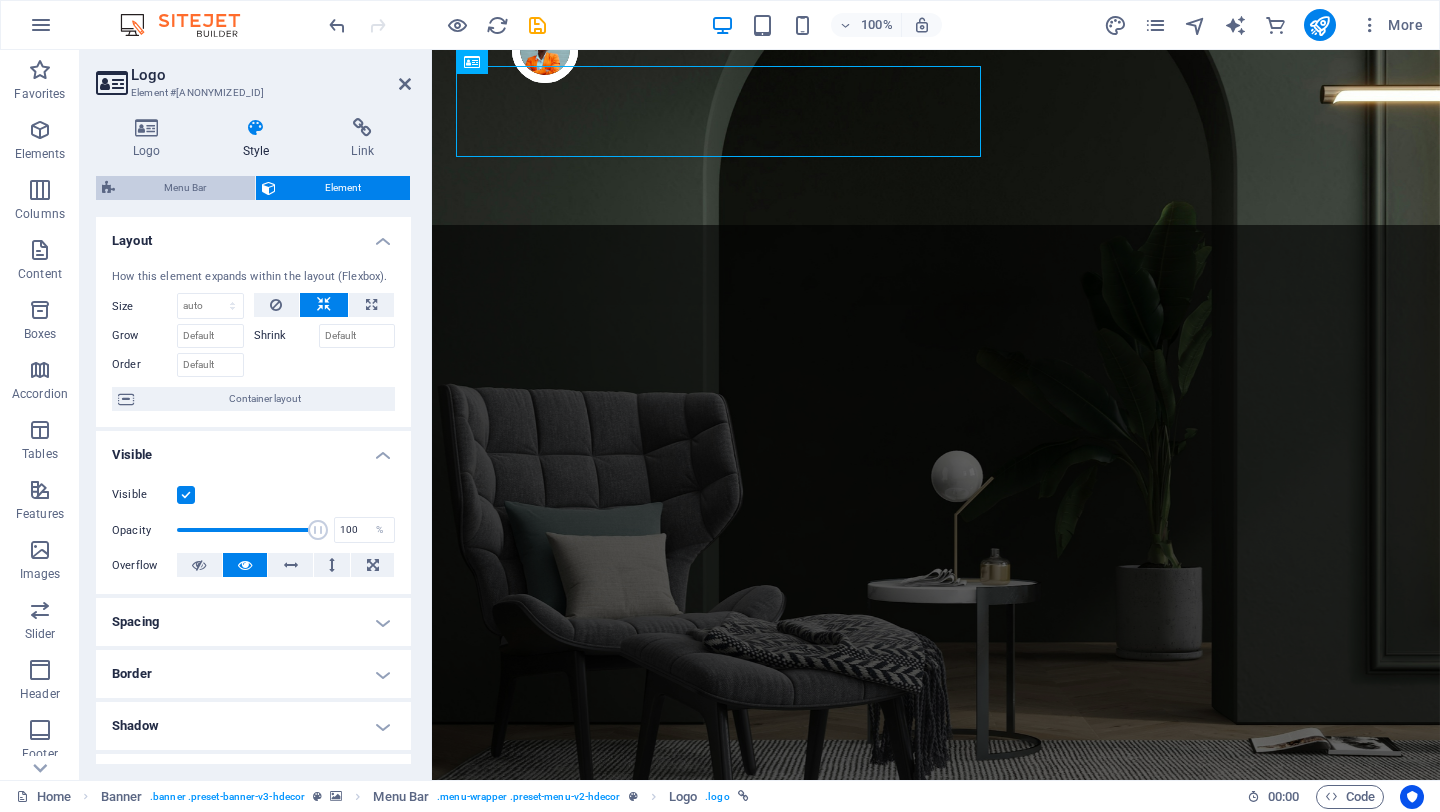 click on "Menu Bar" at bounding box center [185, 188] 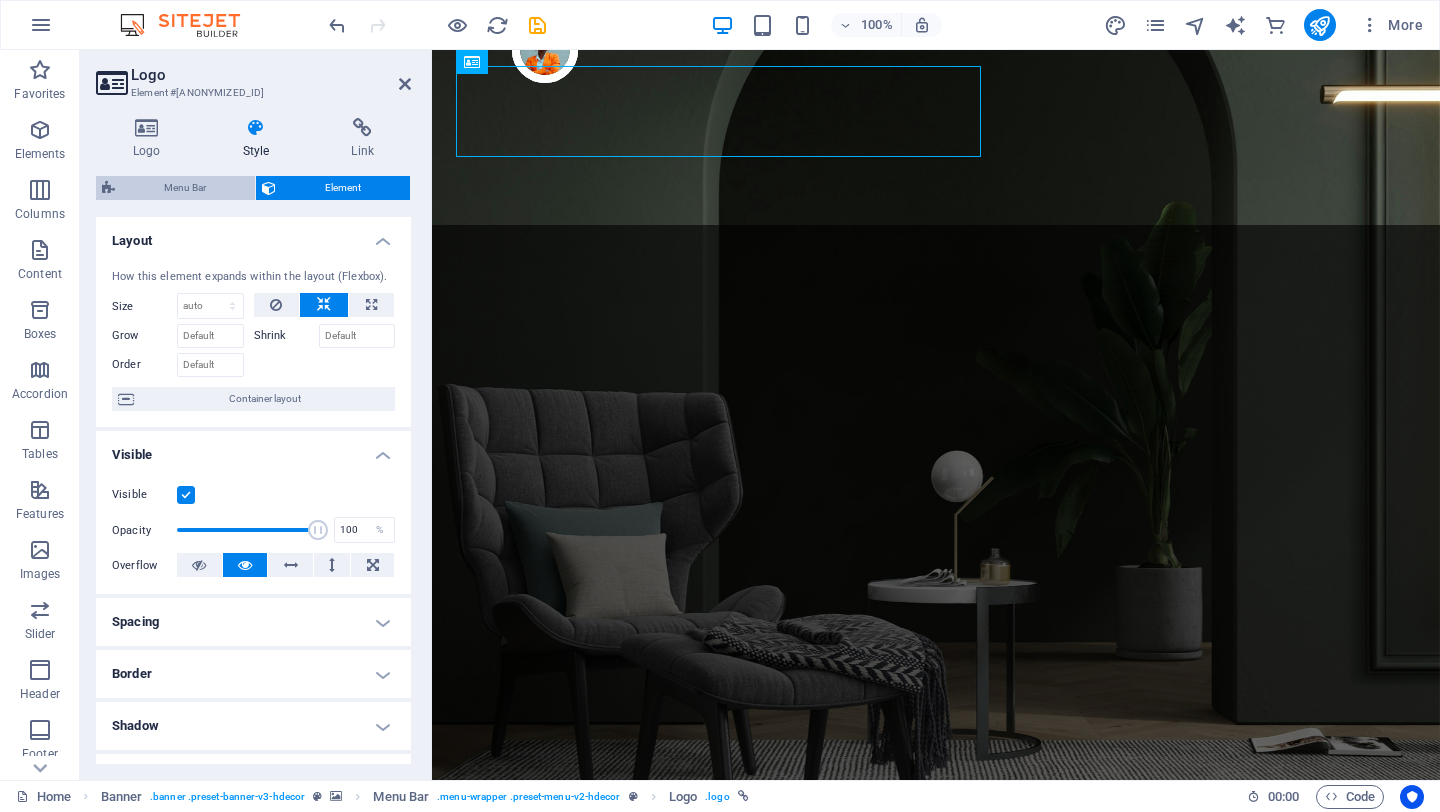 select on "rem" 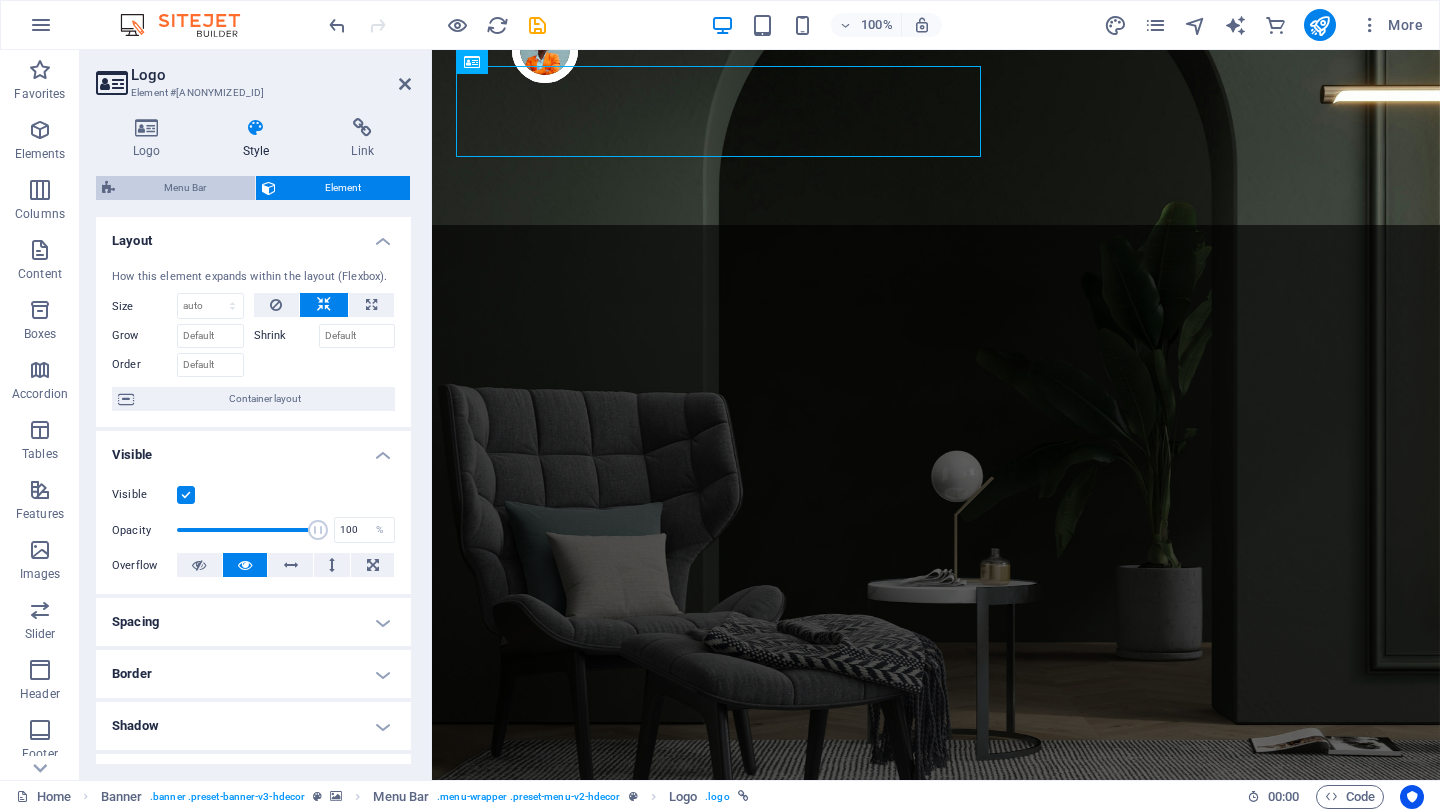 select on "rem" 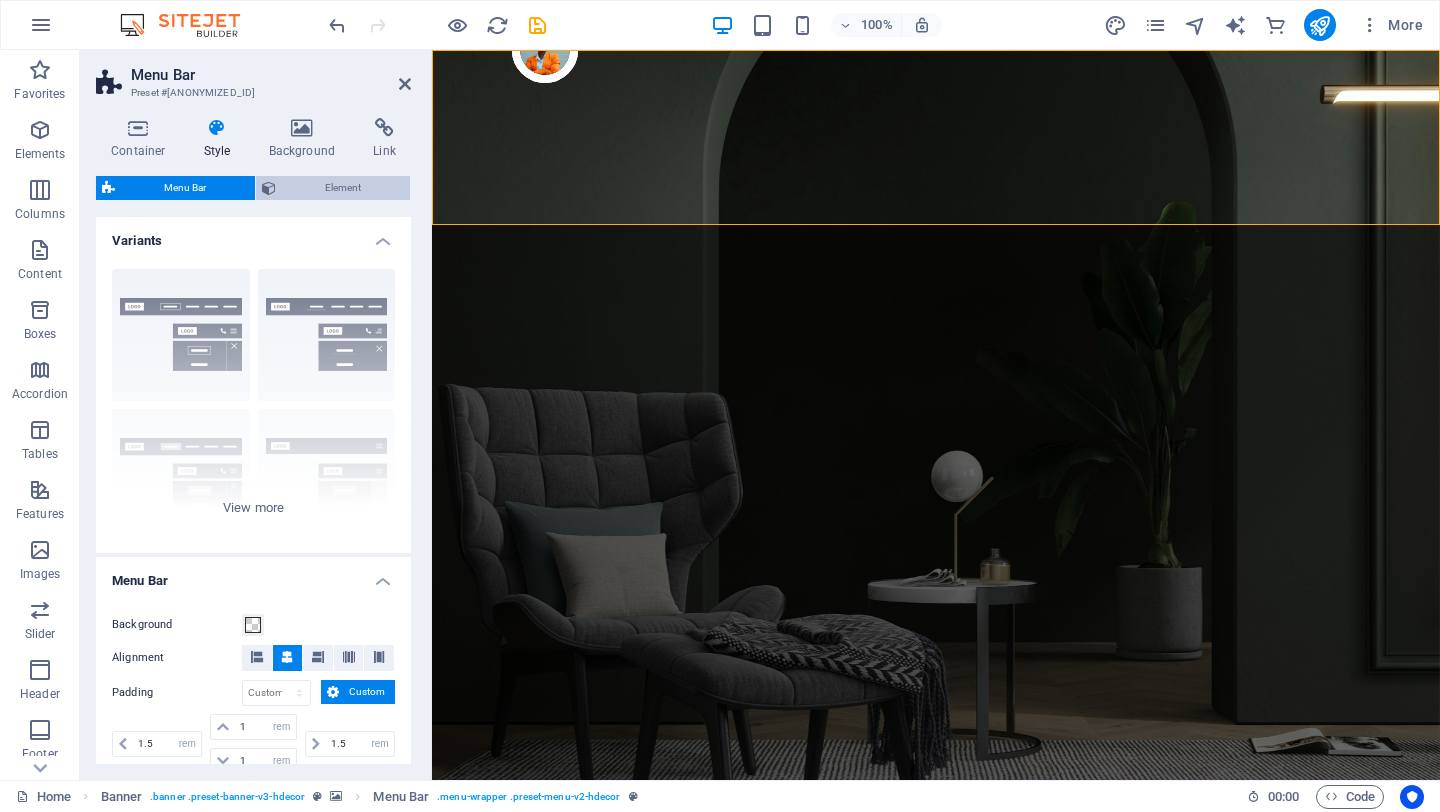 click on "Element" at bounding box center [343, 188] 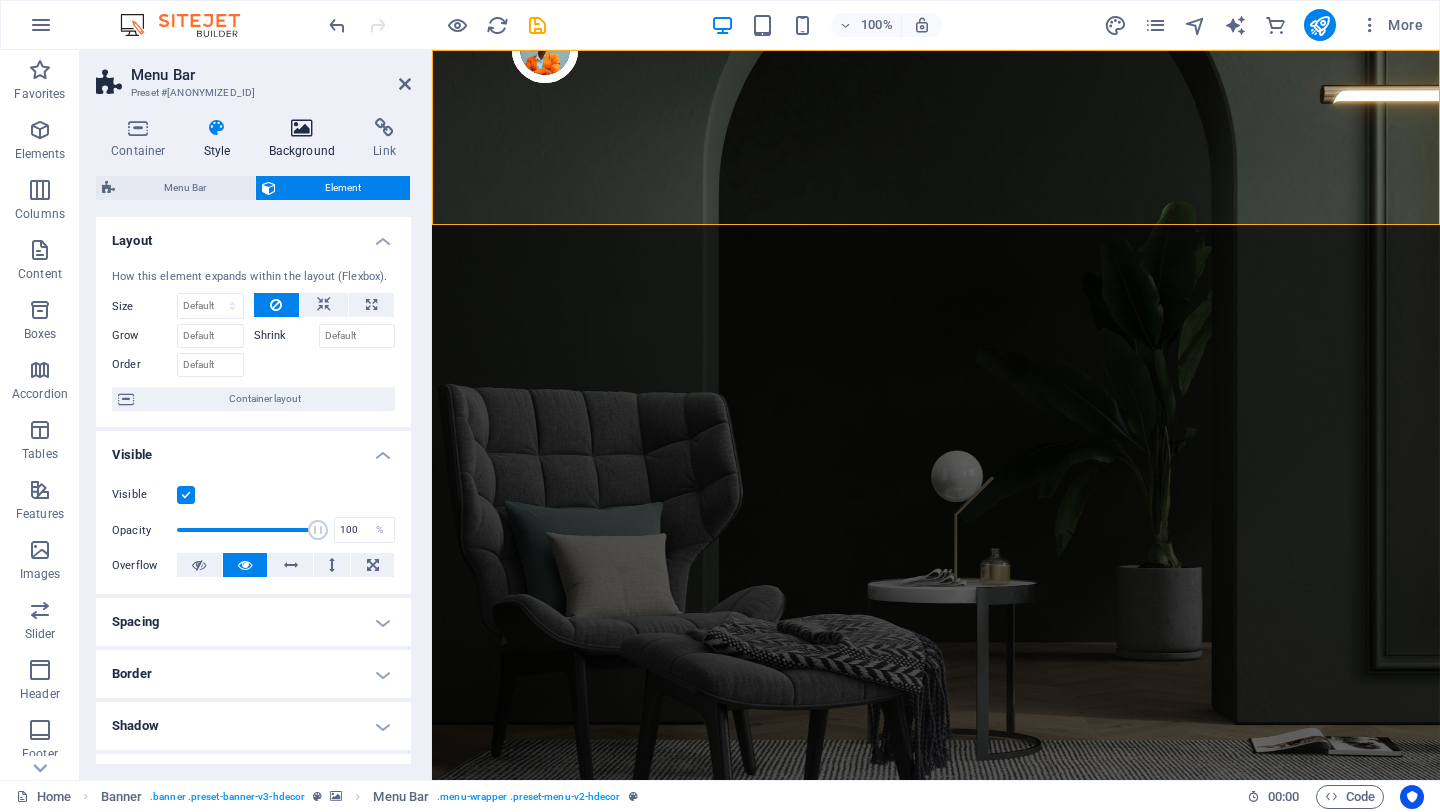 click at bounding box center [302, 128] 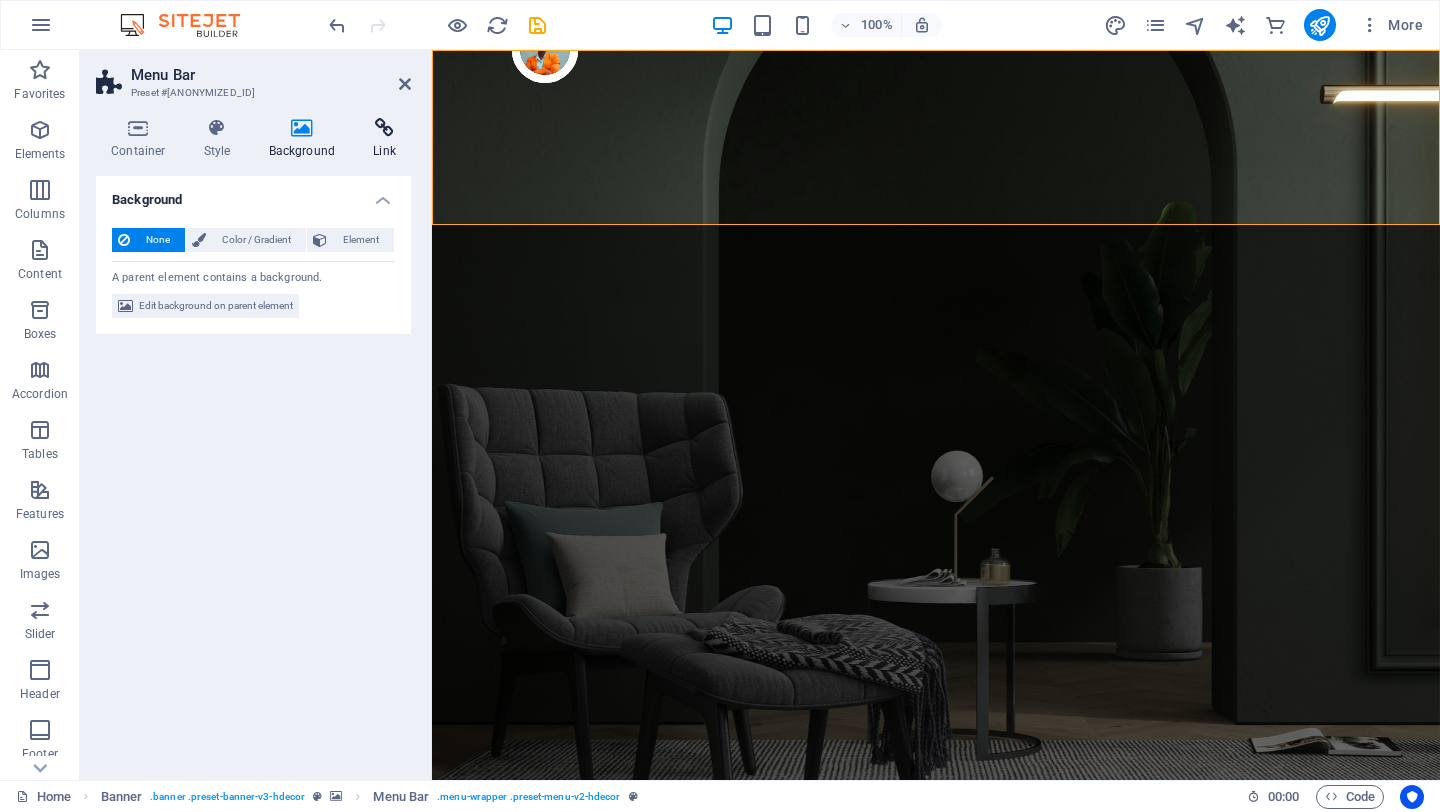 click at bounding box center [384, 128] 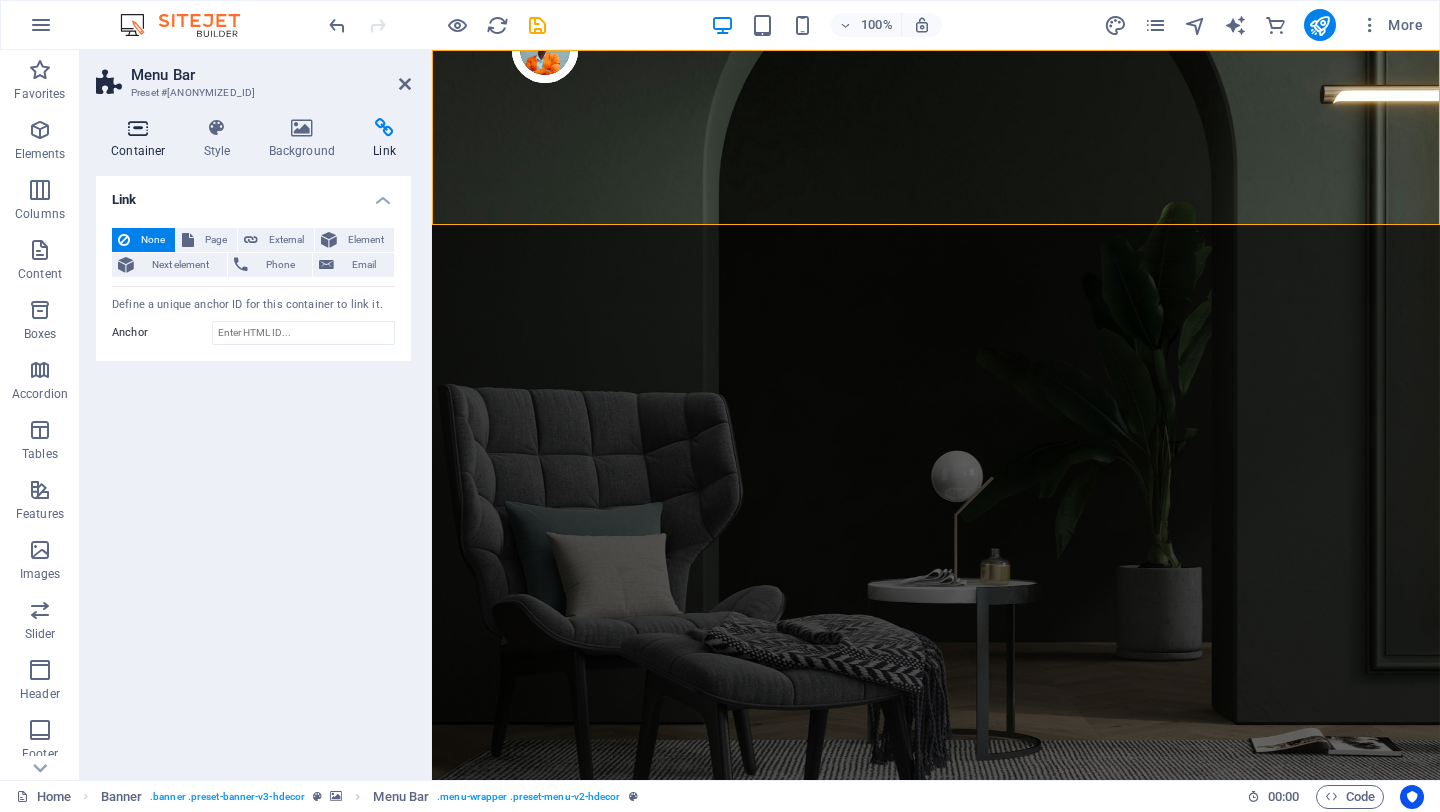 click at bounding box center [138, 128] 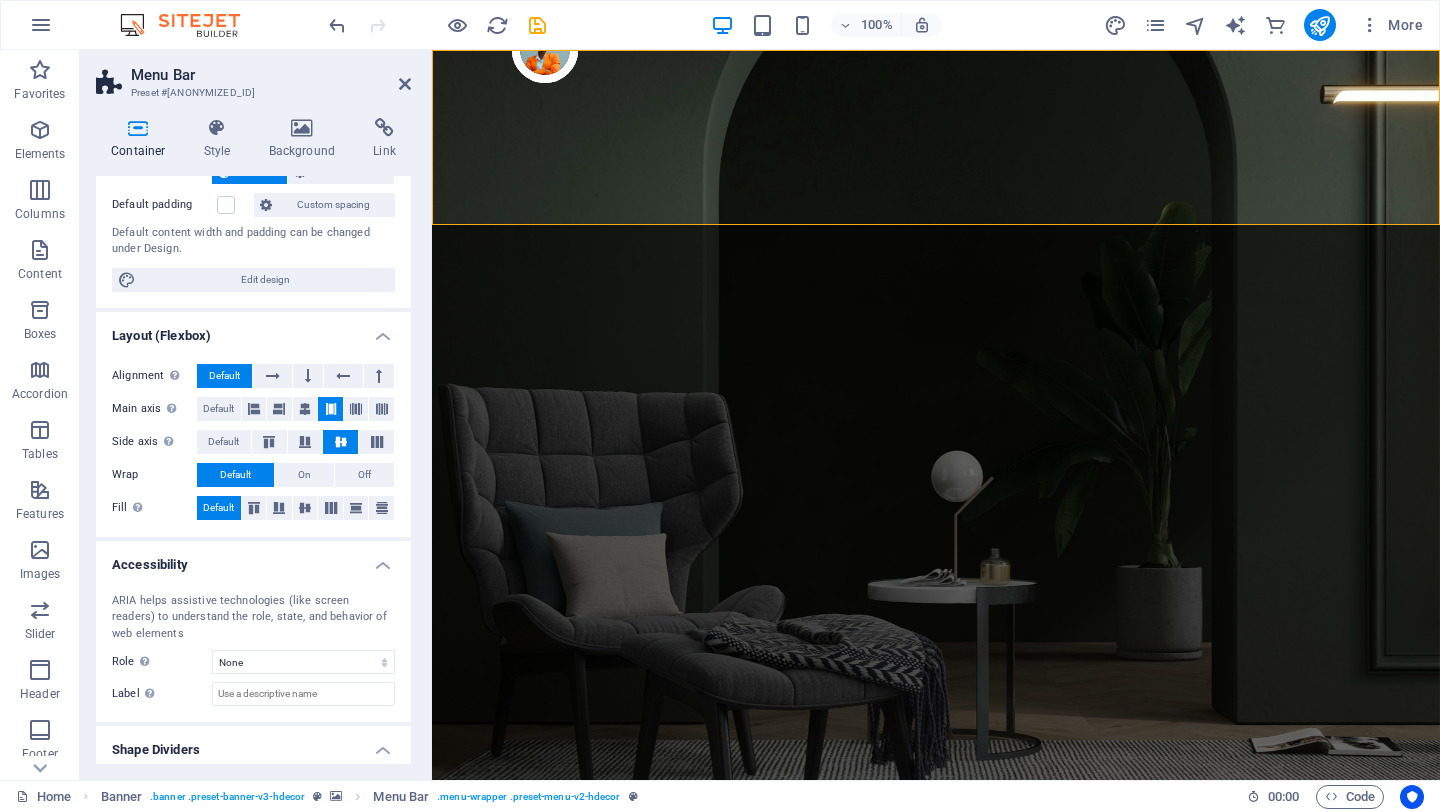 scroll, scrollTop: 187, scrollLeft: 0, axis: vertical 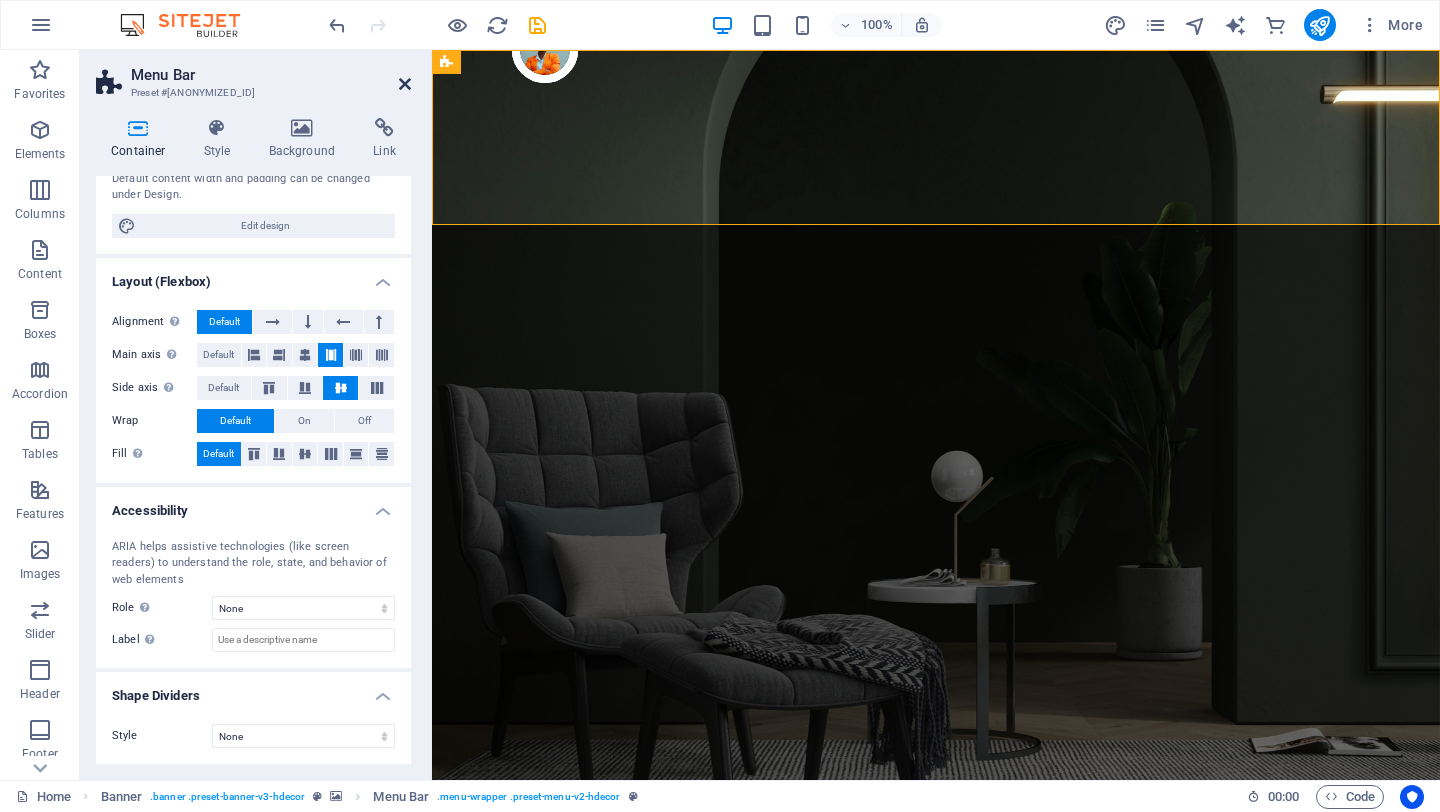 click at bounding box center [405, 84] 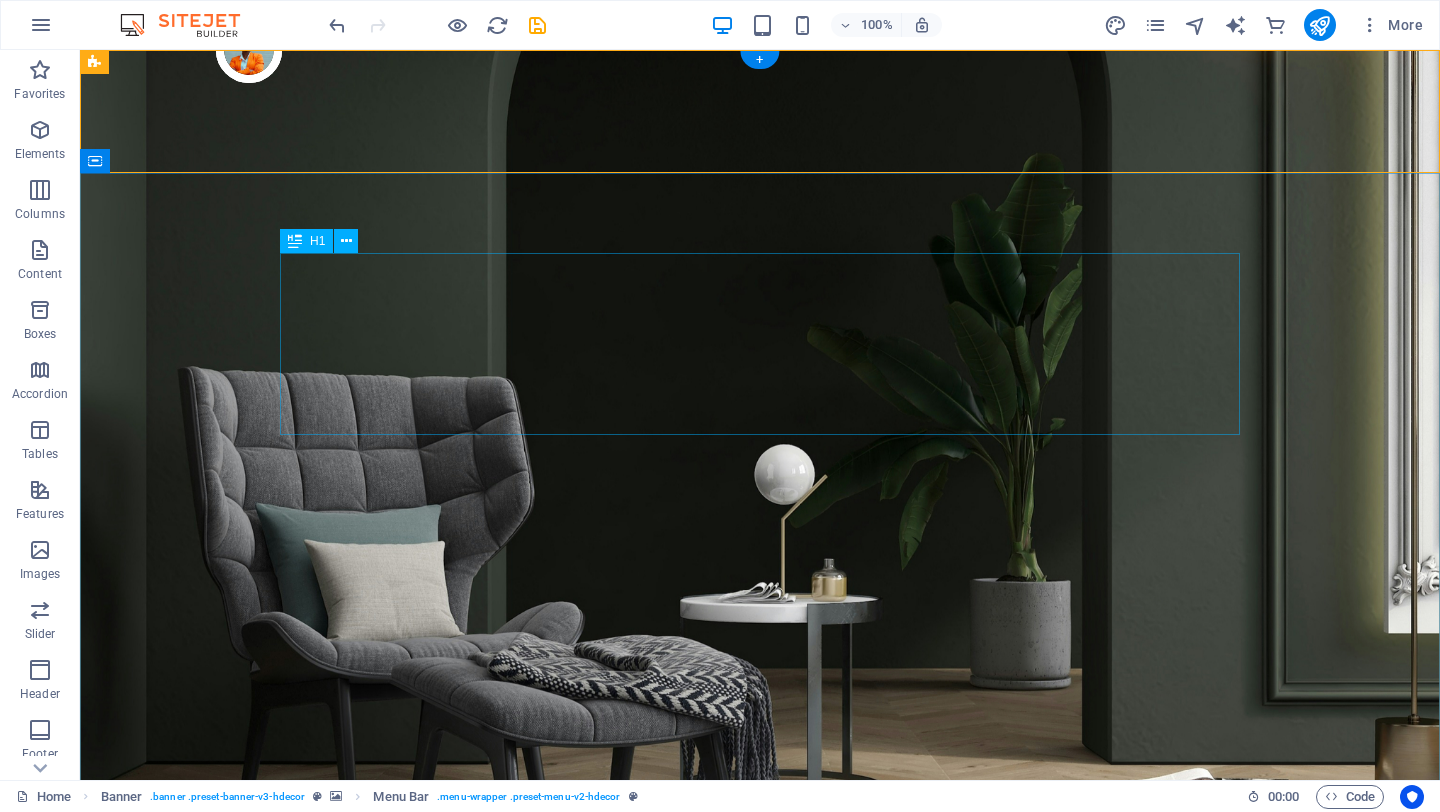 click on "Make Your Interior Minimalistic & Modern" at bounding box center [760, 1320] 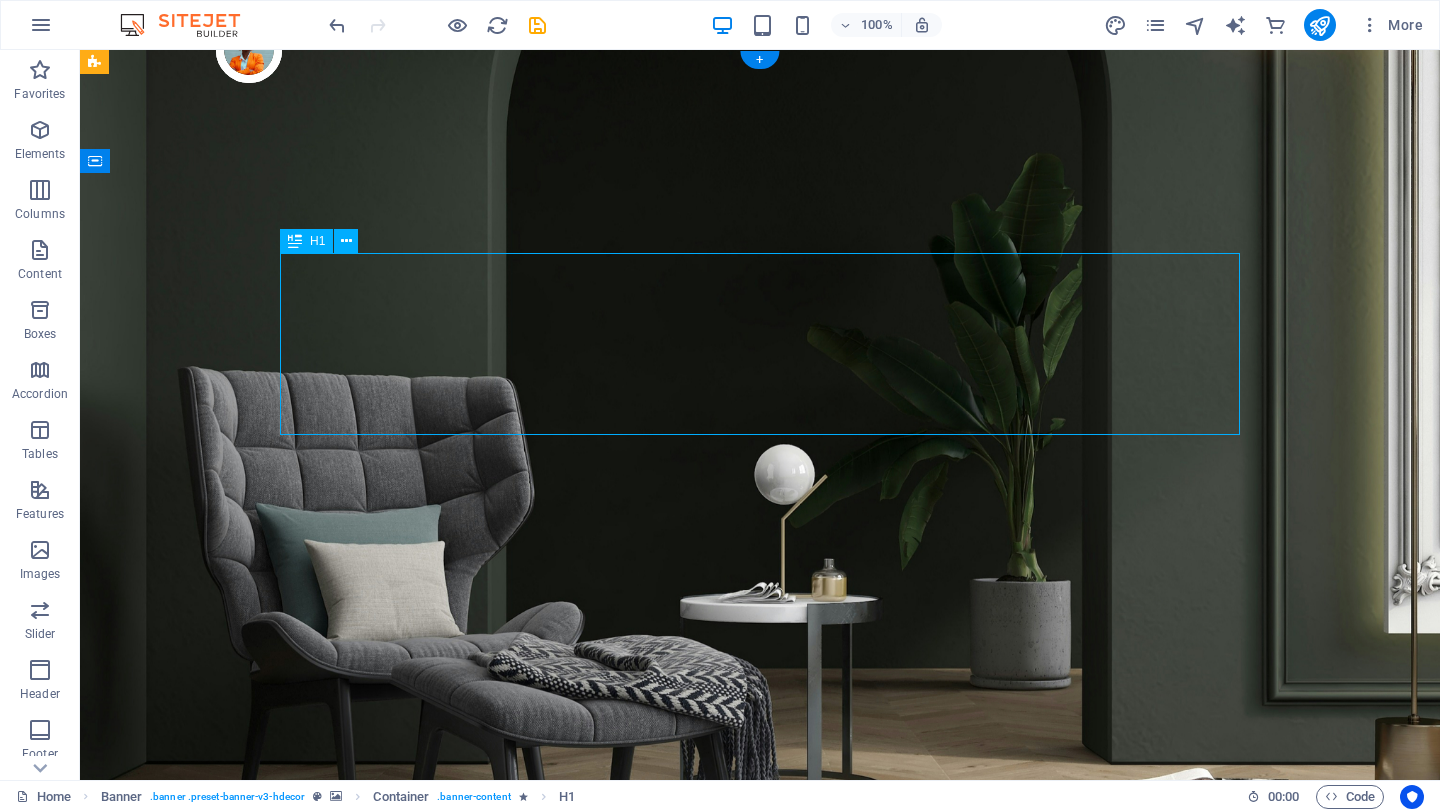 click on "Make Your Interior Minimalistic & Modern" at bounding box center [760, 1320] 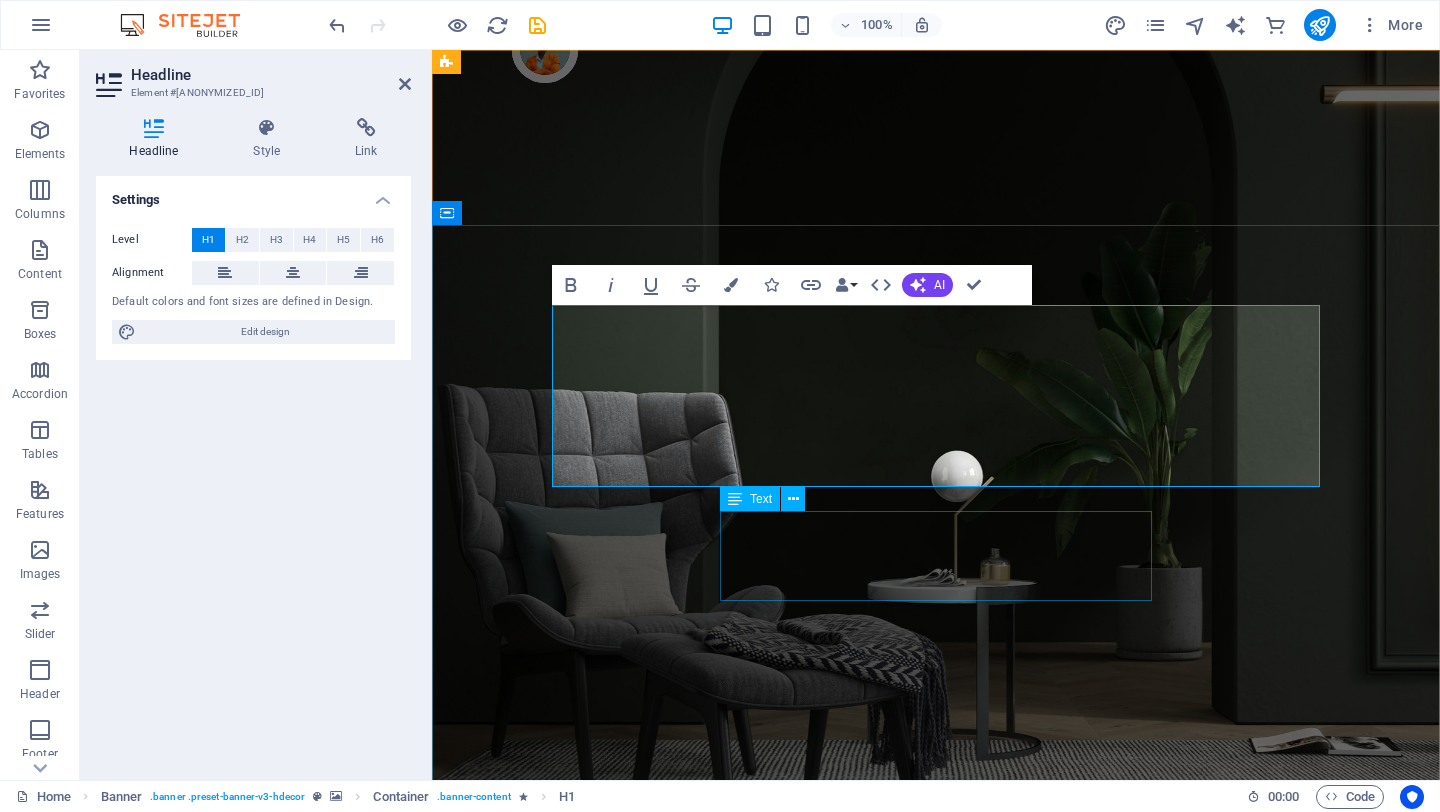 click on "Turn your room with panto into a lot more minimalist and modern with ease and speed" at bounding box center (936, 1450) 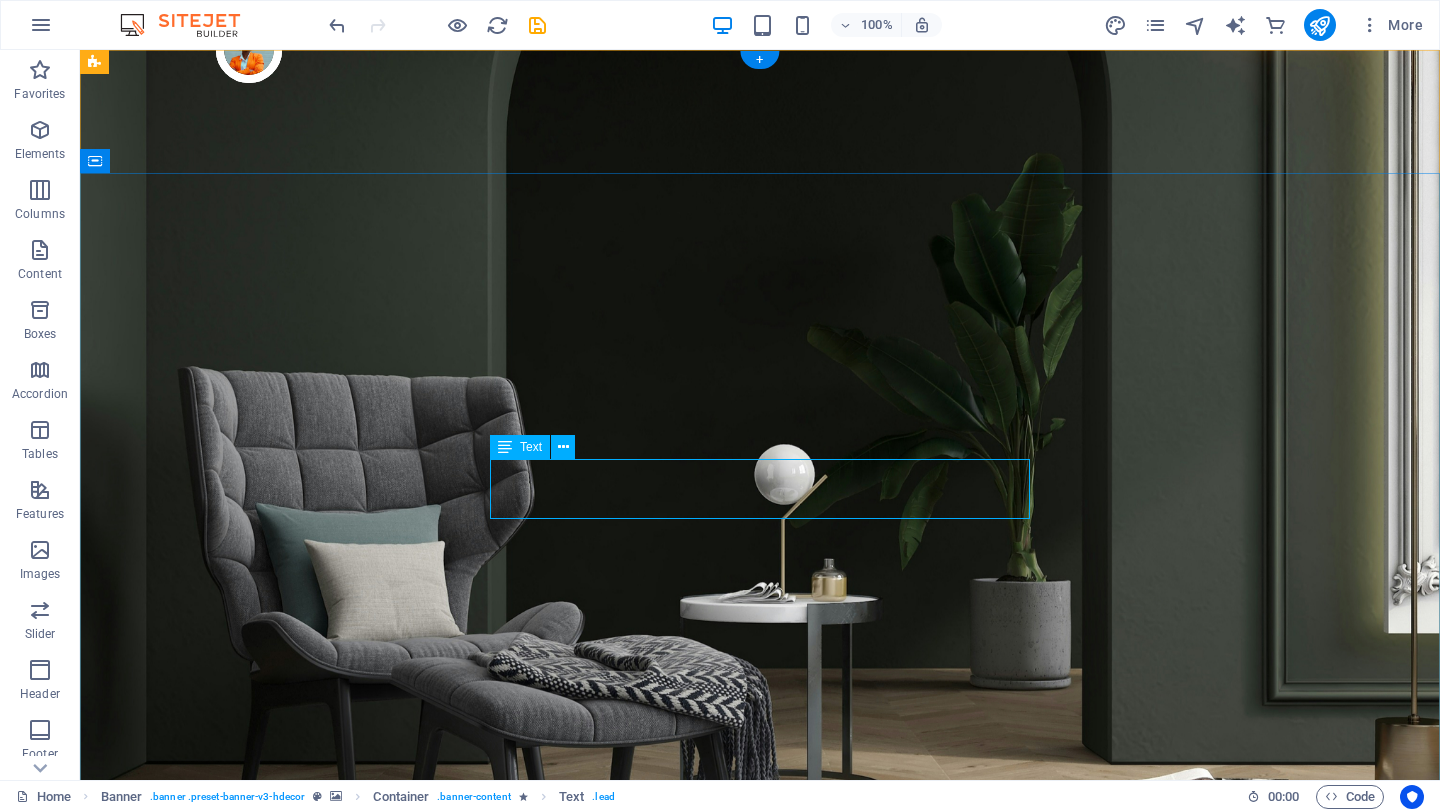 click on "Turn your room with panto into a lot more minimalist and modern with ease and speed" at bounding box center (760, 1450) 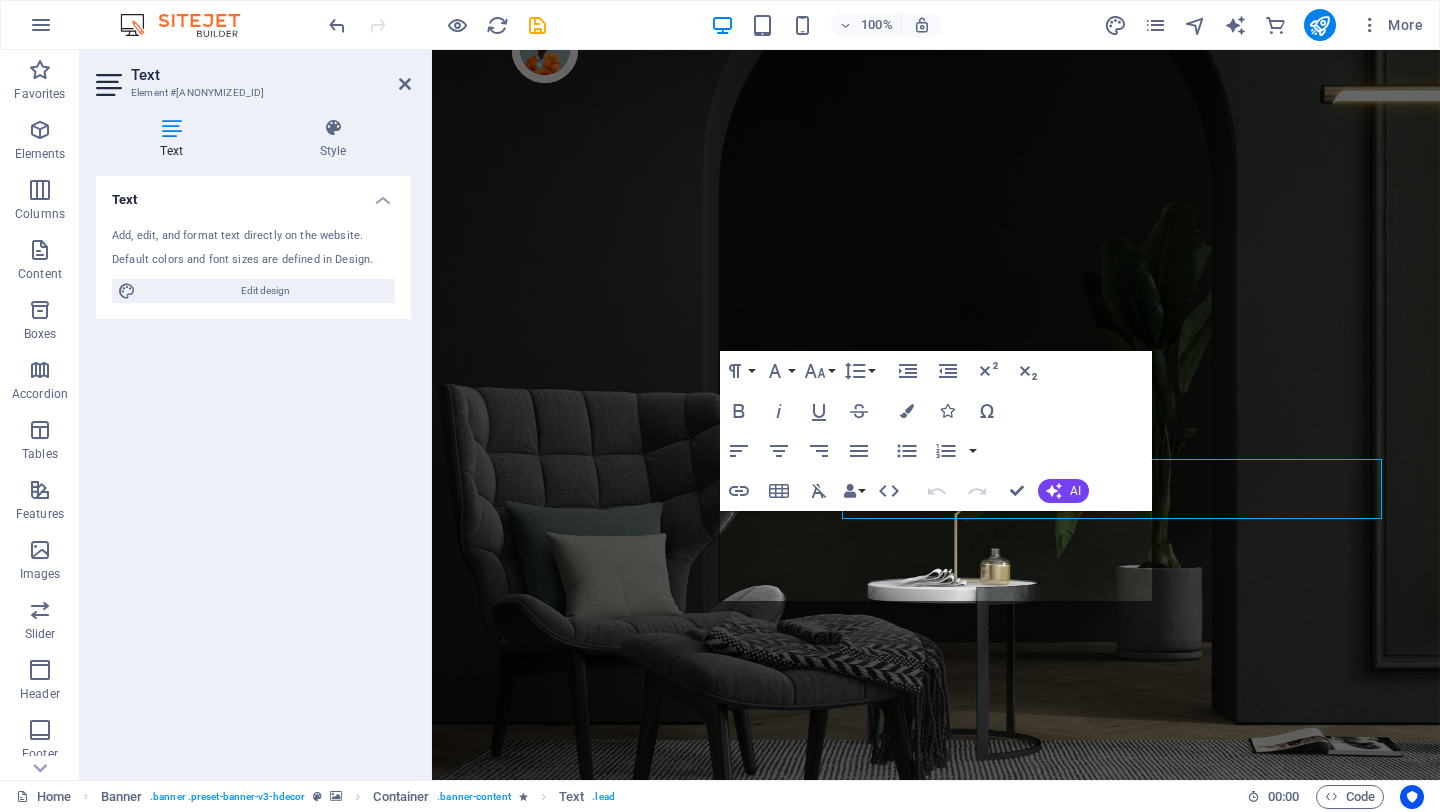 click 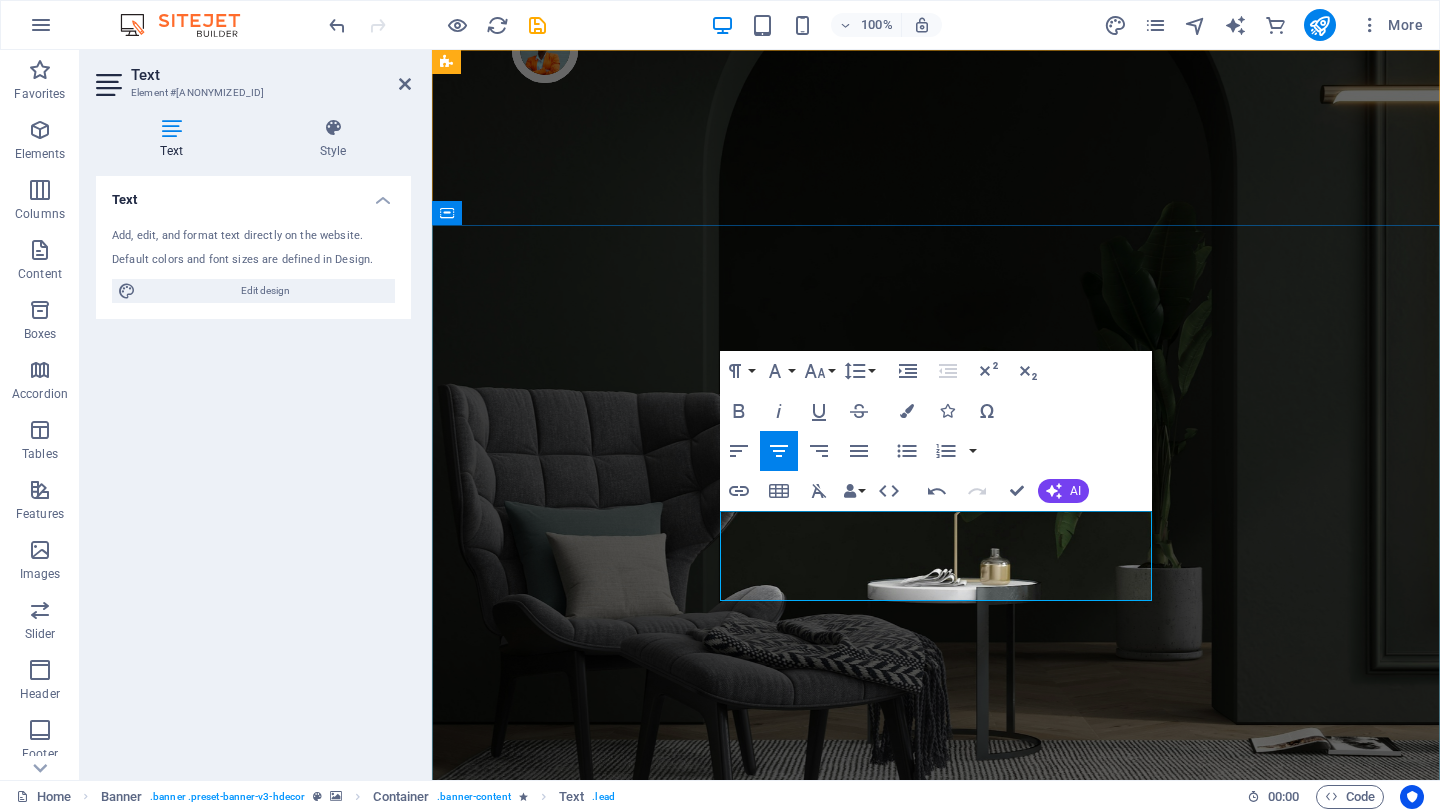 click on "Natural Potty Solutions for Urban Dogs Turn your room with panto into a lot more minimalist and modern with ease and speed" at bounding box center (936, 1465) 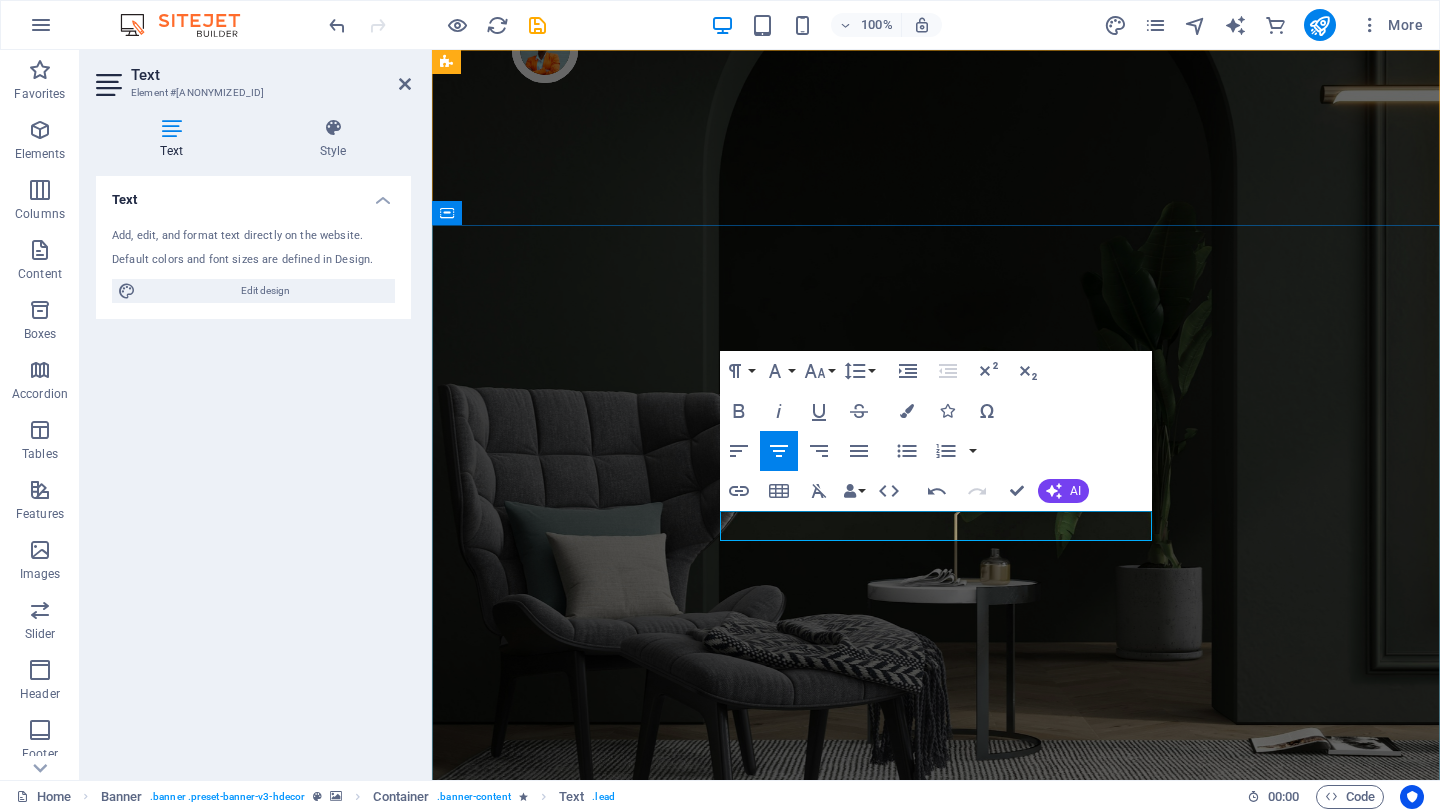 click on "Natural Potty Solutions for Urban Dogs" at bounding box center [936, 1450] 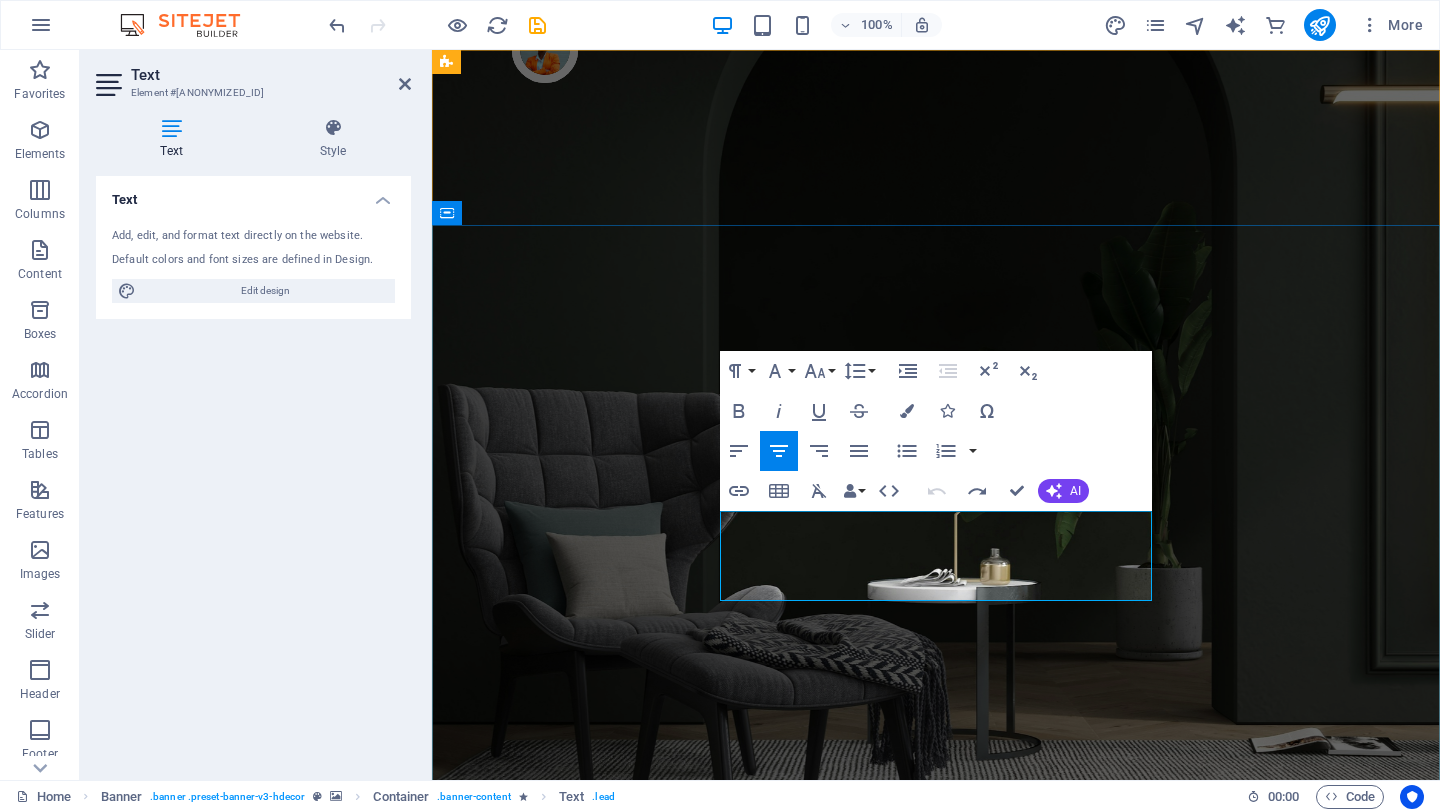 drag, startPoint x: 983, startPoint y: 582, endPoint x: 762, endPoint y: 530, distance: 227.03523 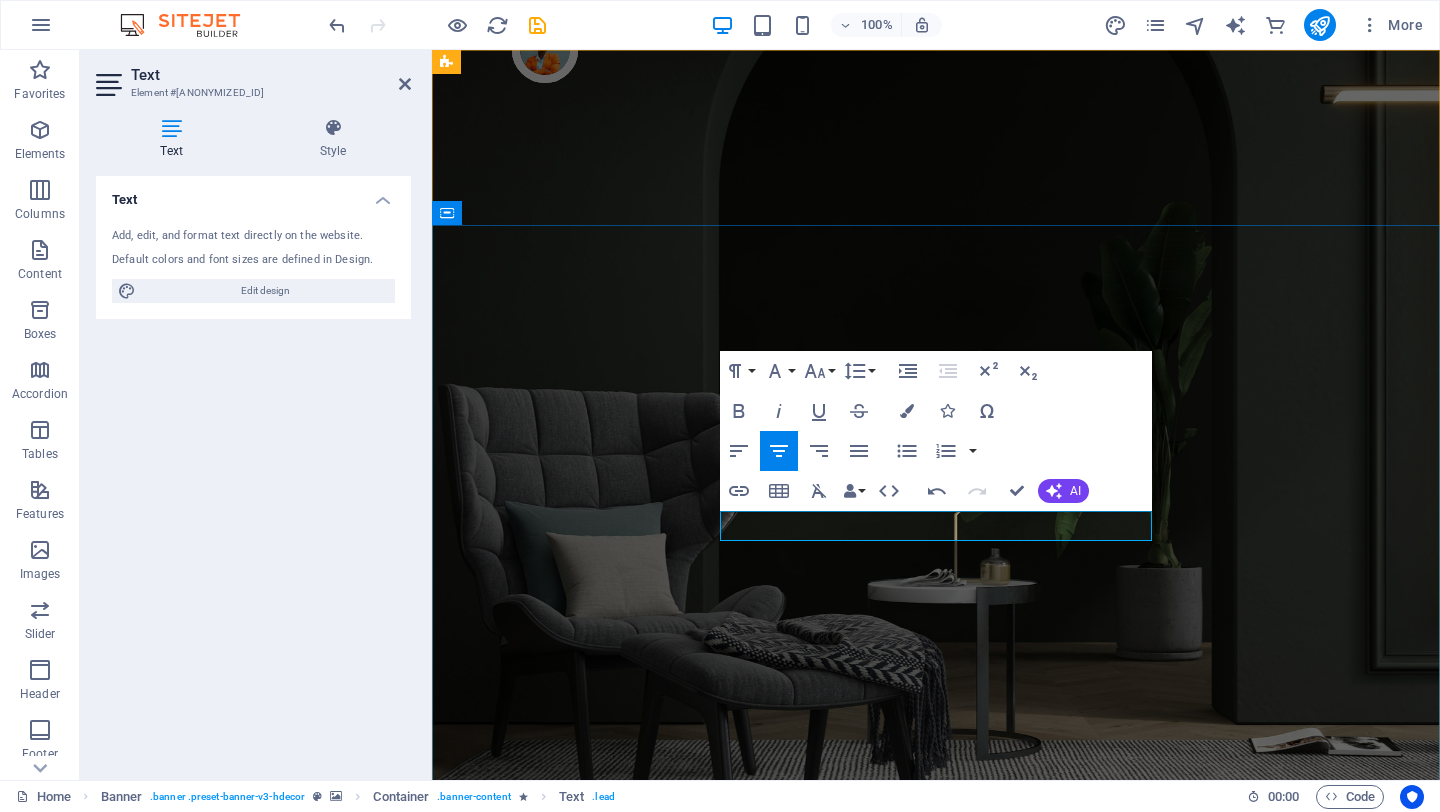 click on "Tur Natural Potty Solutions for Urban Dogs" at bounding box center (936, 1450) 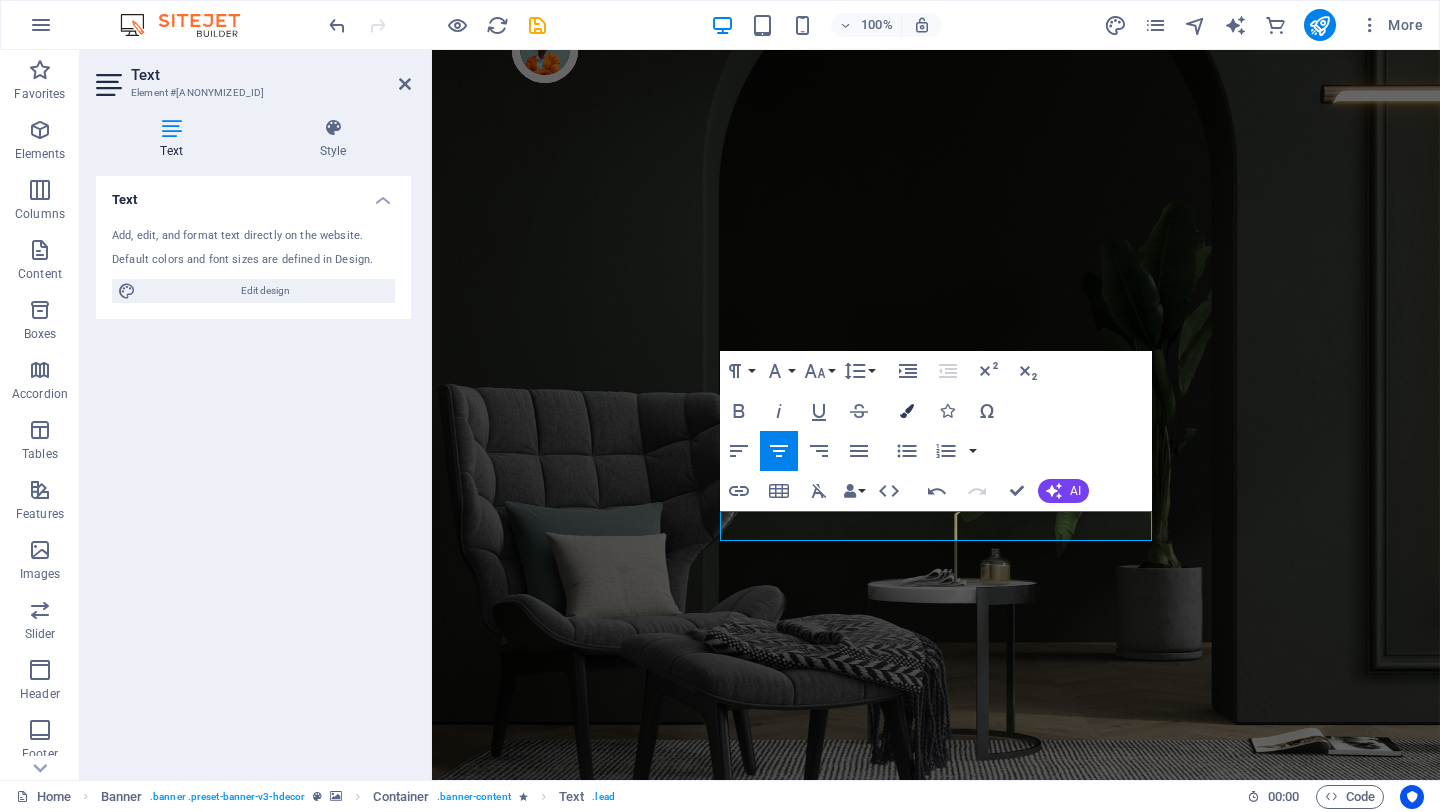 click at bounding box center [907, 411] 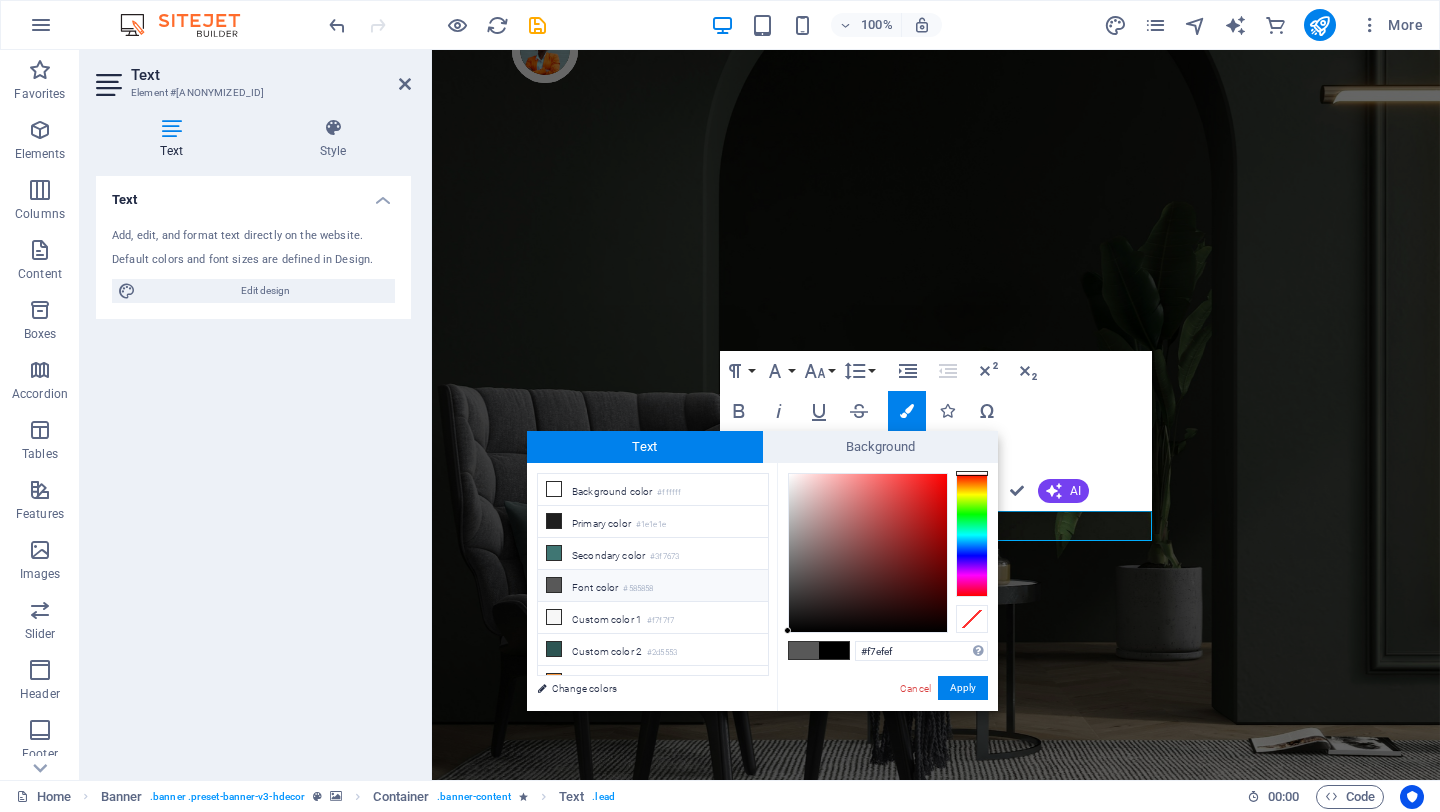 click at bounding box center (868, 553) 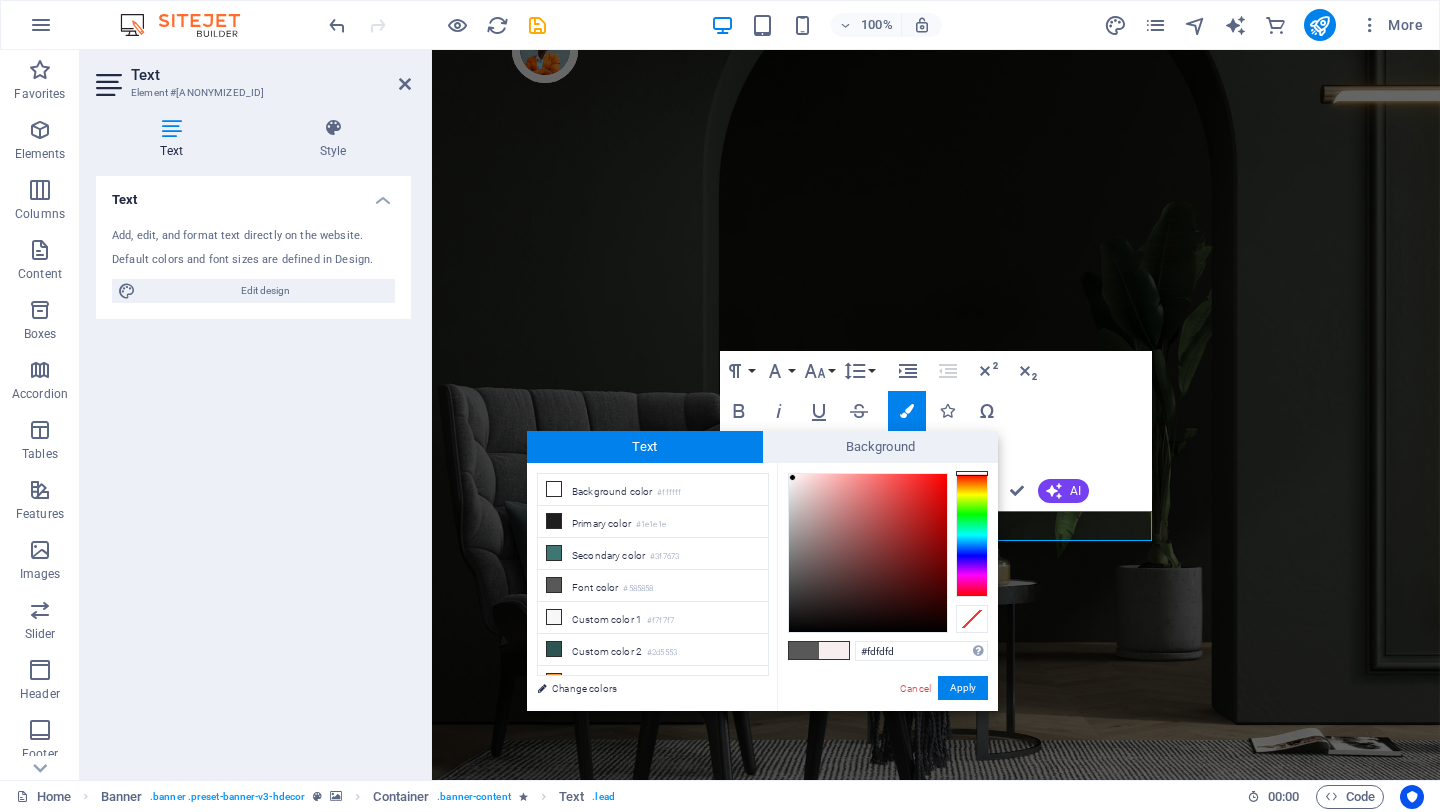 type on "#ffffff" 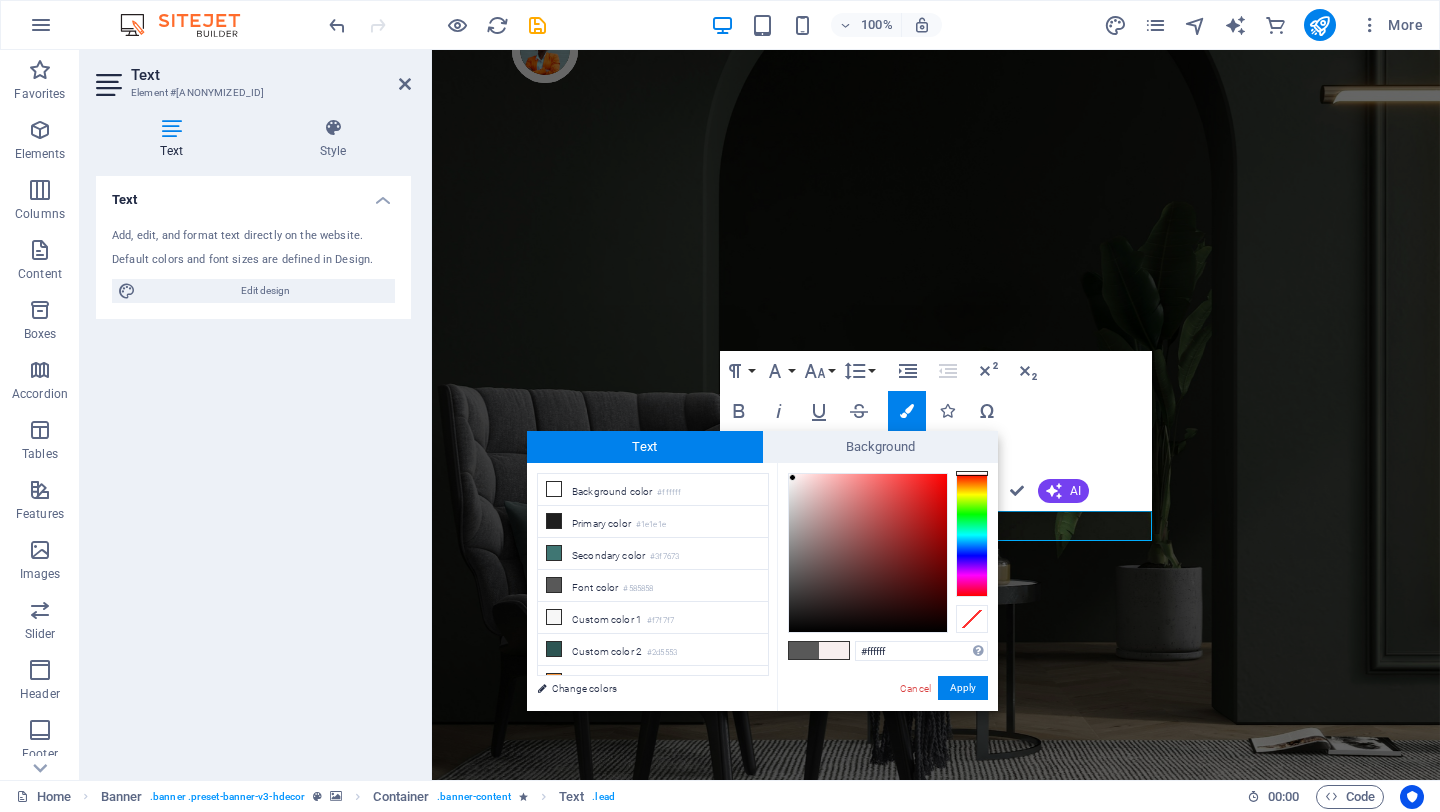click at bounding box center (792, 477) 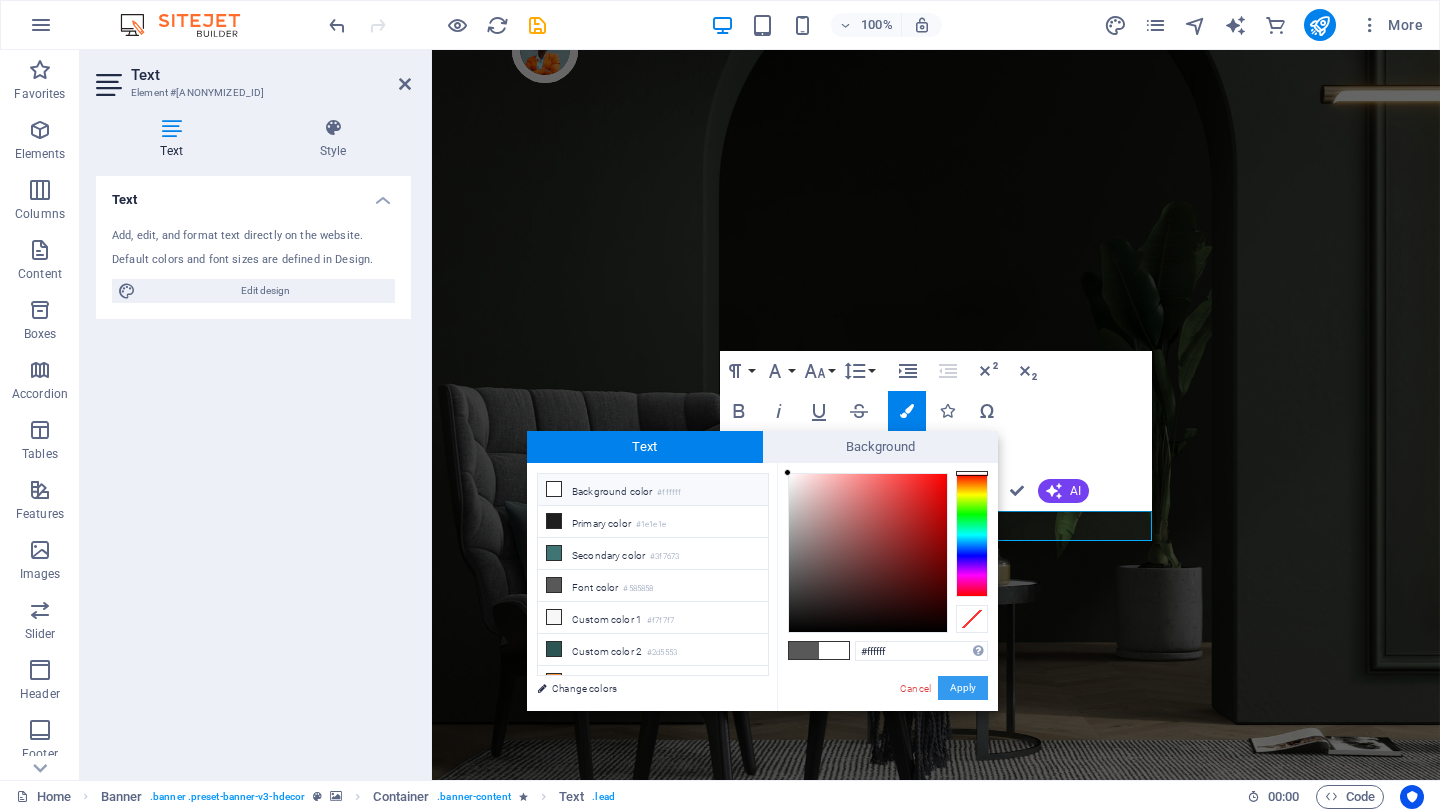click on "Apply" at bounding box center (963, 688) 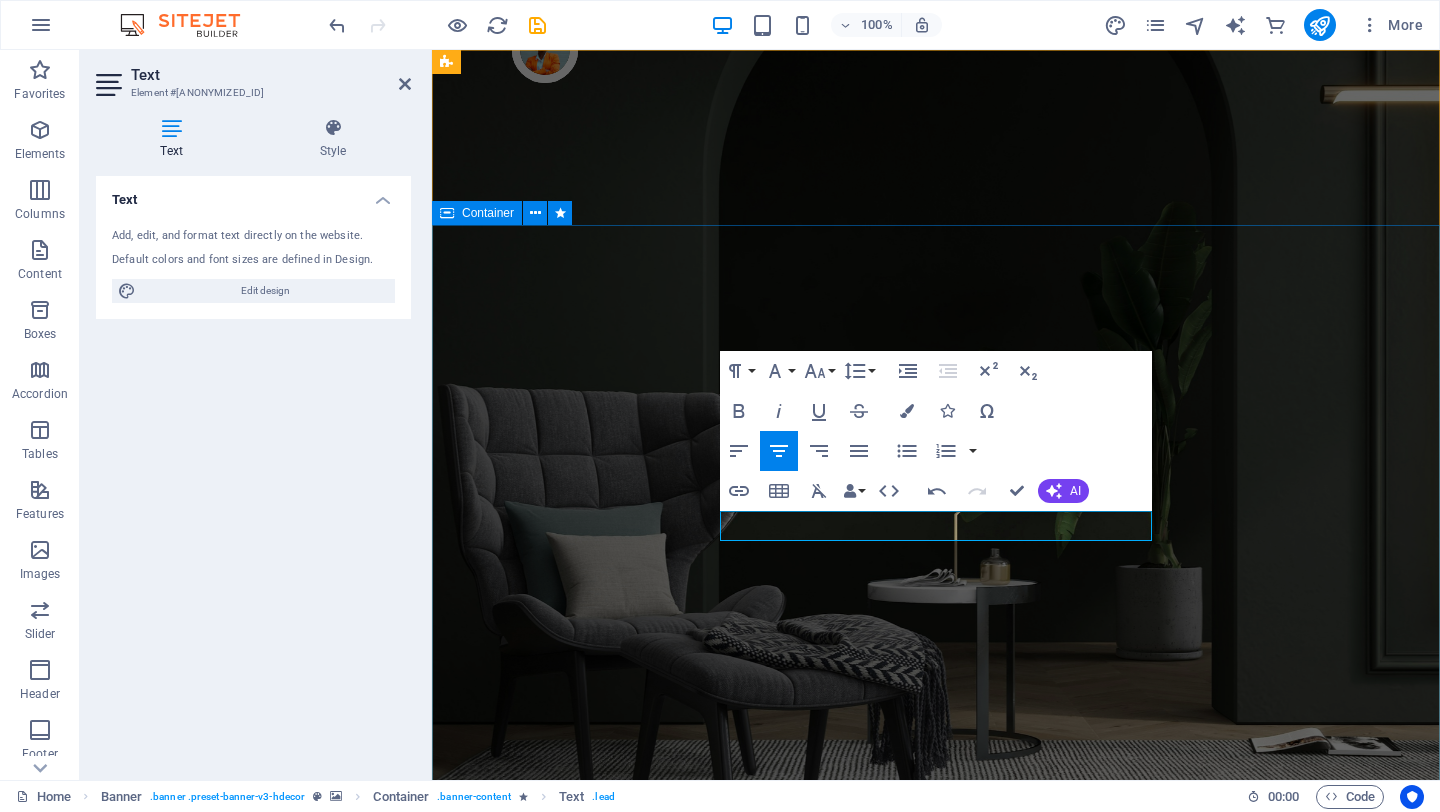 click on "Designed for Dogs. Loved by Humans Tur Natural Potty Solutions for Urban Dogs" at bounding box center (936, 1347) 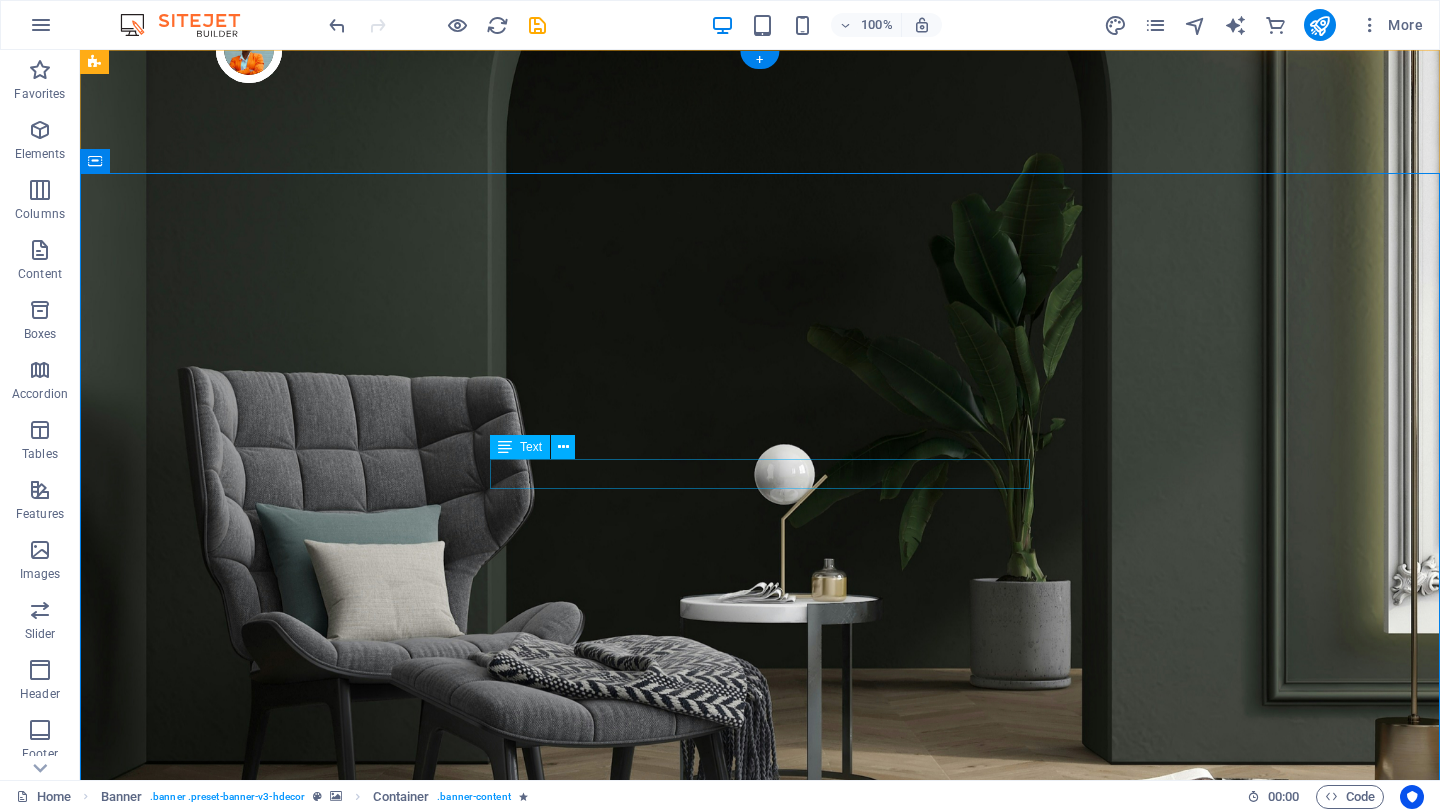 click on "Tur Natural Potty Solutions for Urban Dogs" at bounding box center [760, 1450] 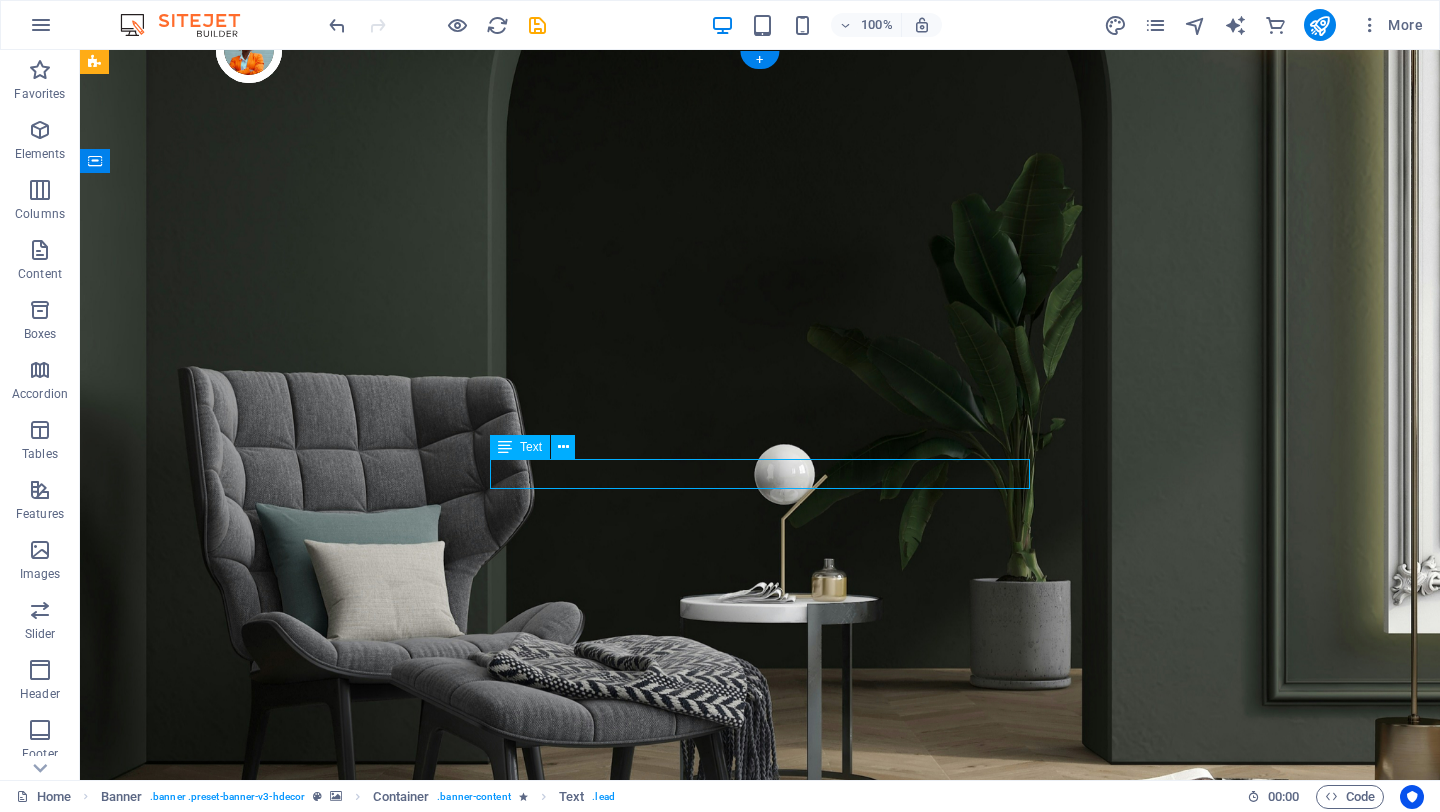 click on "Tur Natural Potty Solutions for Urban Dogs" at bounding box center (760, 1450) 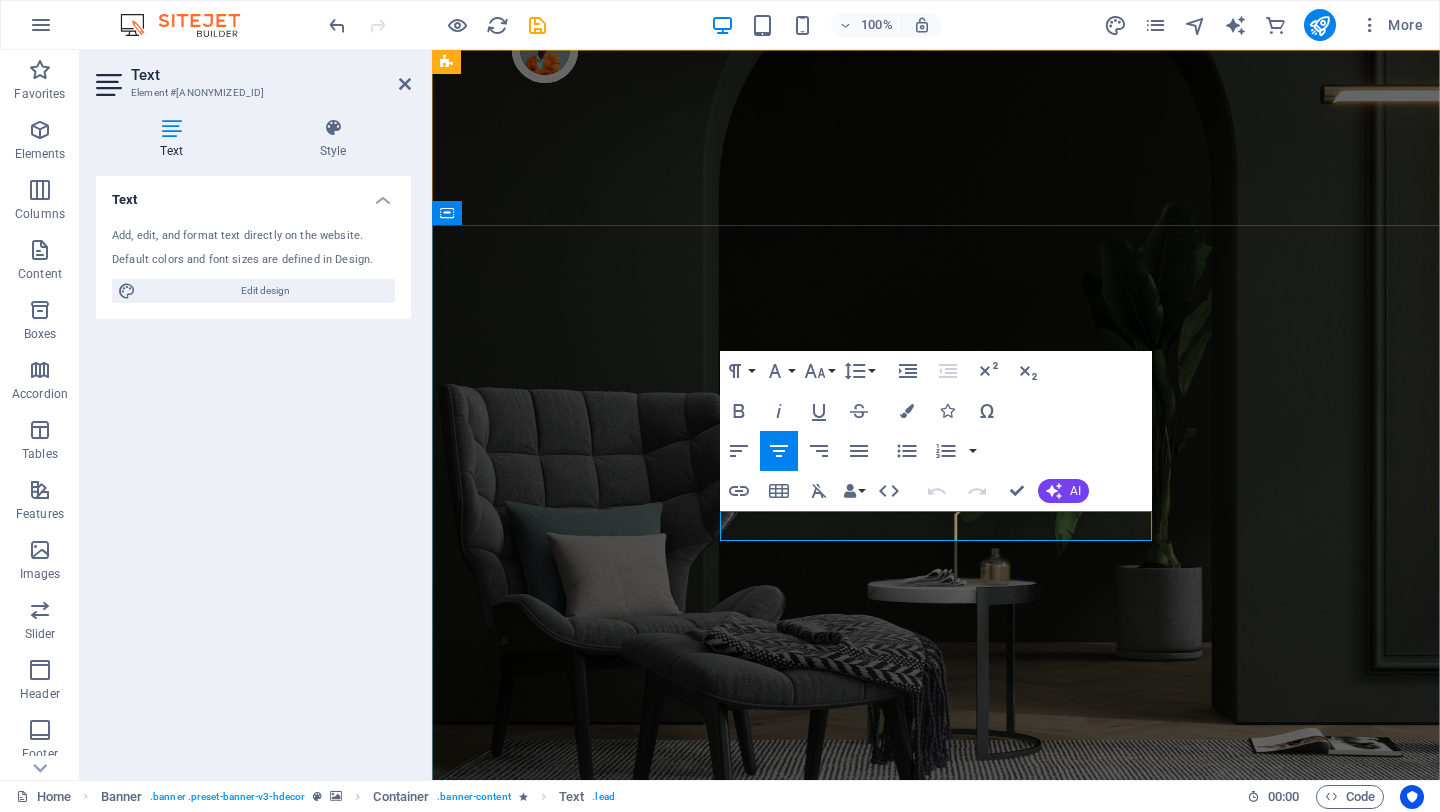 click on "Natural Potty Solutions for Urban Dogs" at bounding box center (951, 1450) 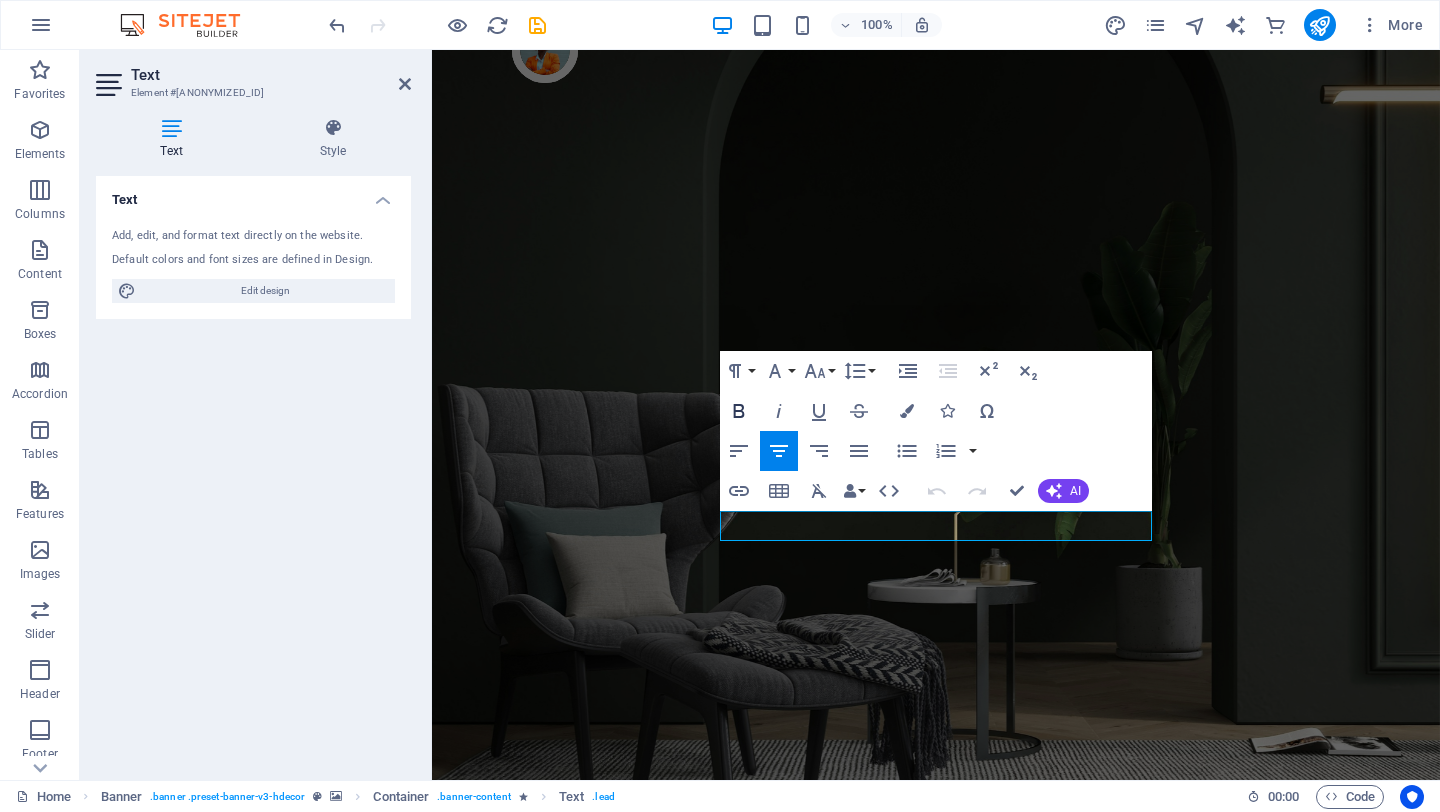 click 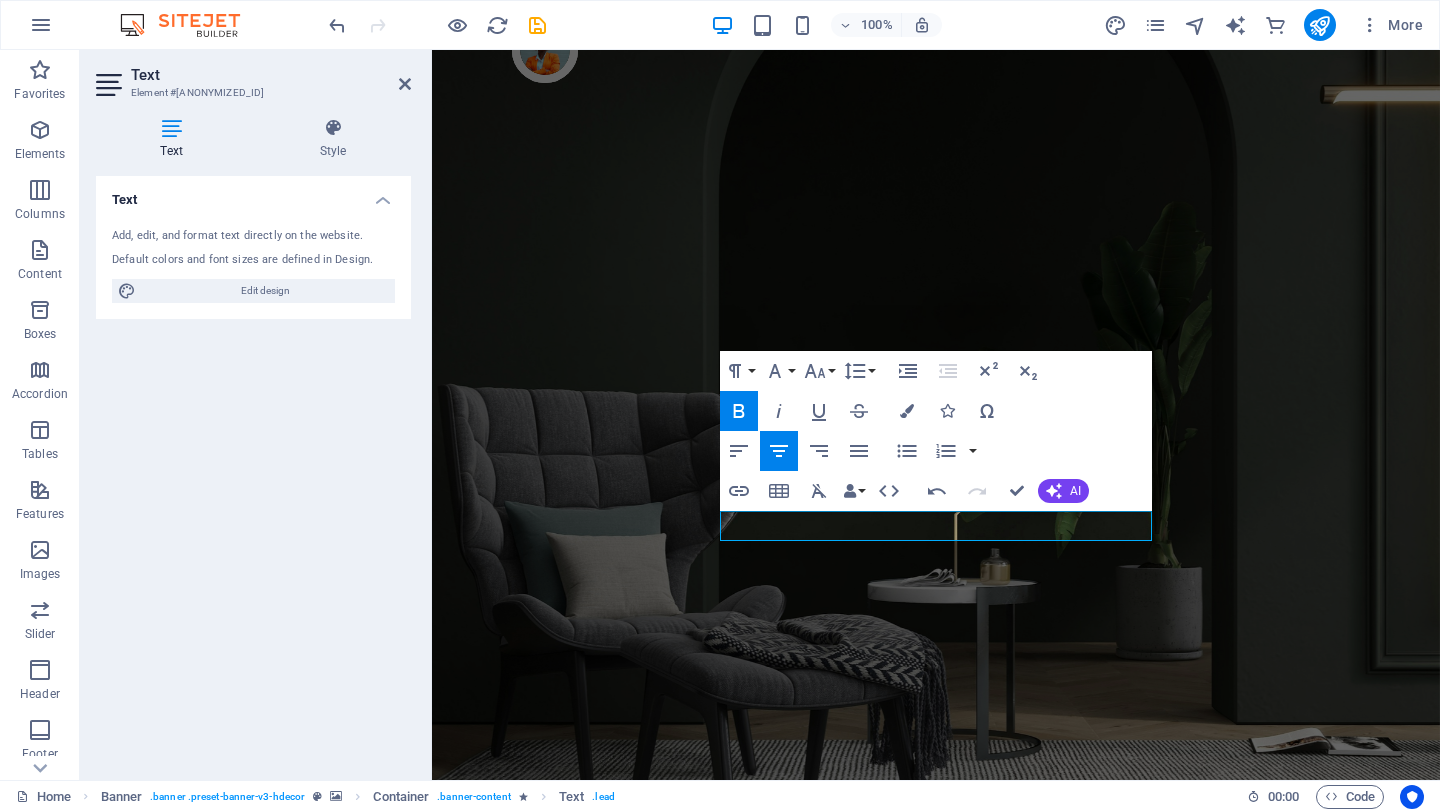 click 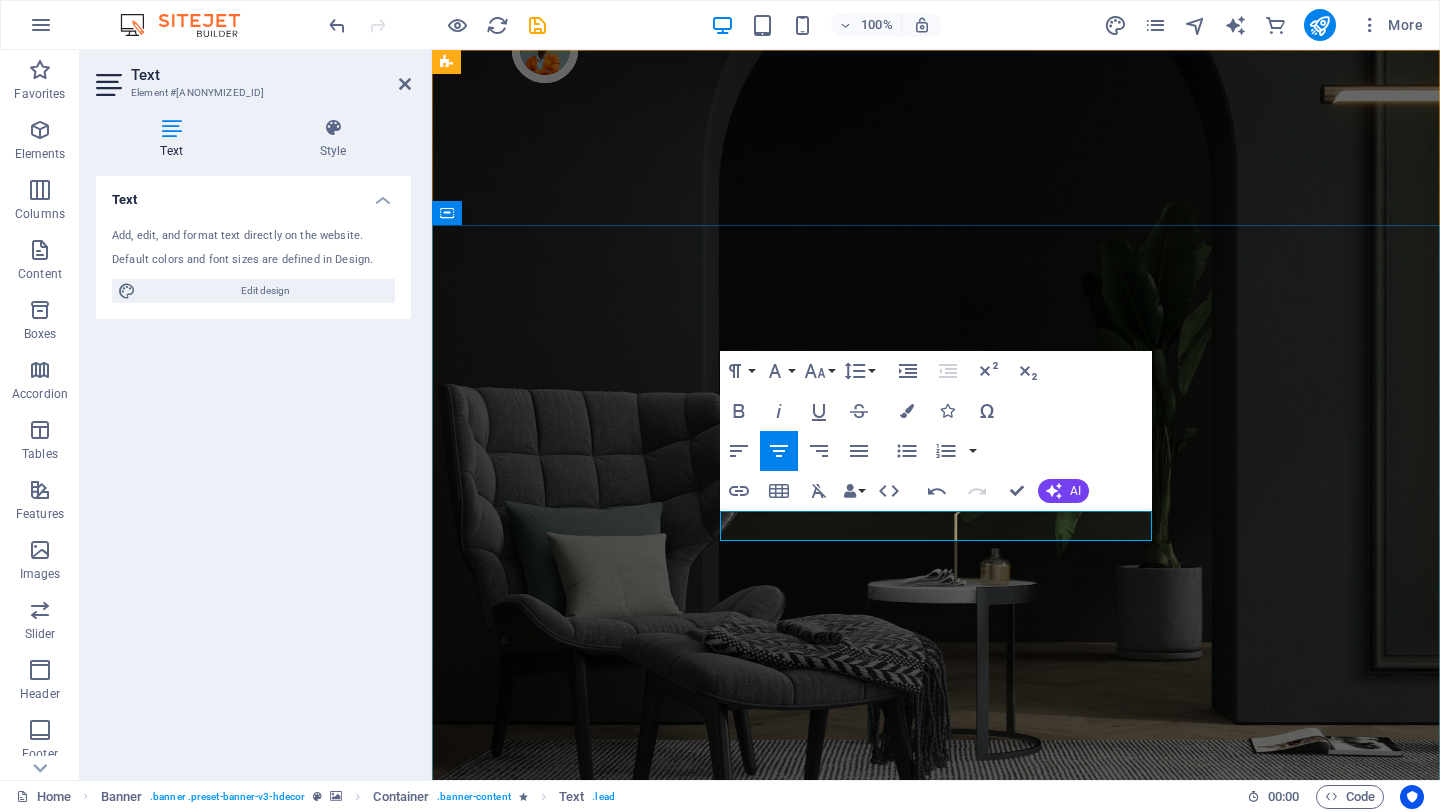 click on "Natural Potty Solutions for Urban Dogs" at bounding box center (951, 1450) 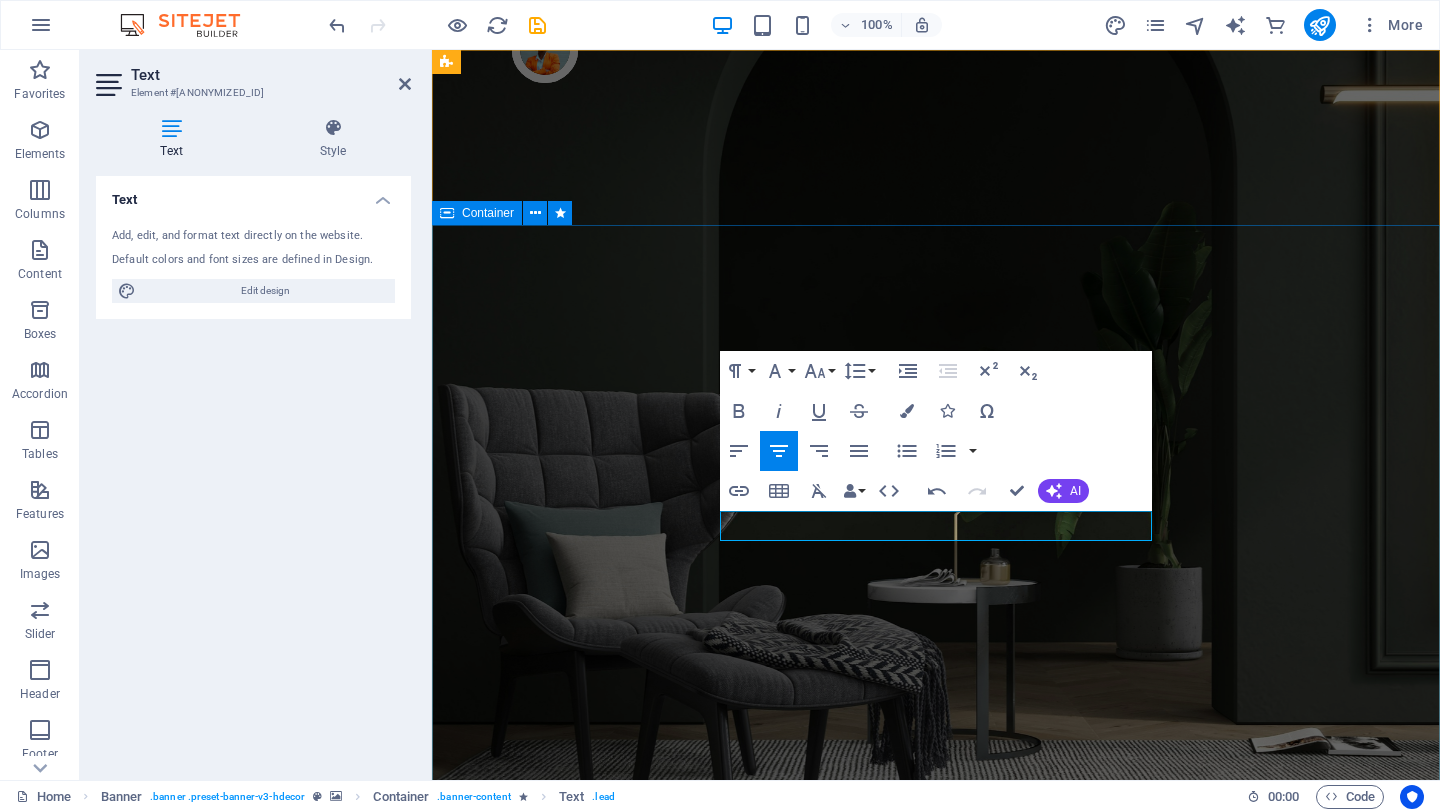 click on "Designed for Dogs. Loved by Humans Natural Potty Solutions for Urban Dogs" at bounding box center (936, 1347) 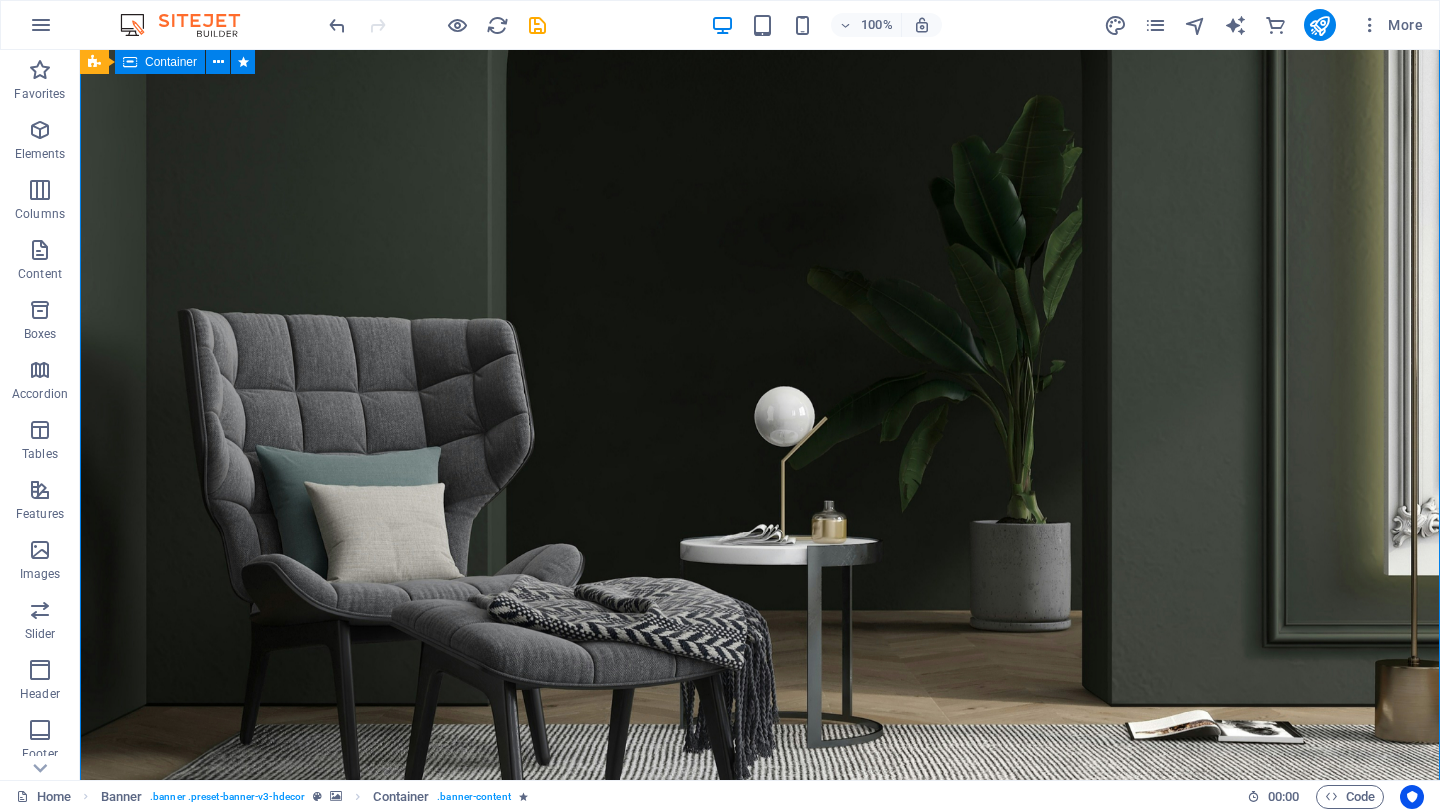 scroll, scrollTop: 0, scrollLeft: 0, axis: both 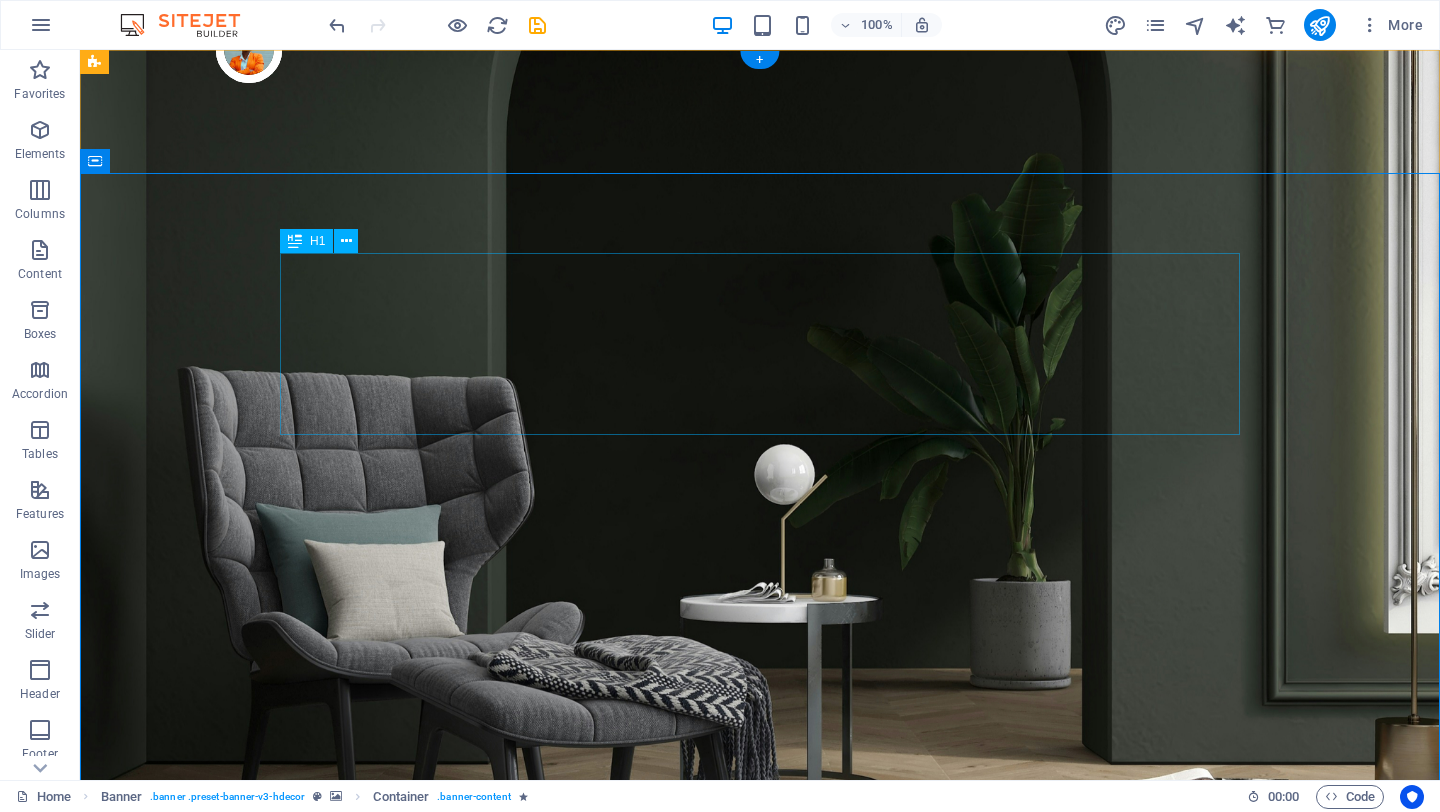 click on "Designed for Dogs. Loved by Humans" at bounding box center [760, 1320] 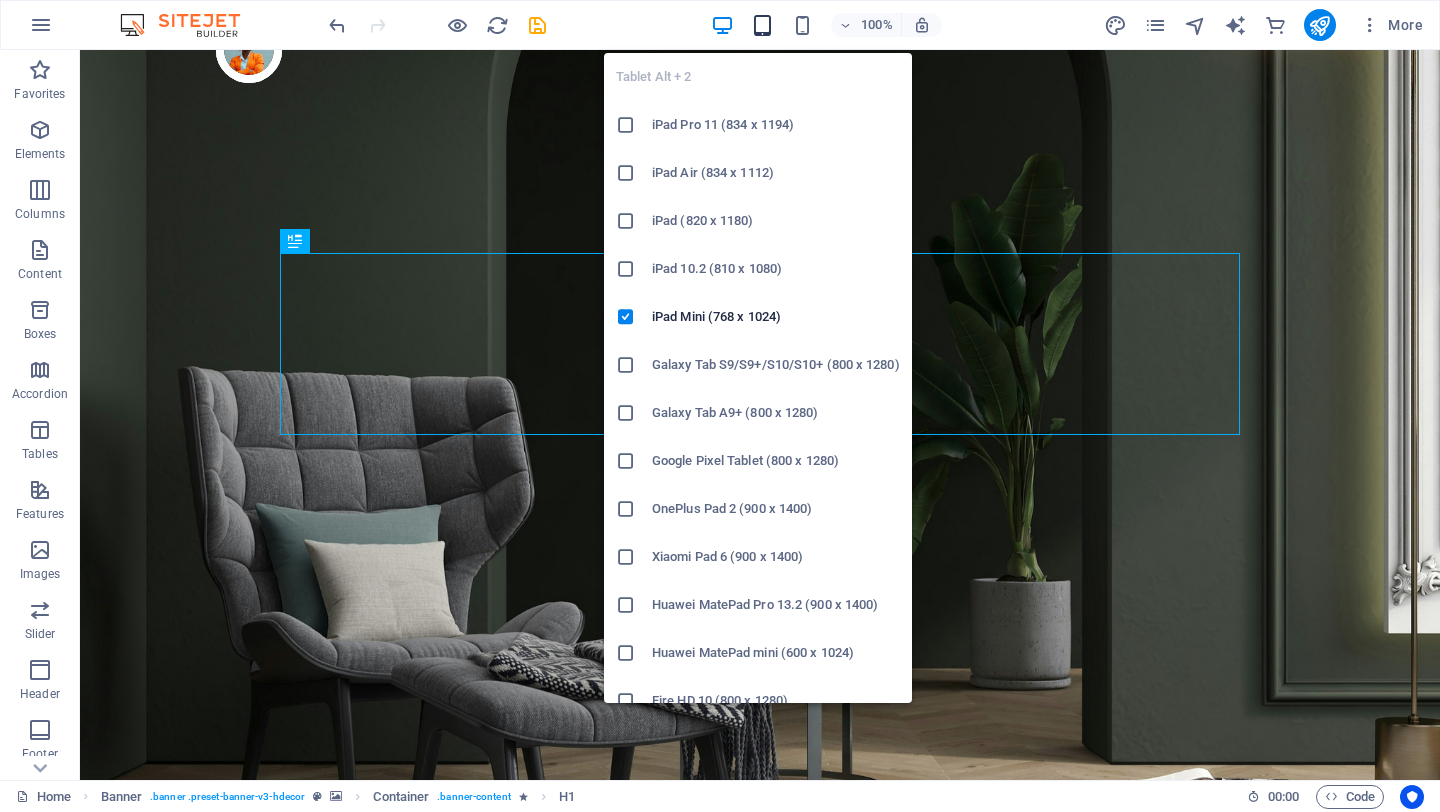 click at bounding box center [762, 25] 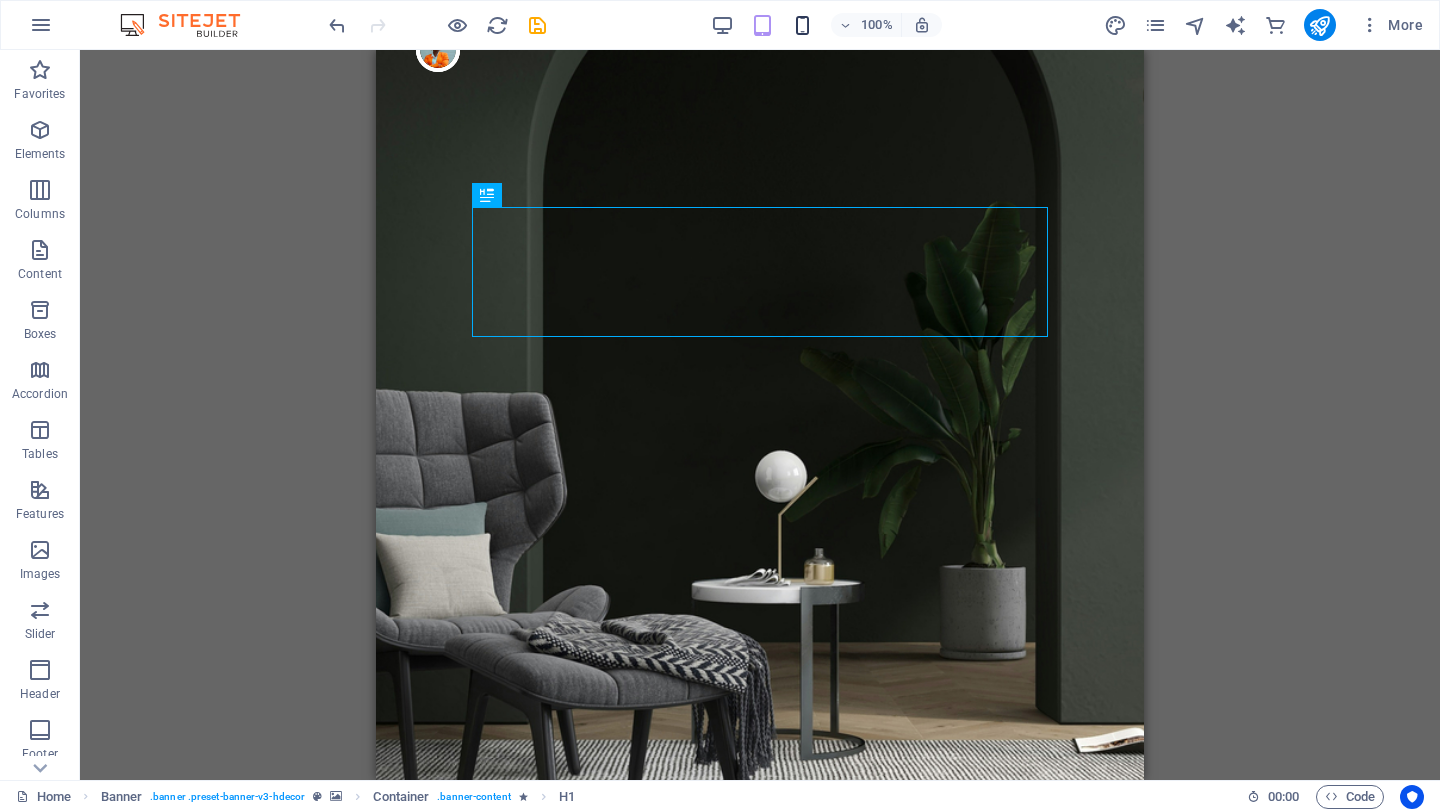 click at bounding box center (802, 25) 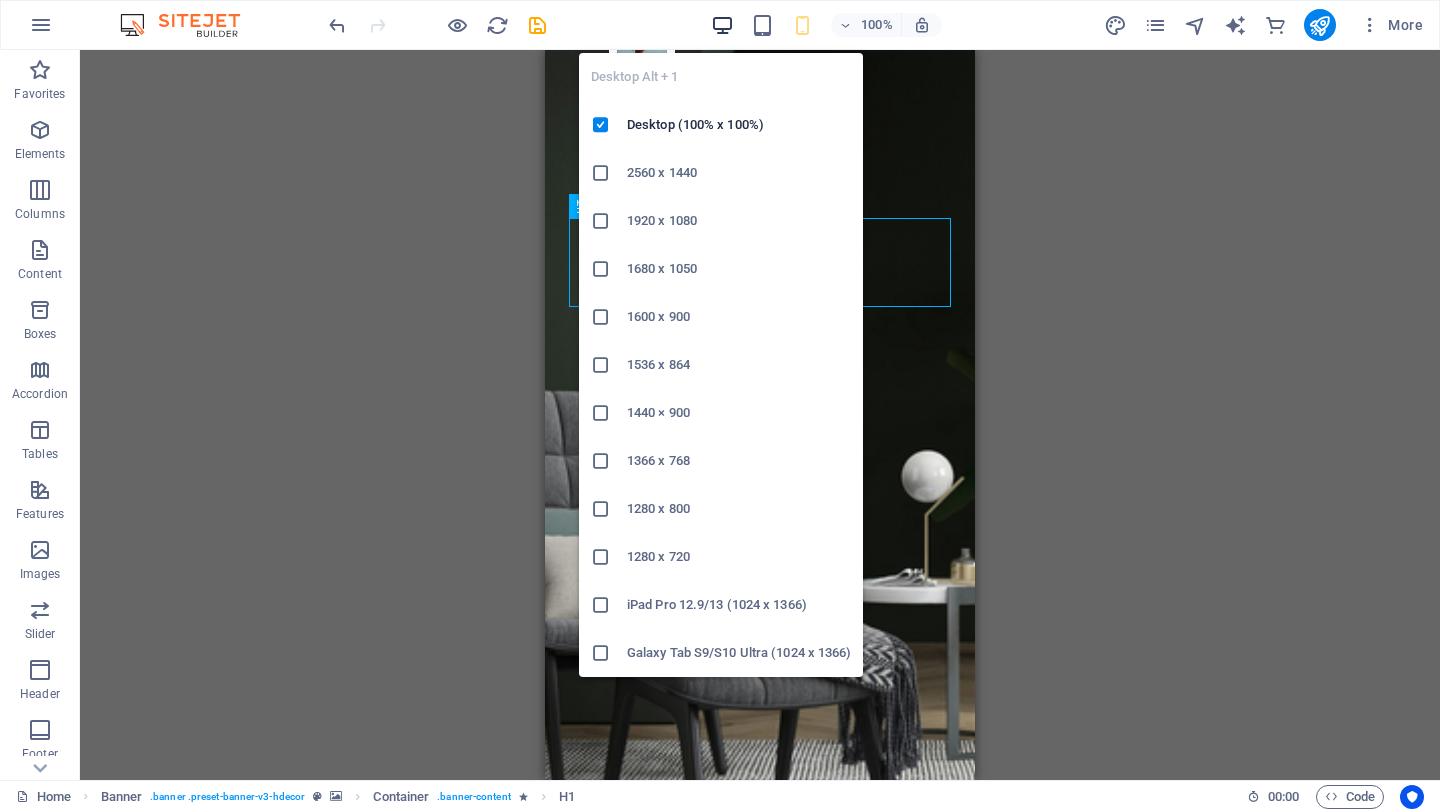 click at bounding box center [722, 25] 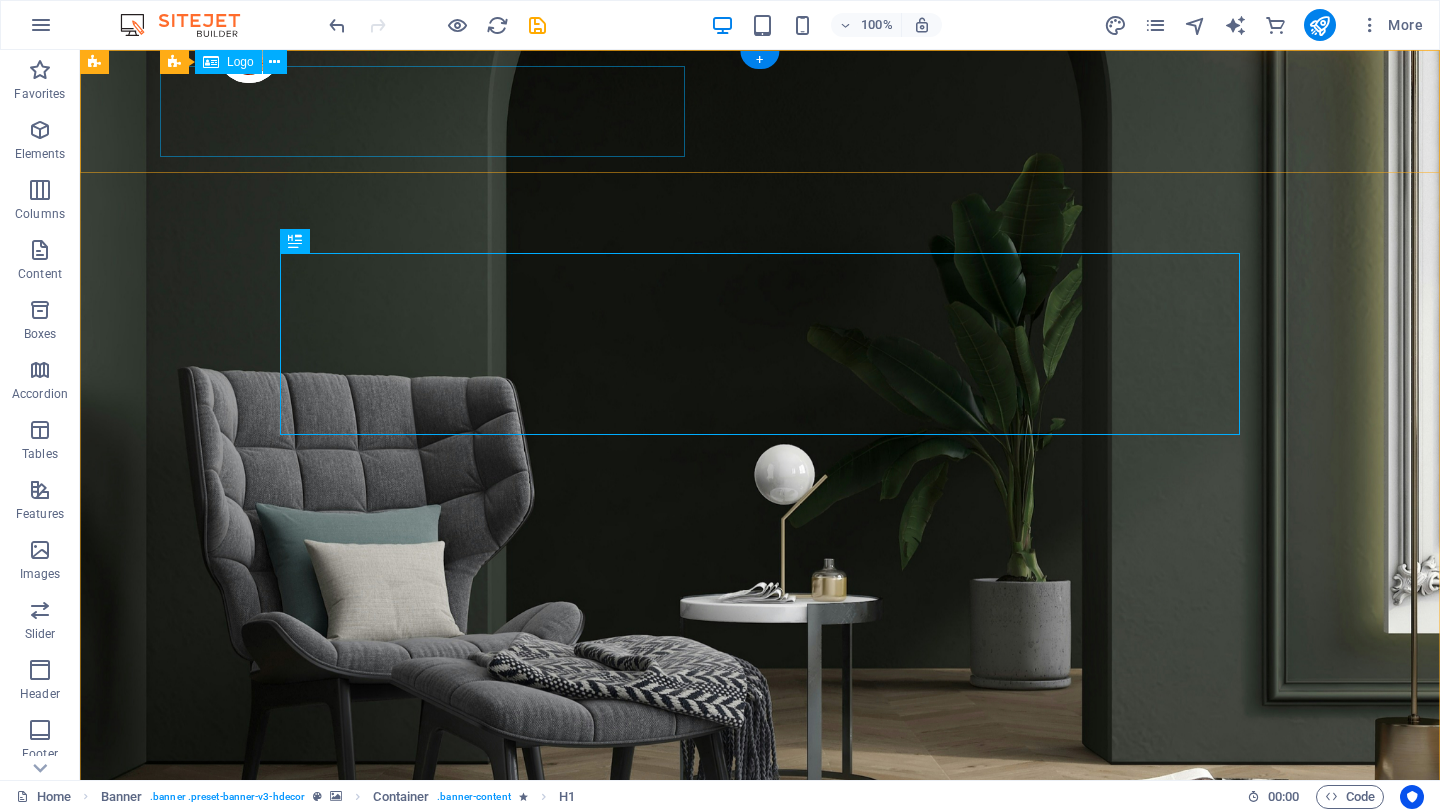click on "Urban Yard Co." at bounding box center (760, 987) 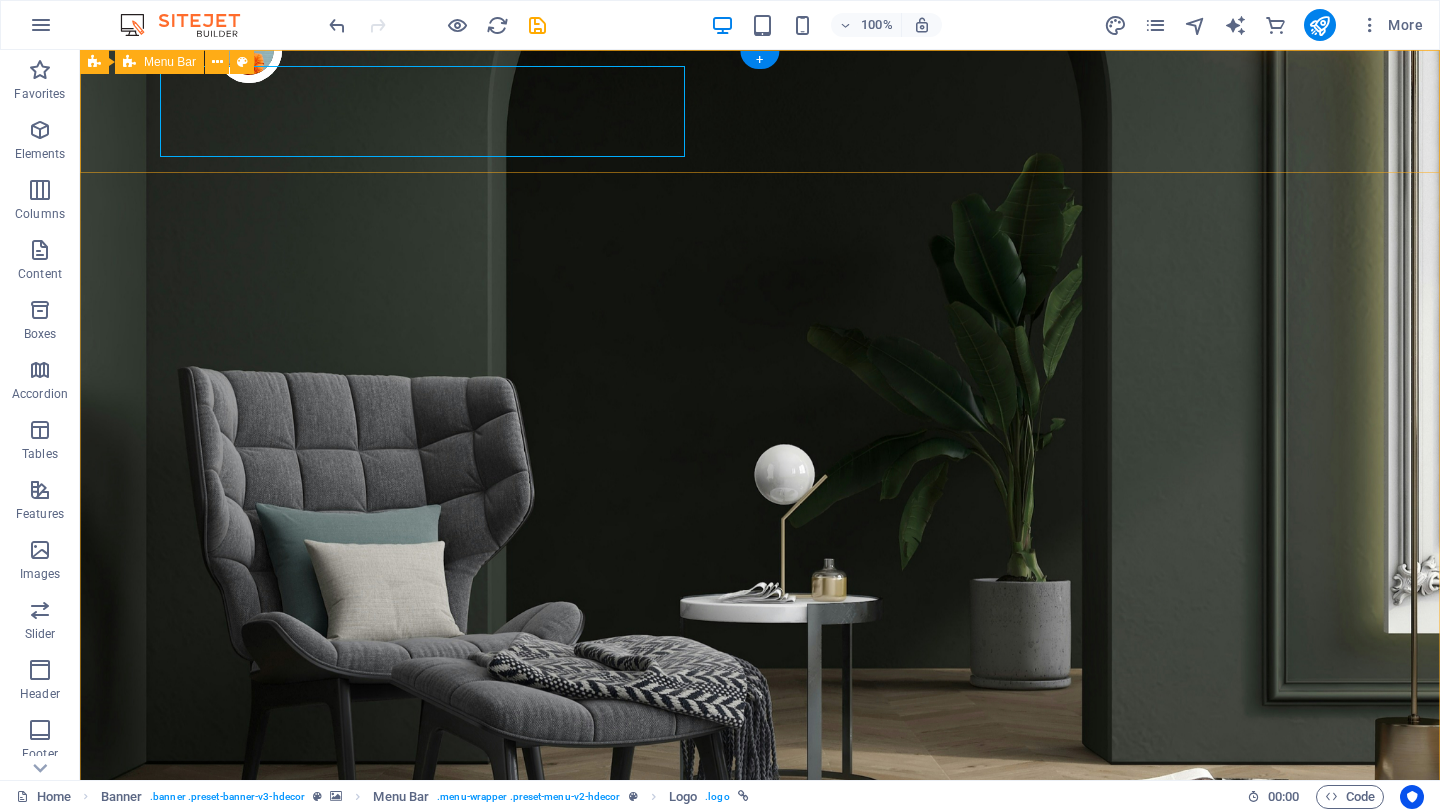 click on "Urban Yard Co. Products About Us Testimonials Stores Contact Shop now" at bounding box center [760, 1037] 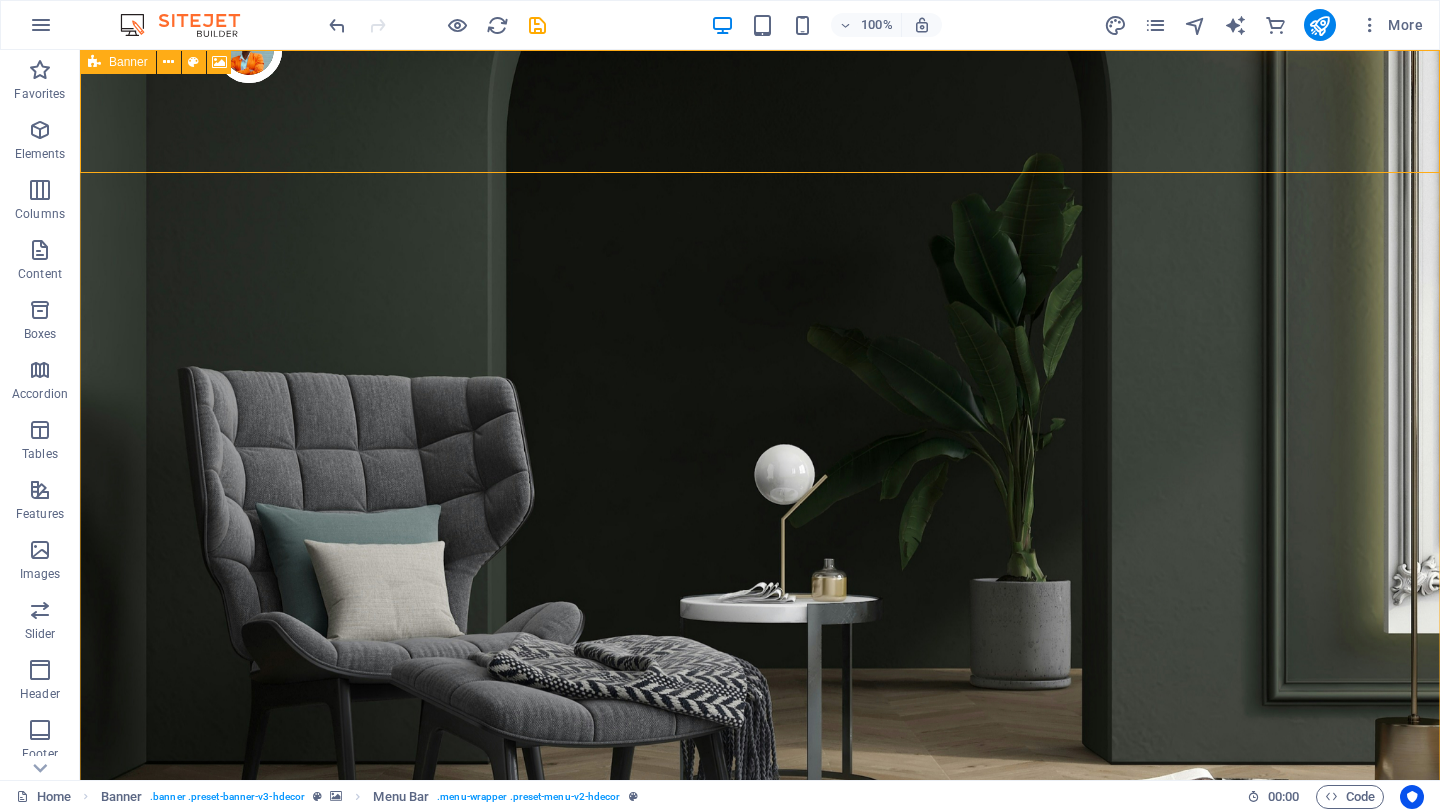 click at bounding box center (94, 62) 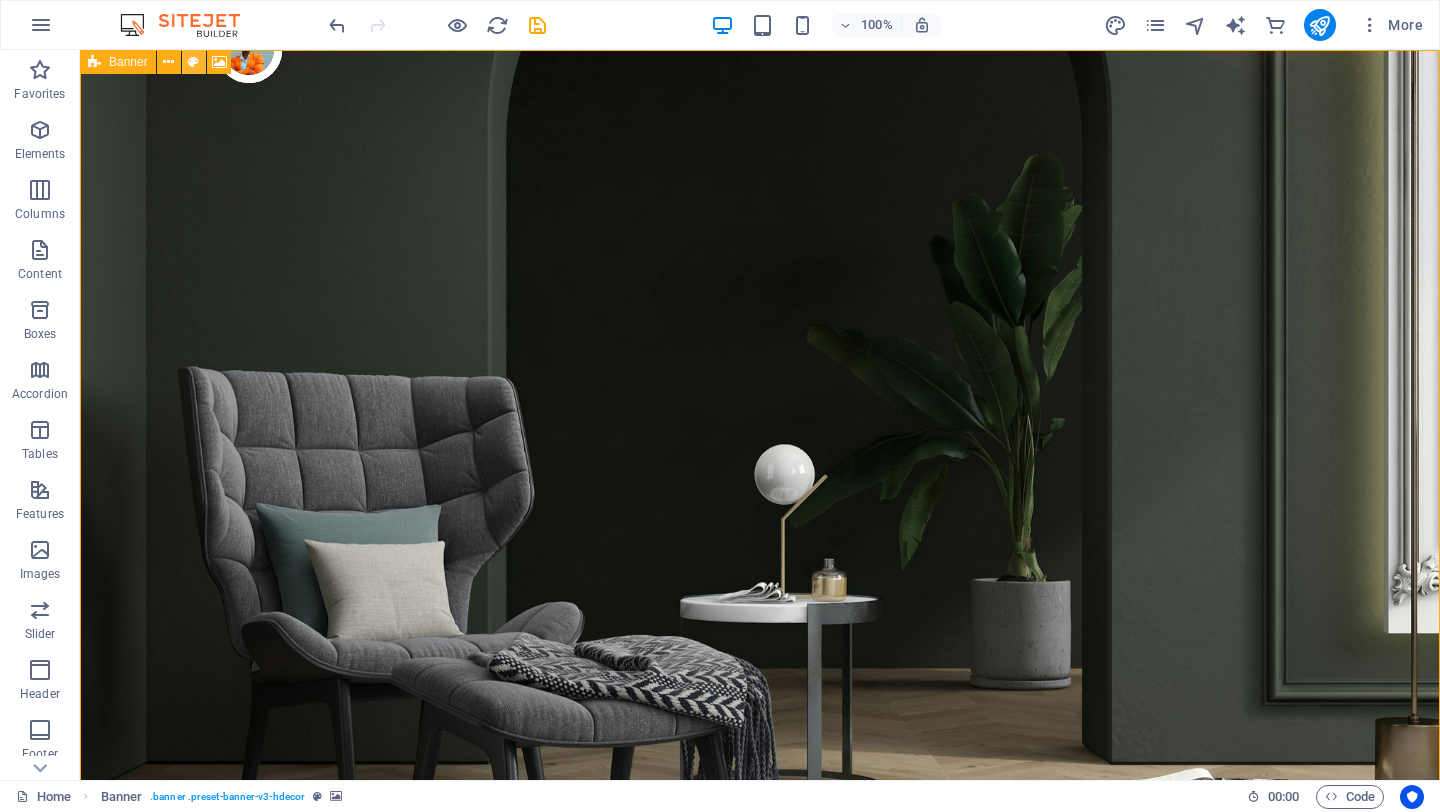 click at bounding box center (193, 62) 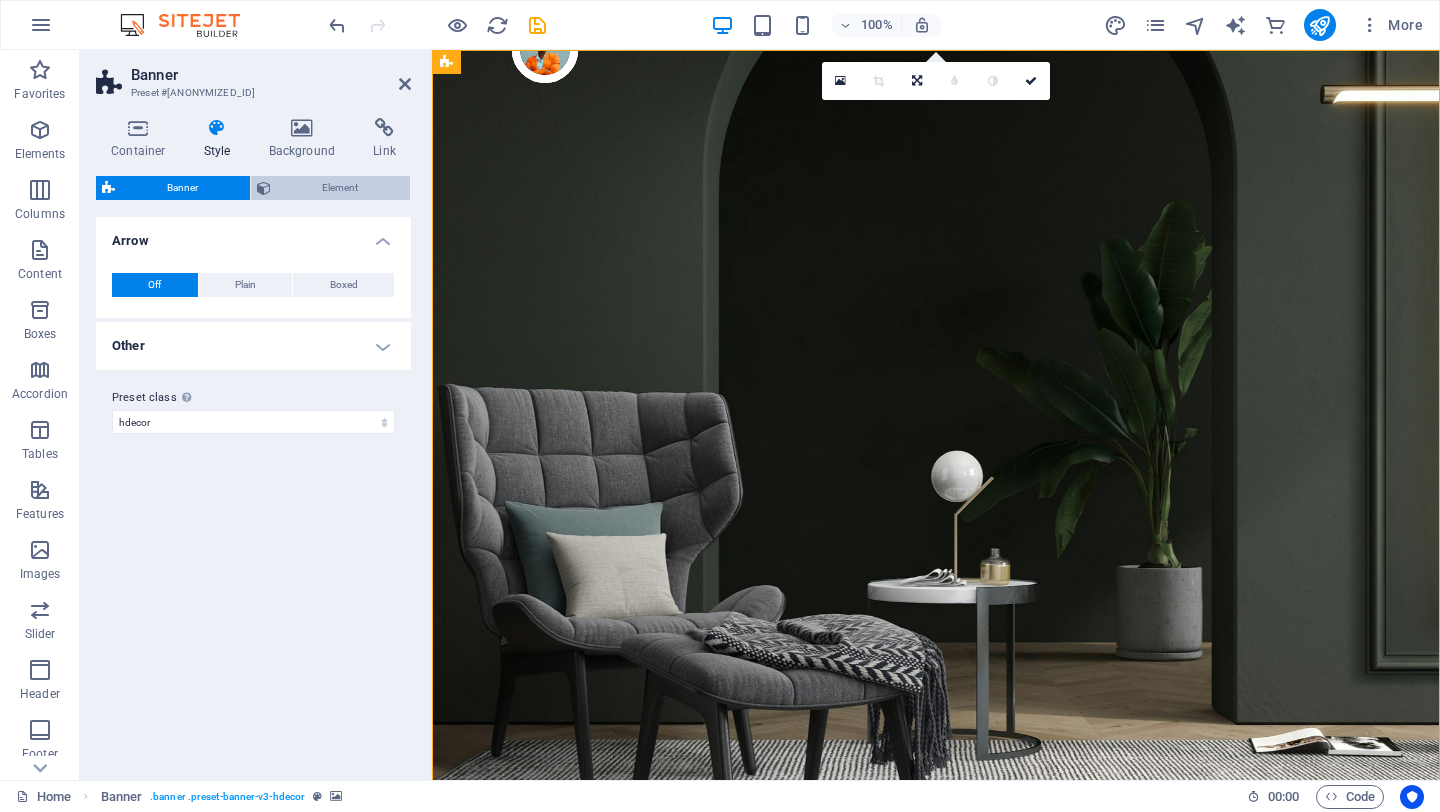 click at bounding box center [264, 188] 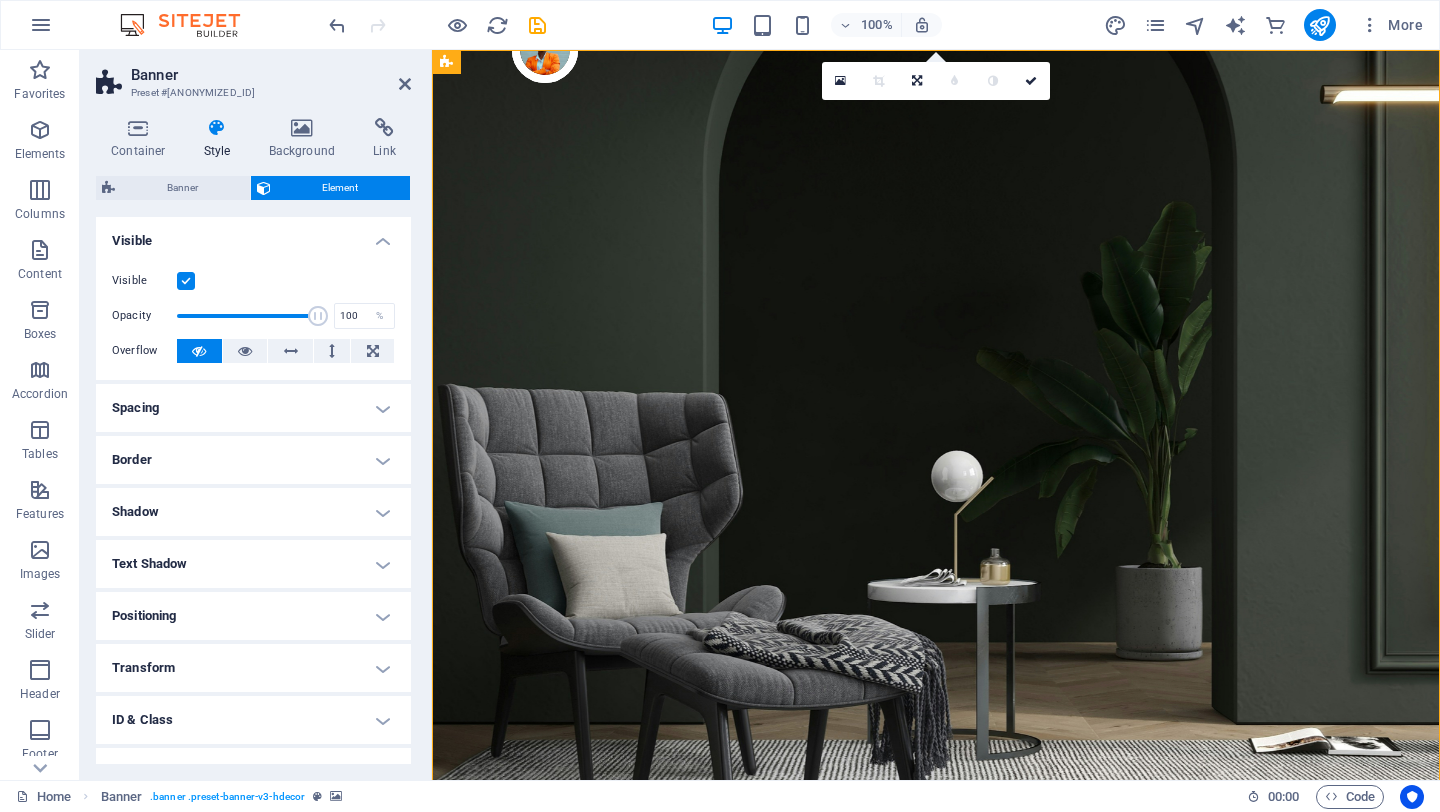 drag, startPoint x: 746, startPoint y: 363, endPoint x: 502, endPoint y: 269, distance: 261.4804 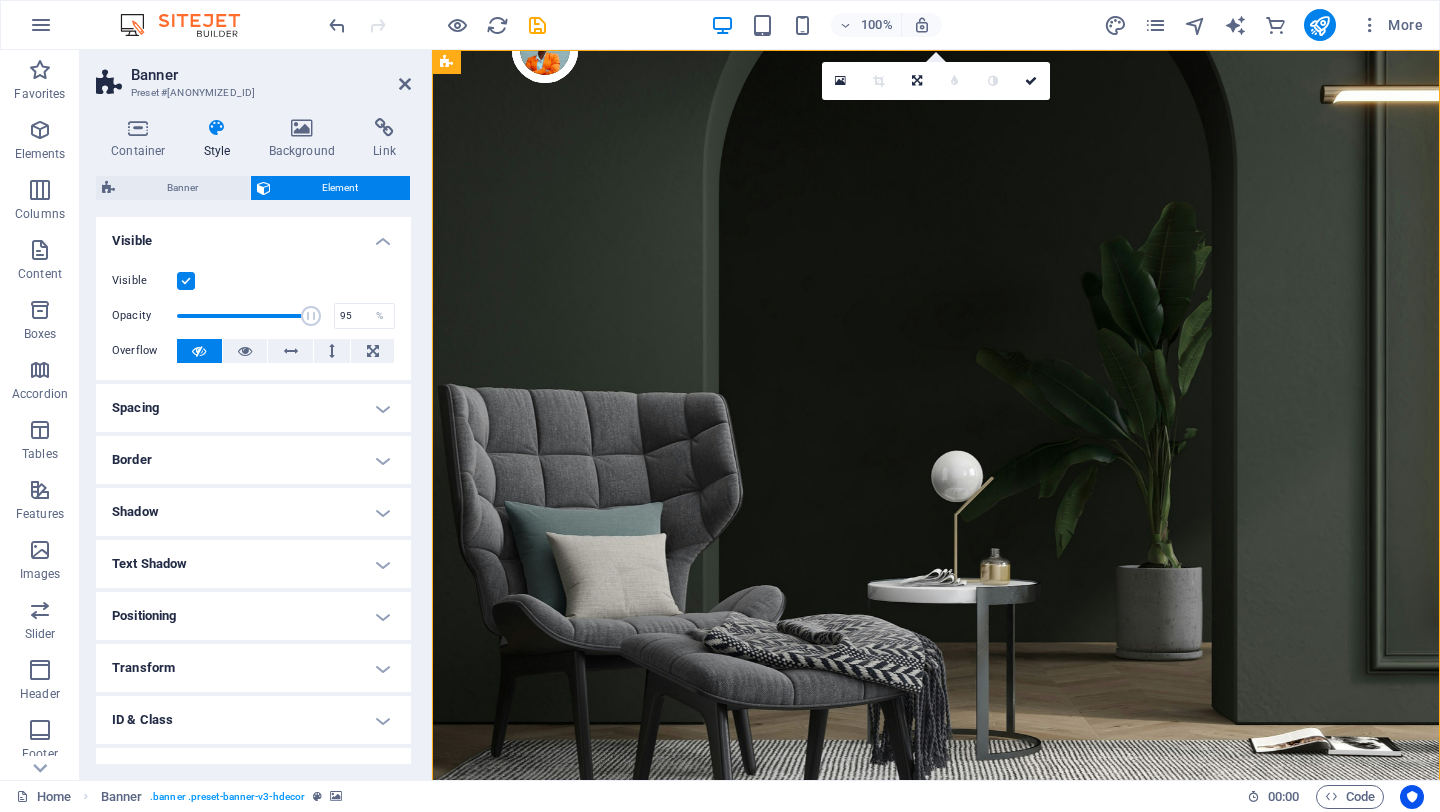 type on "94" 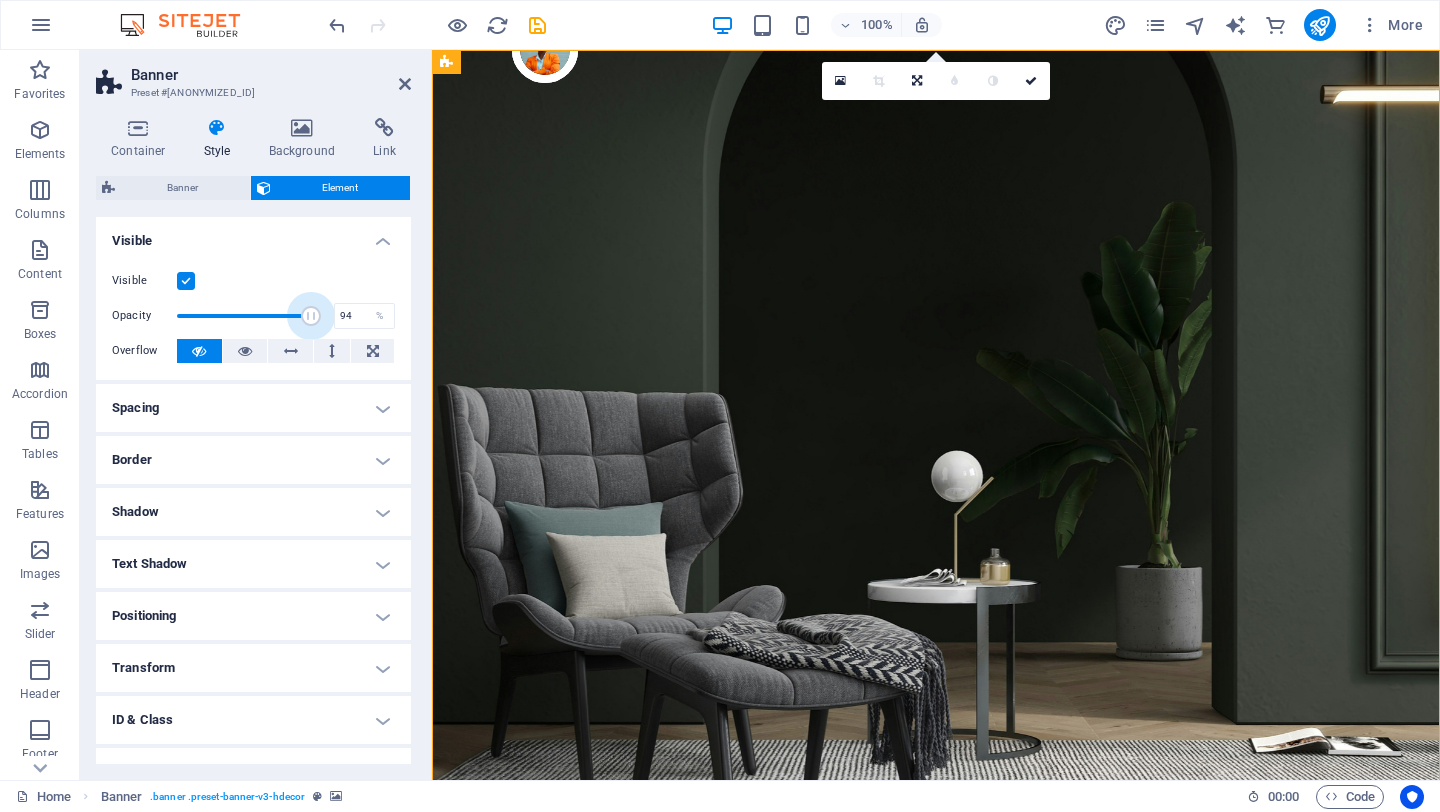 click on "Visible" at bounding box center (253, 235) 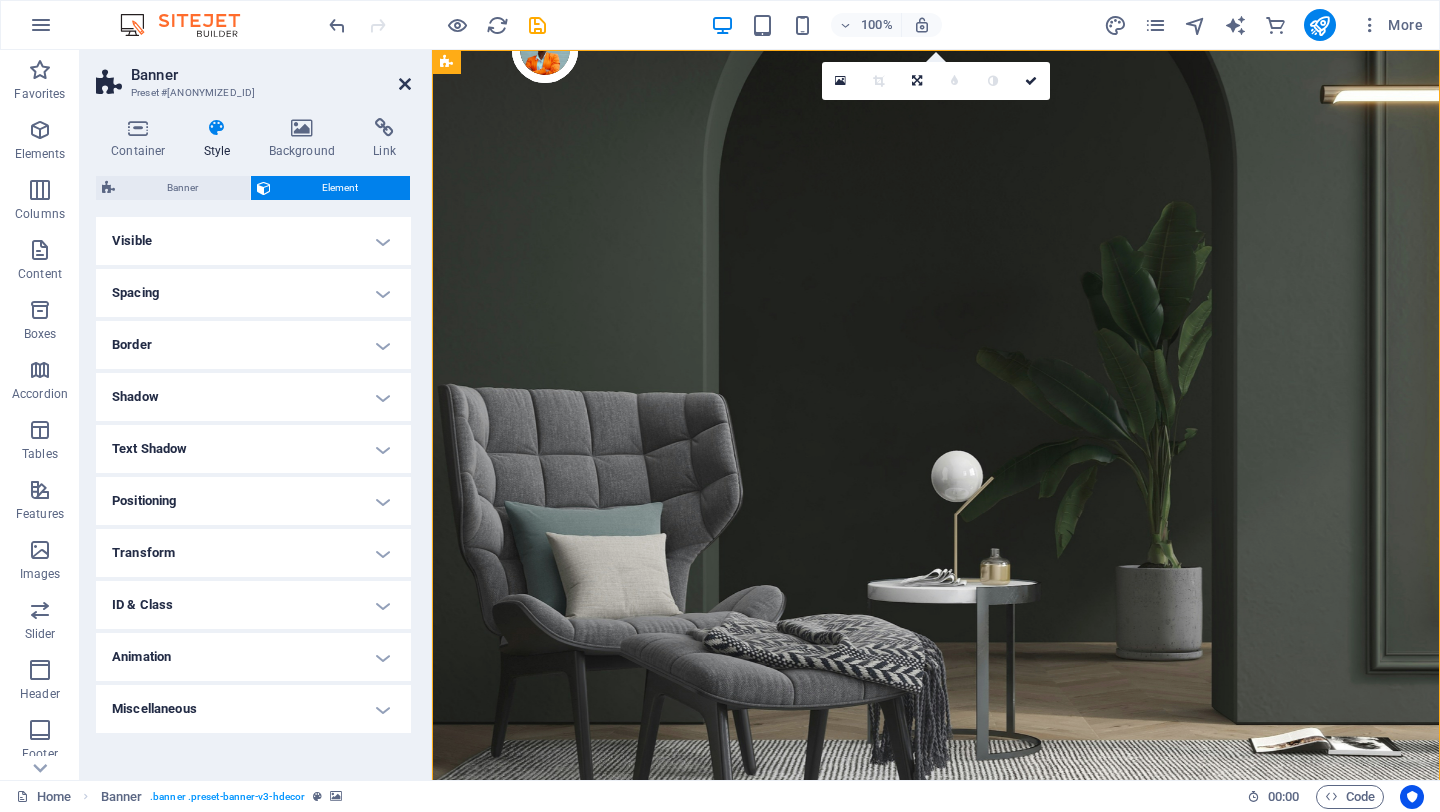 click at bounding box center [405, 84] 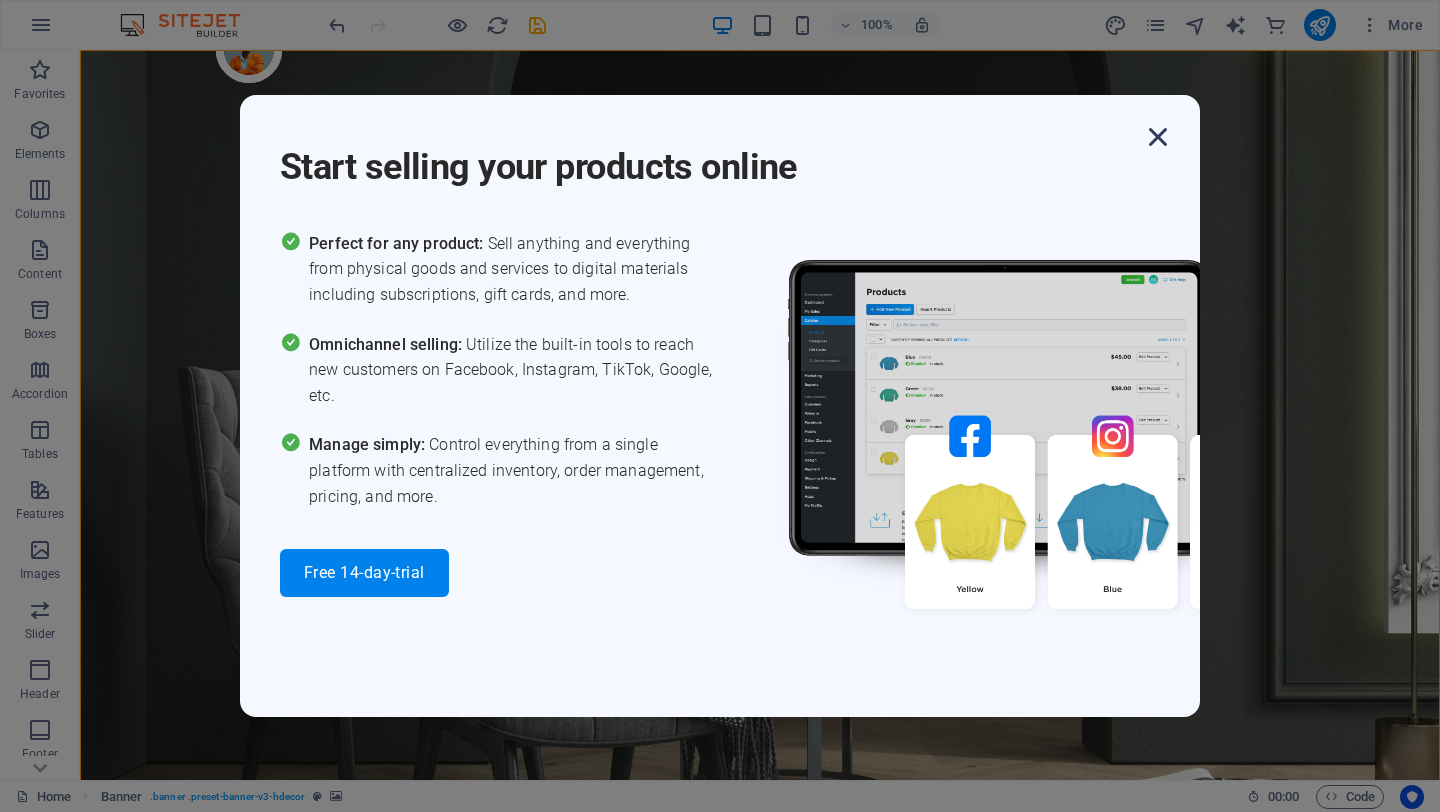 click at bounding box center [1158, 137] 